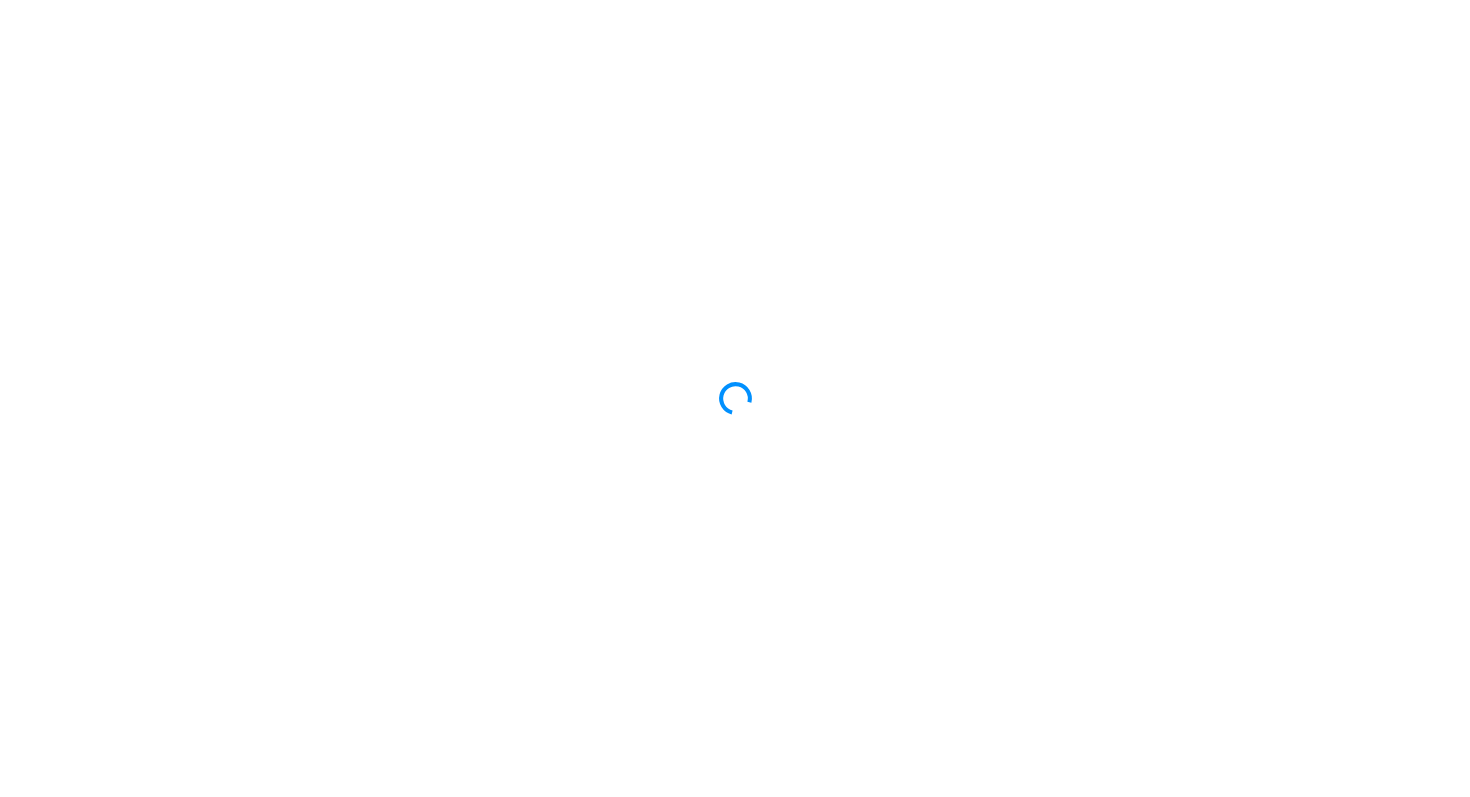 scroll, scrollTop: 0, scrollLeft: 0, axis: both 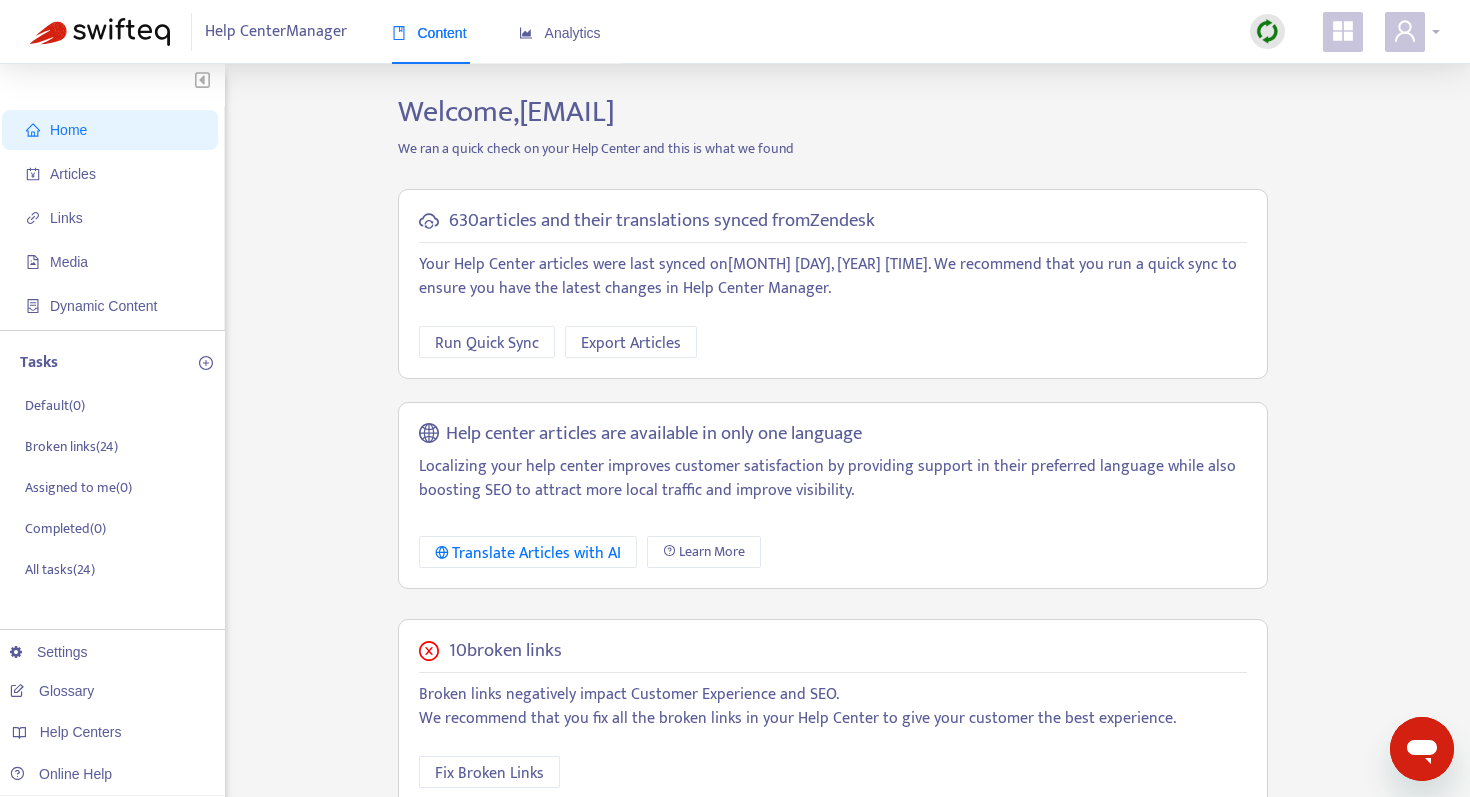 click 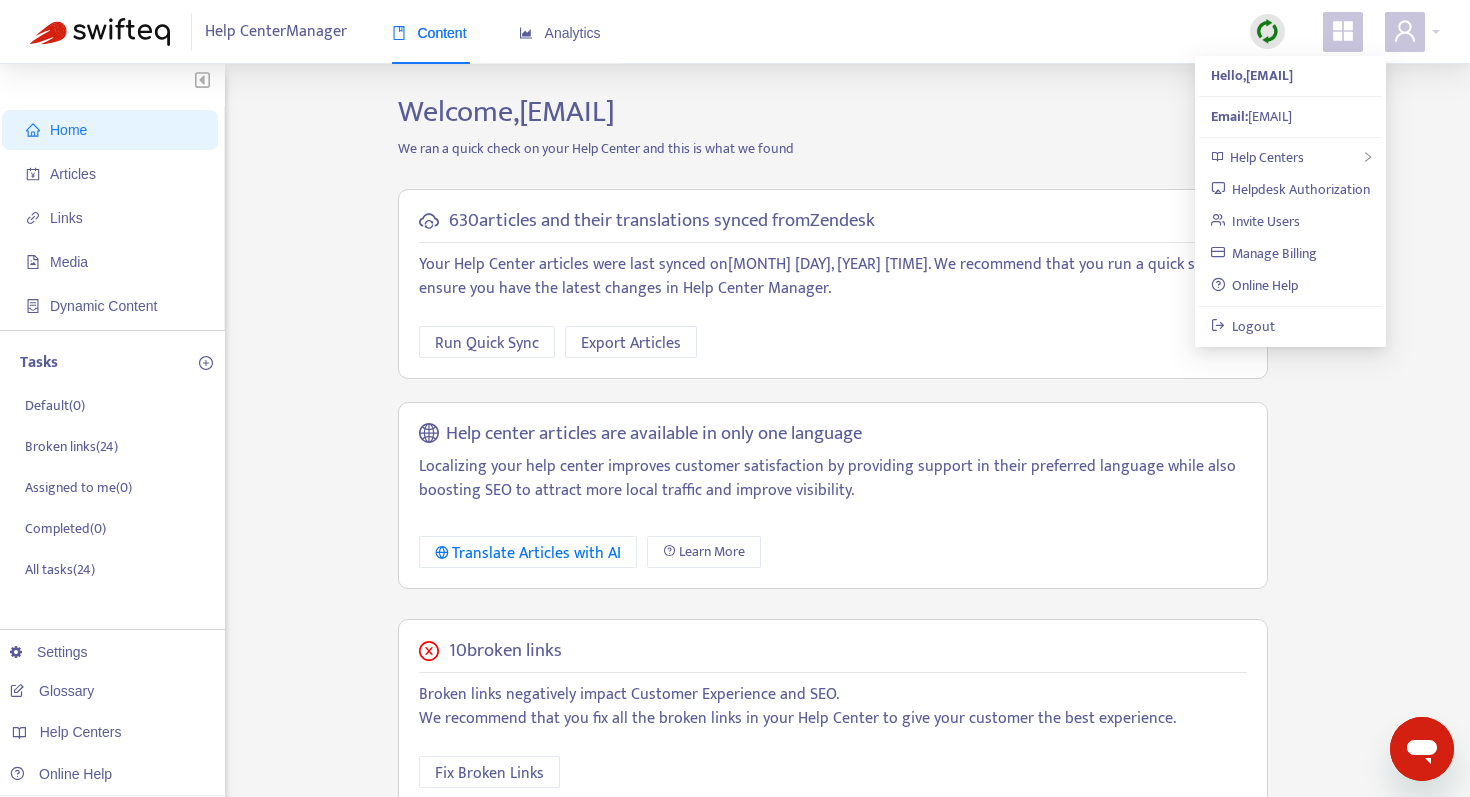 click on "Home Articles Links Media Dynamic Content Tasks Default  ( 0 ) Broken links  ( 24 ) Assigned to me  ( 0 ) Completed  ( 0 ) All tasks  ( 24 ) Settings Glossary Help Centers Online Help Welcome,  koyesiku@demandbase.com We ran a quick check on your Help Center and this is what we found 630  articles and their translations synced from  Zendesk Your Help Center articles were last synced on  July 31, 2025 18:16 . We recommend that you run a quick sync to ensure you have the latest changes in Help Center Manager. Run Quick Sync Export Articles Help center articles are available in only one language Localizing your help center improves customer satisfaction by providing support in their preferred language while also boosting SEO to attract more local traffic and improve visibility.  Translate Articles with AI  Learn More 10  broken links Broken links negatively impact Customer Experience and SEO.   We recommend that you fix all the broken links in your Help Center to give your customer the best experience. 3 140" at bounding box center [735, 683] 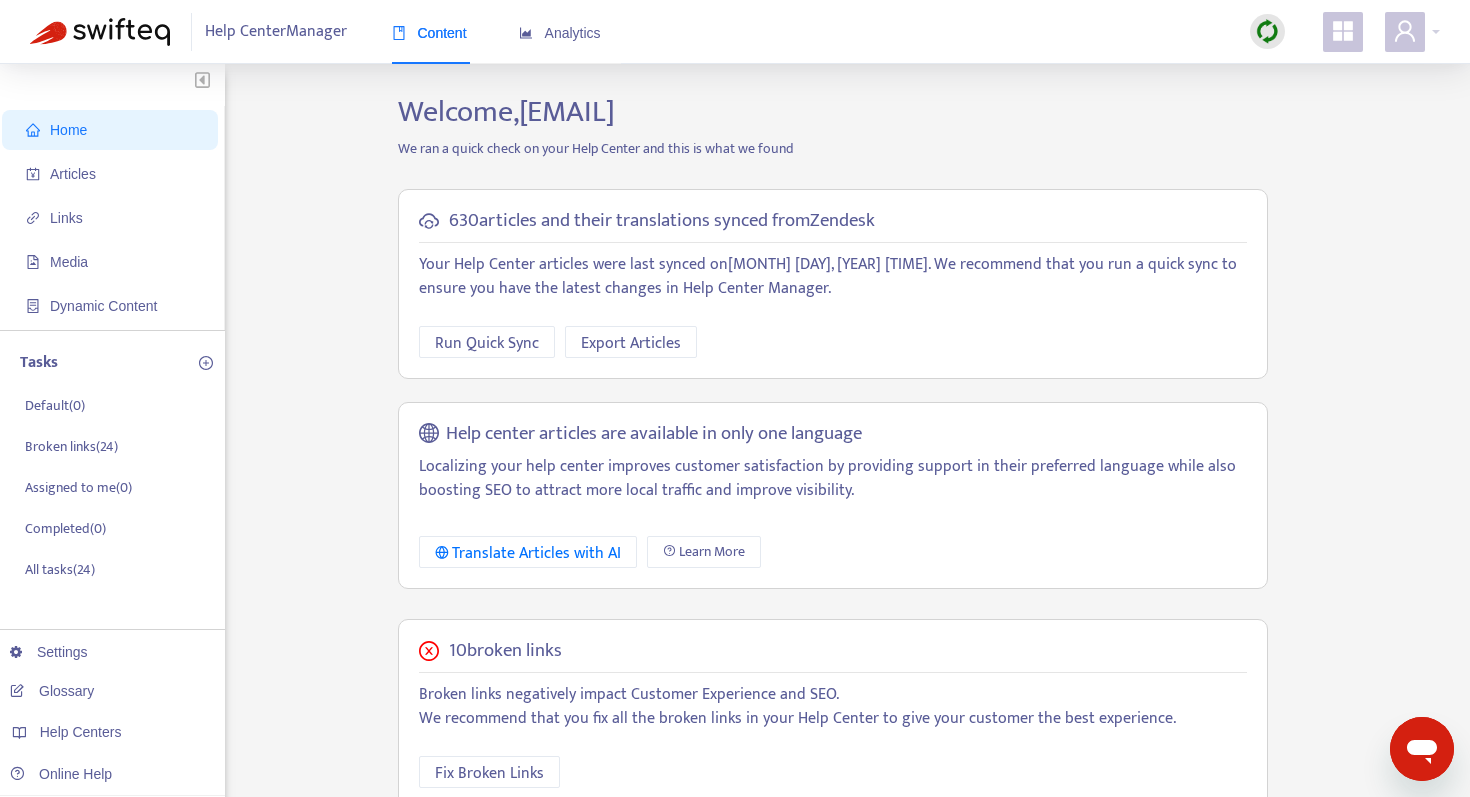 click at bounding box center [1422, 749] 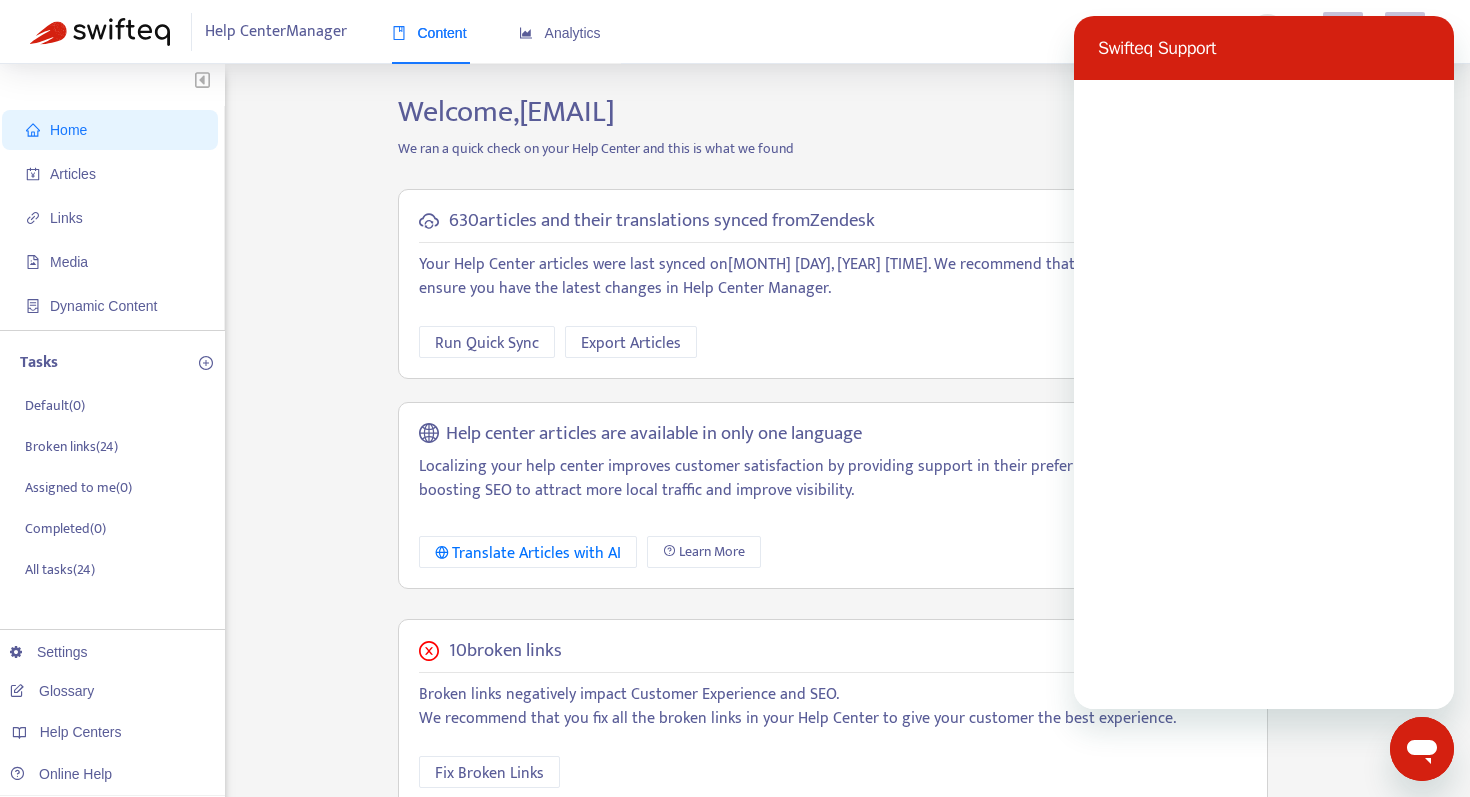 scroll, scrollTop: 0, scrollLeft: 0, axis: both 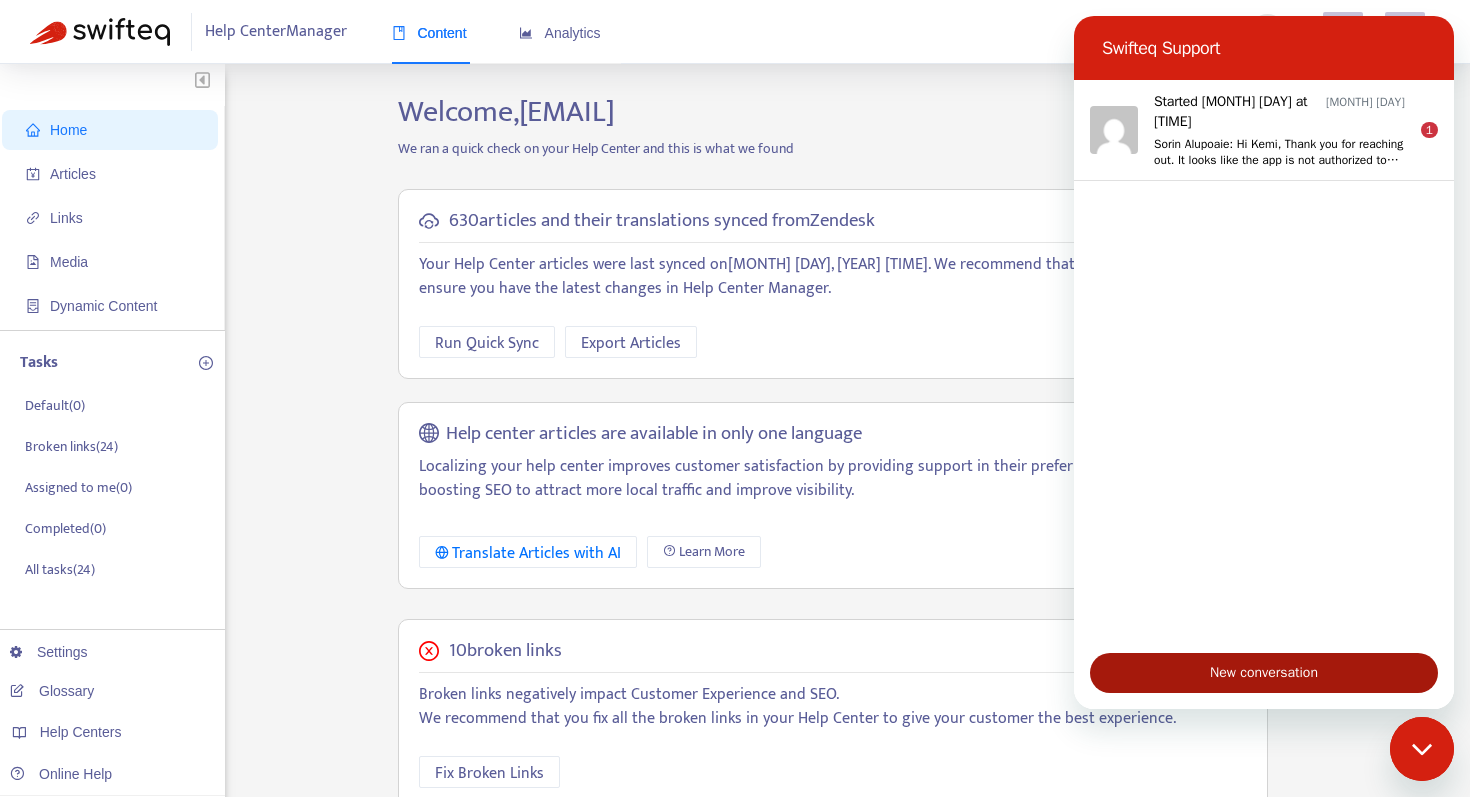 click on "New conversation" at bounding box center [1264, 673] 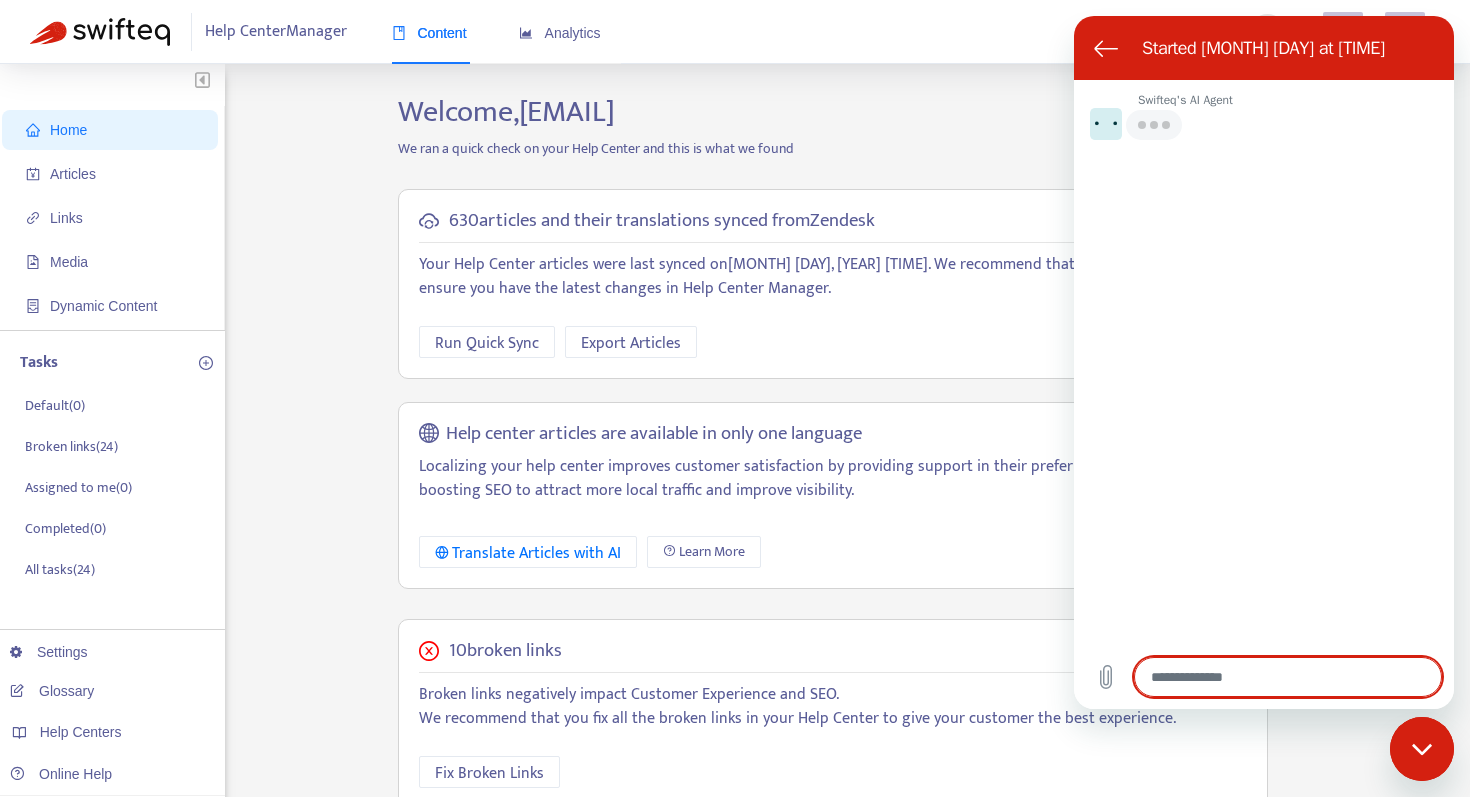 type on "*" 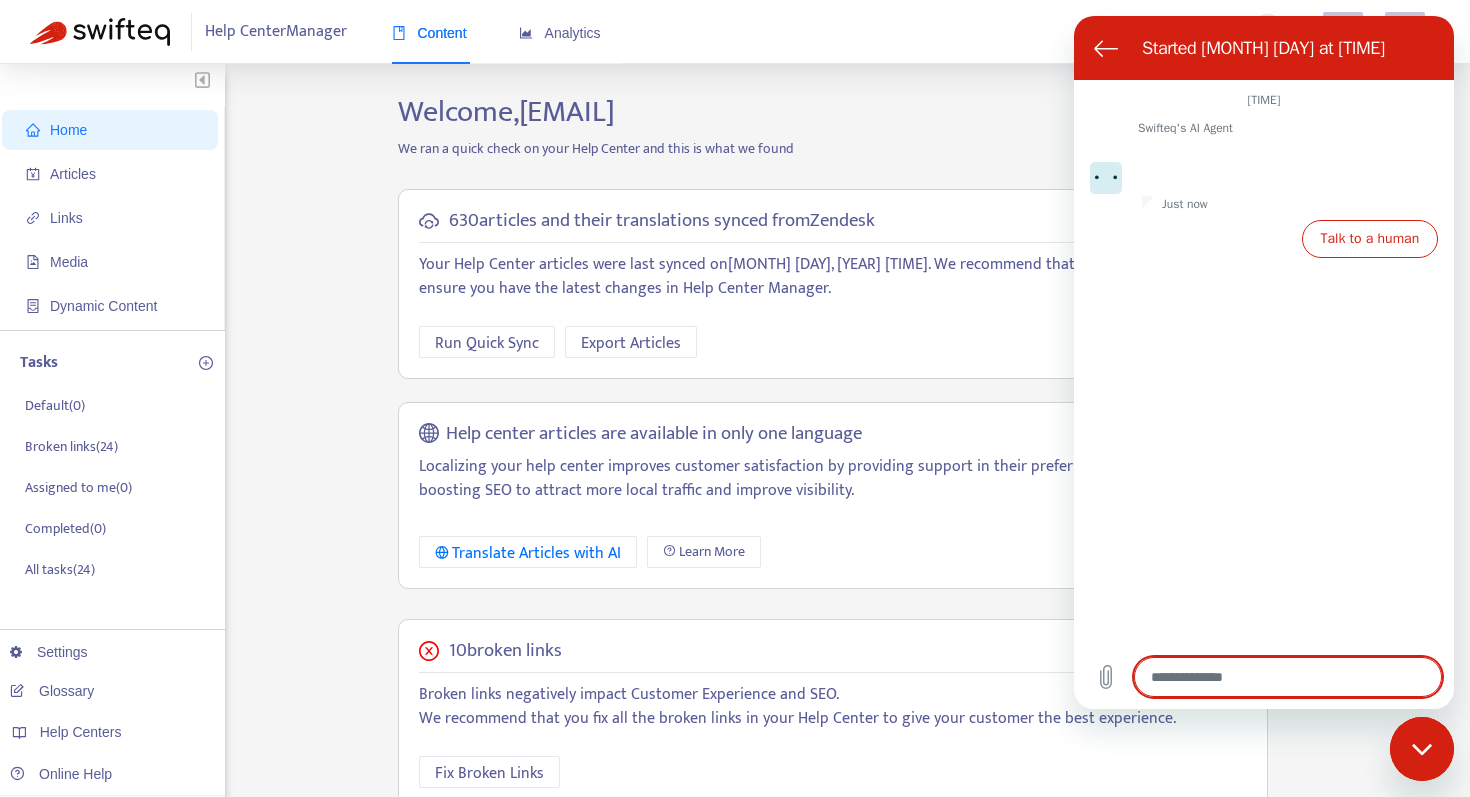 type on "*" 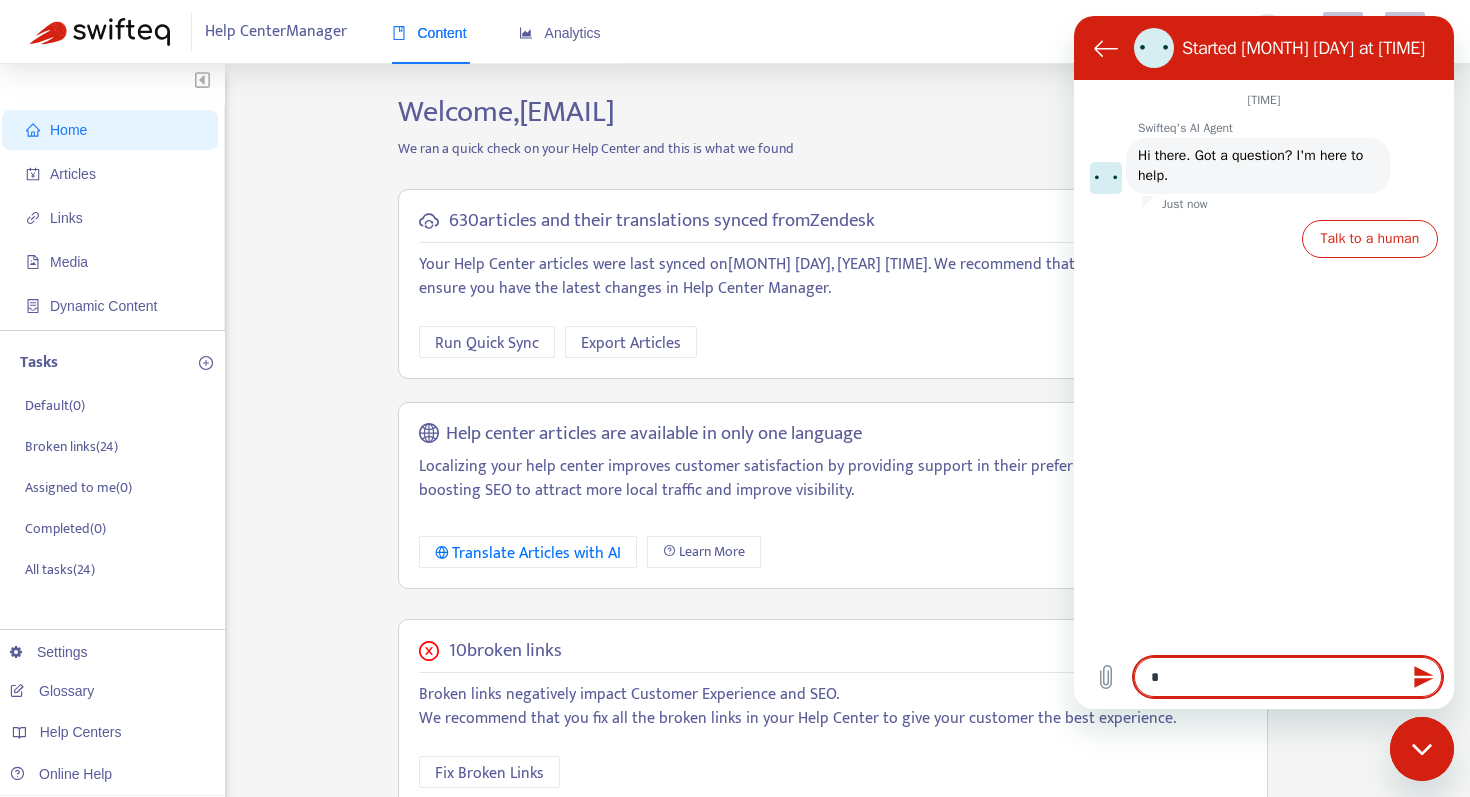 type on "**" 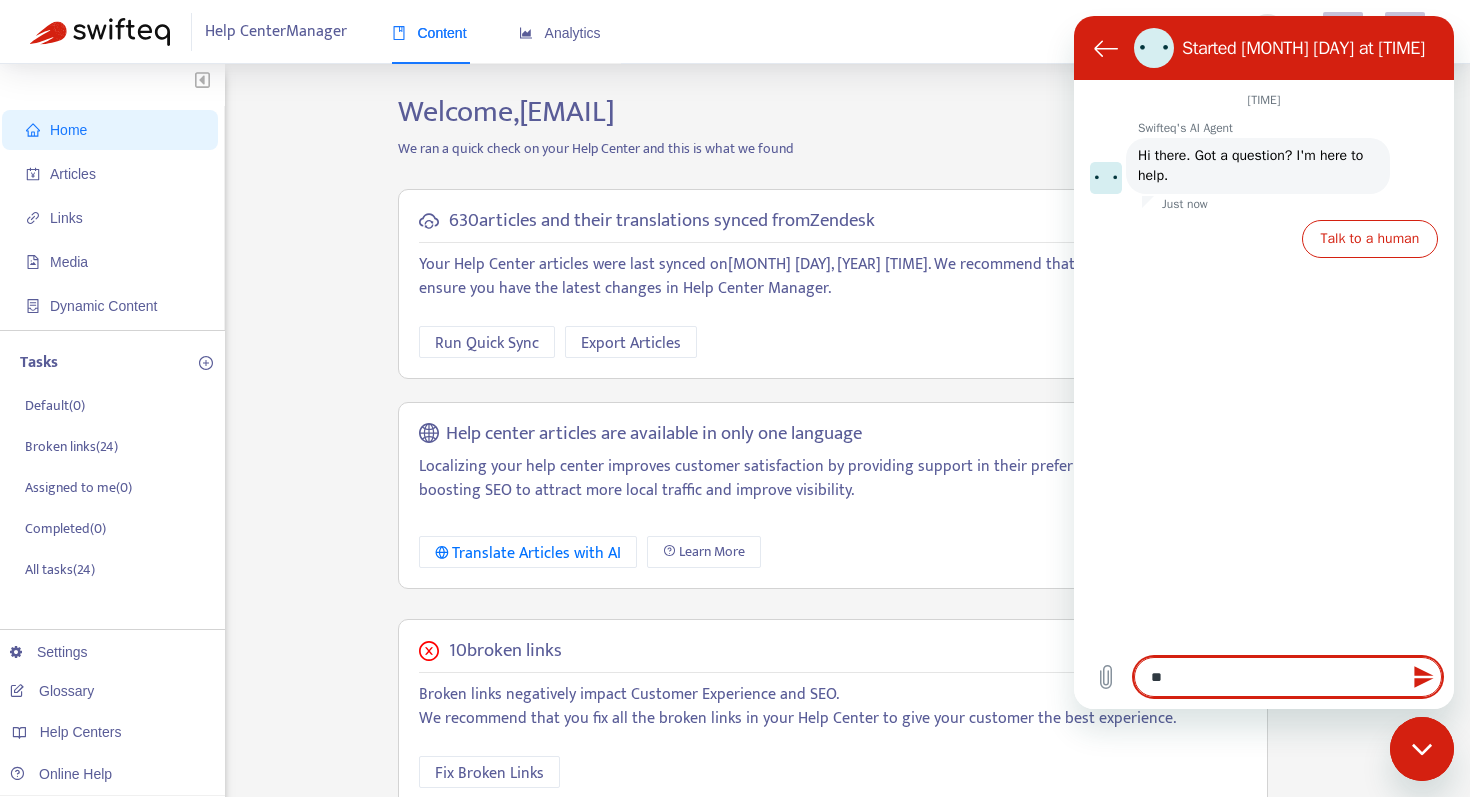 type on "***" 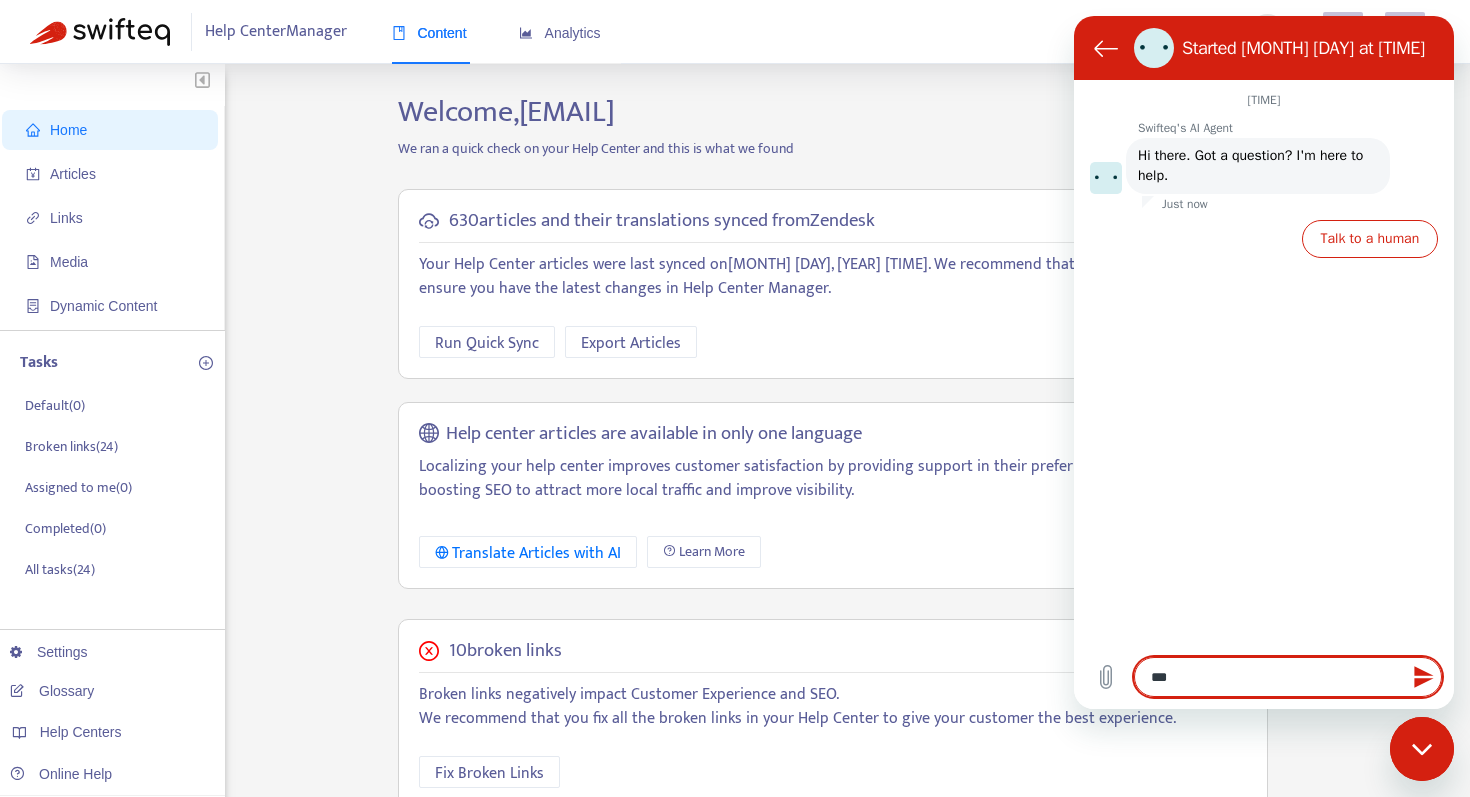 type on "***" 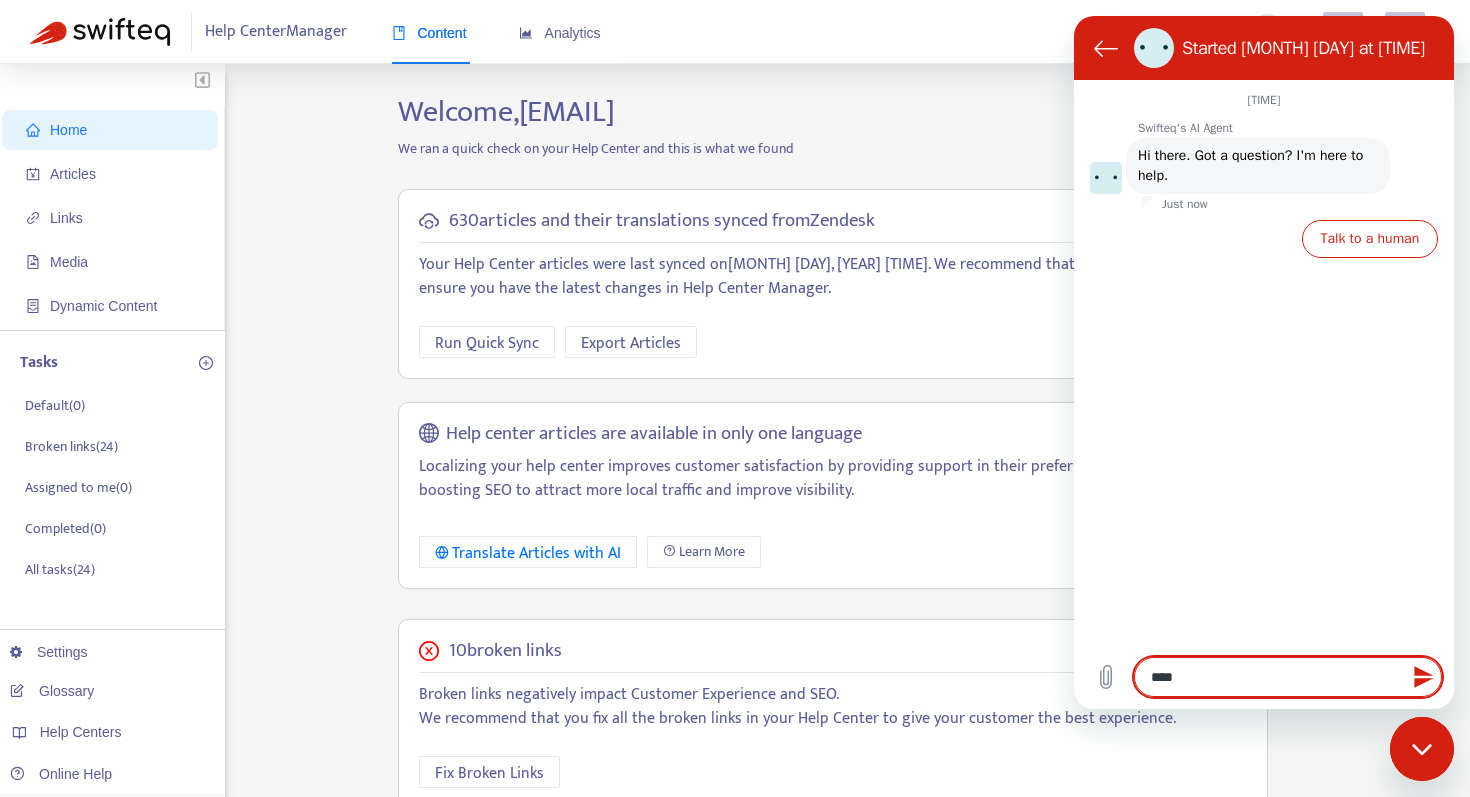 type on "*****" 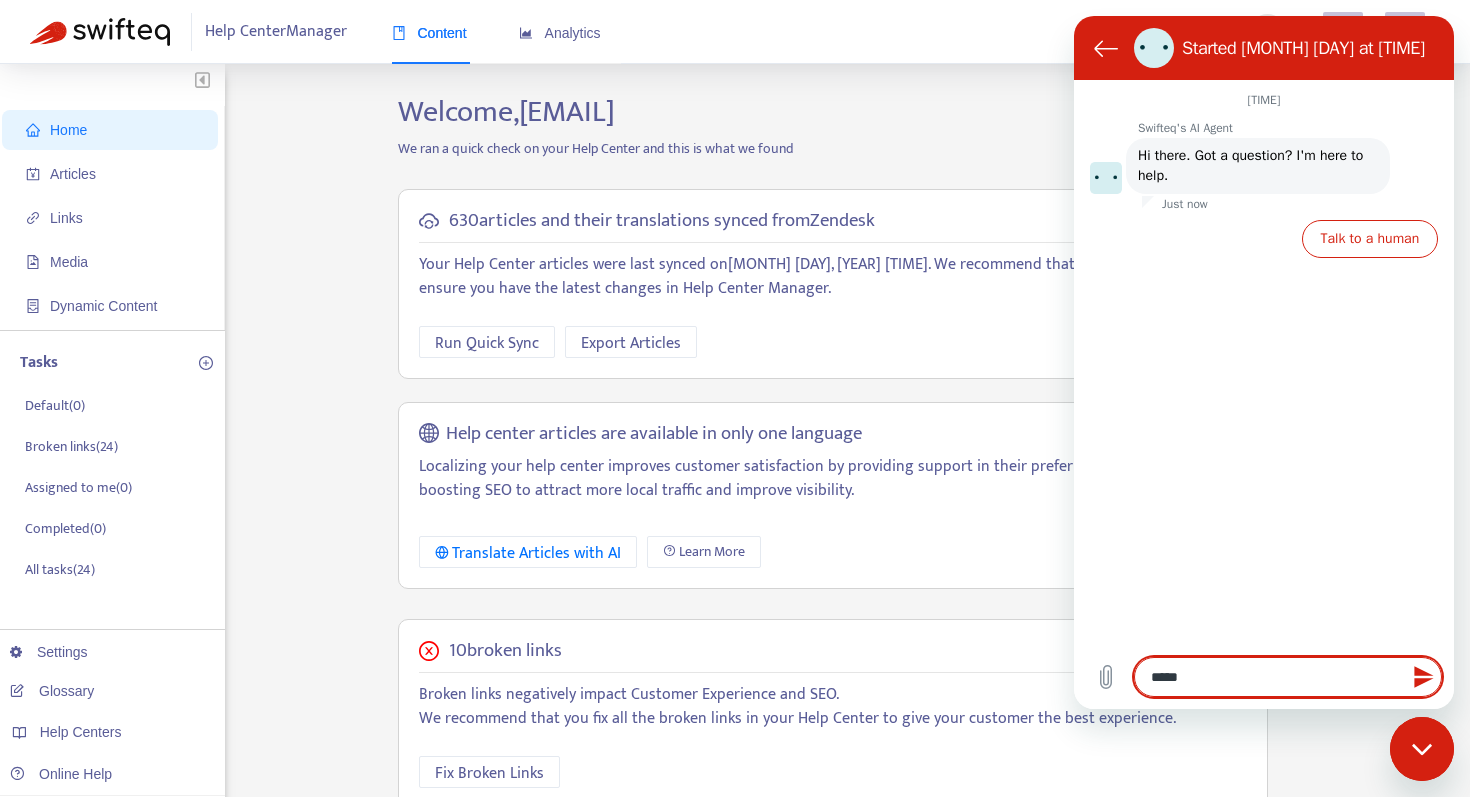 type on "******" 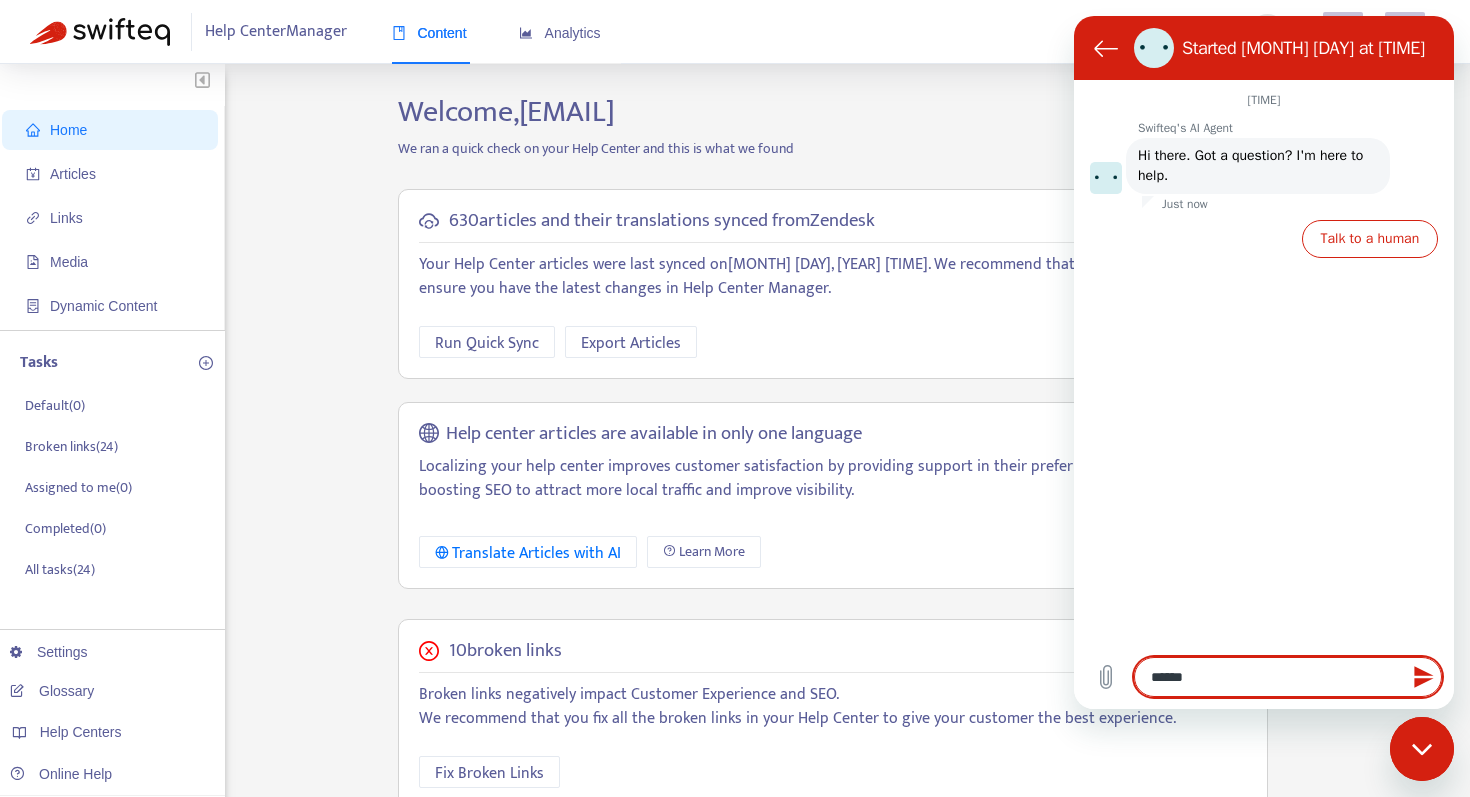 type on "*******" 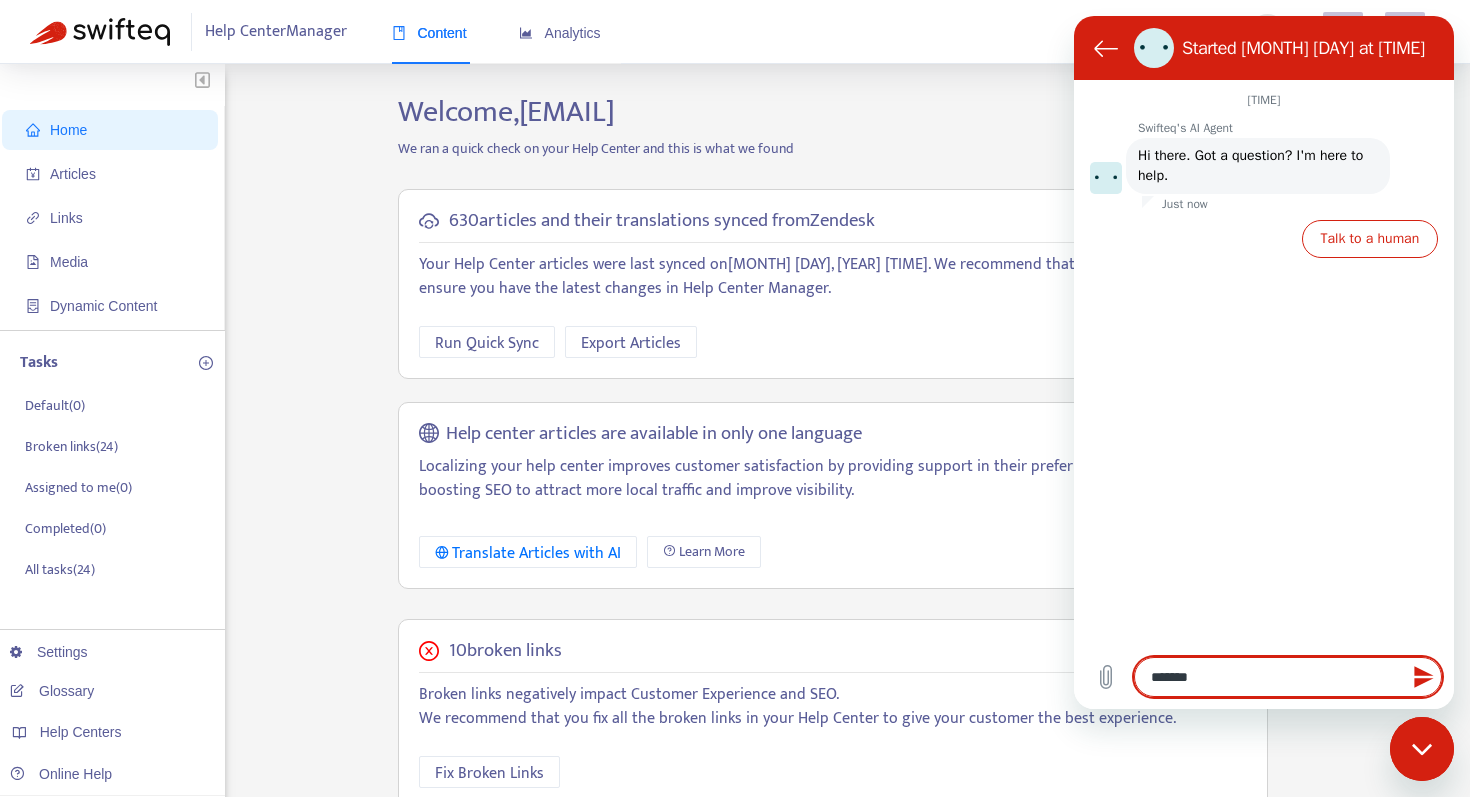 type on "********" 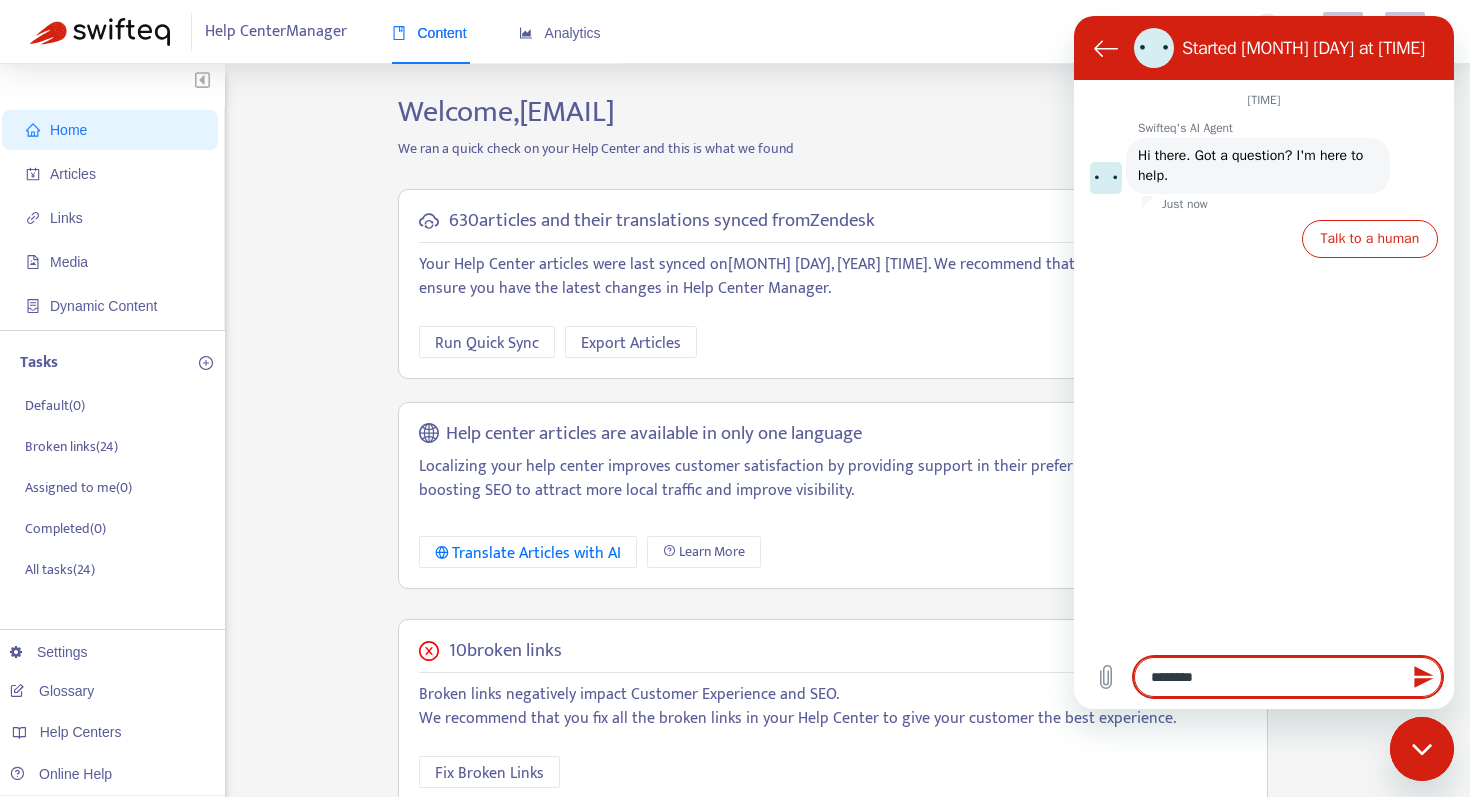 type on "*********" 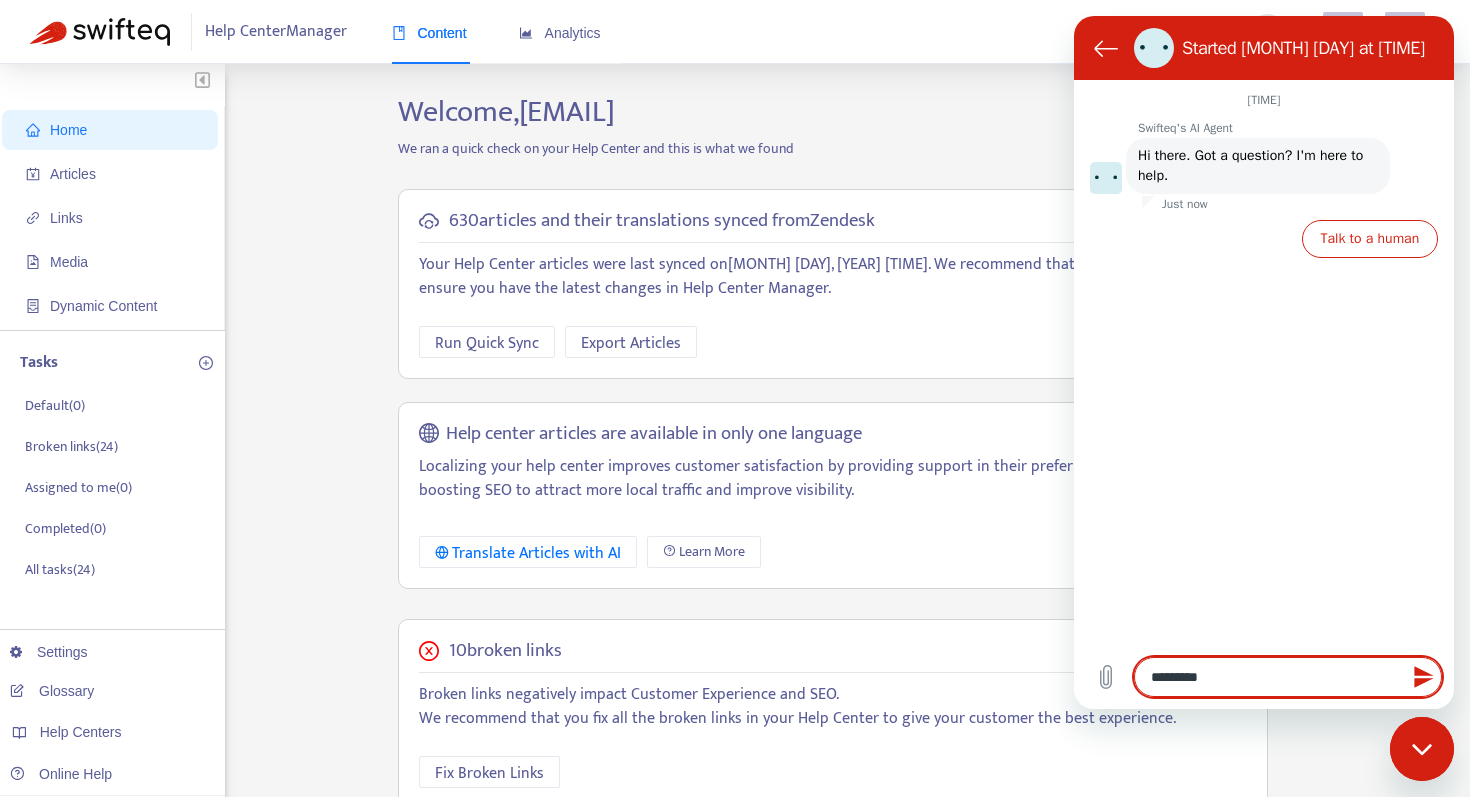 type on "**********" 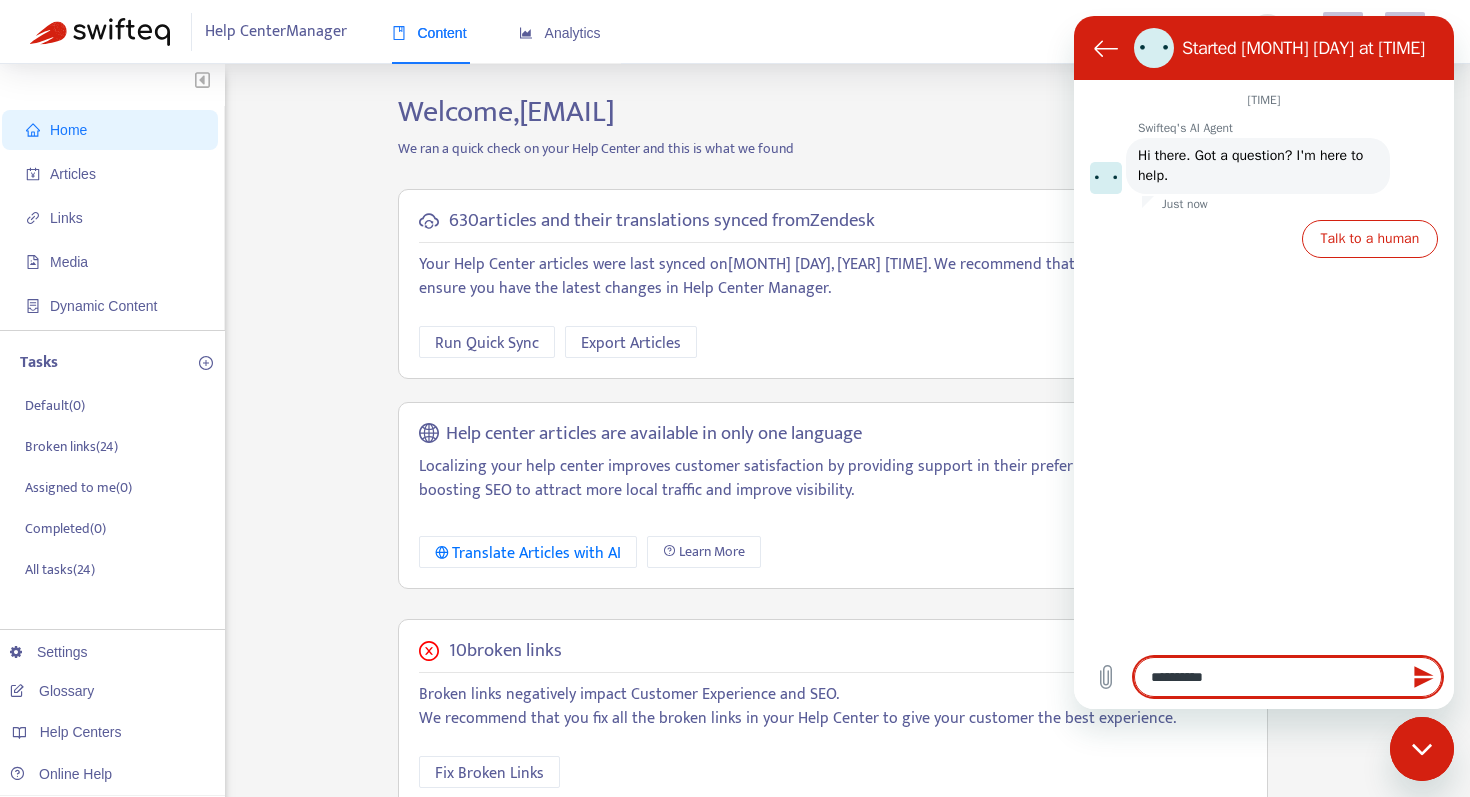 type on "**********" 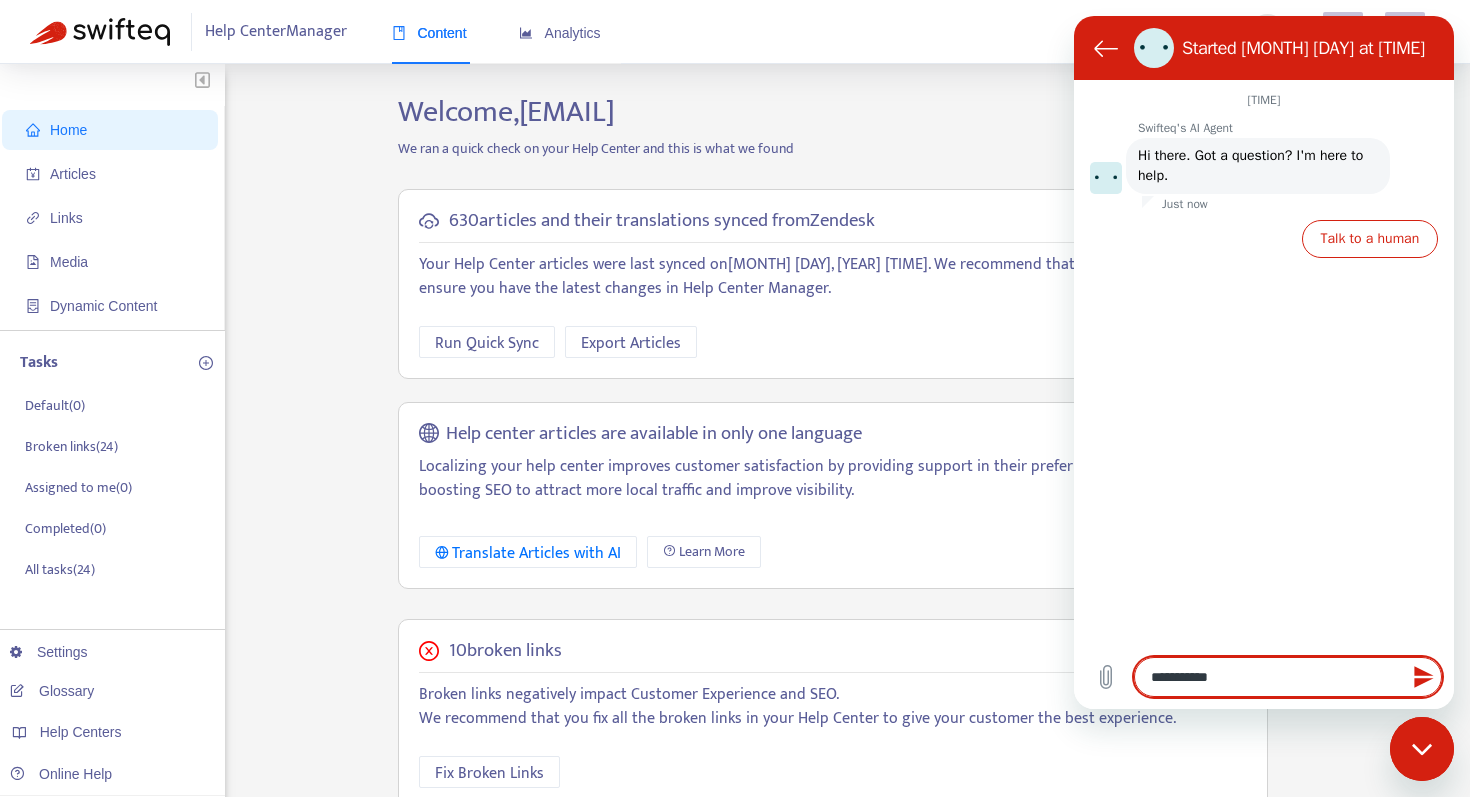 type on "**********" 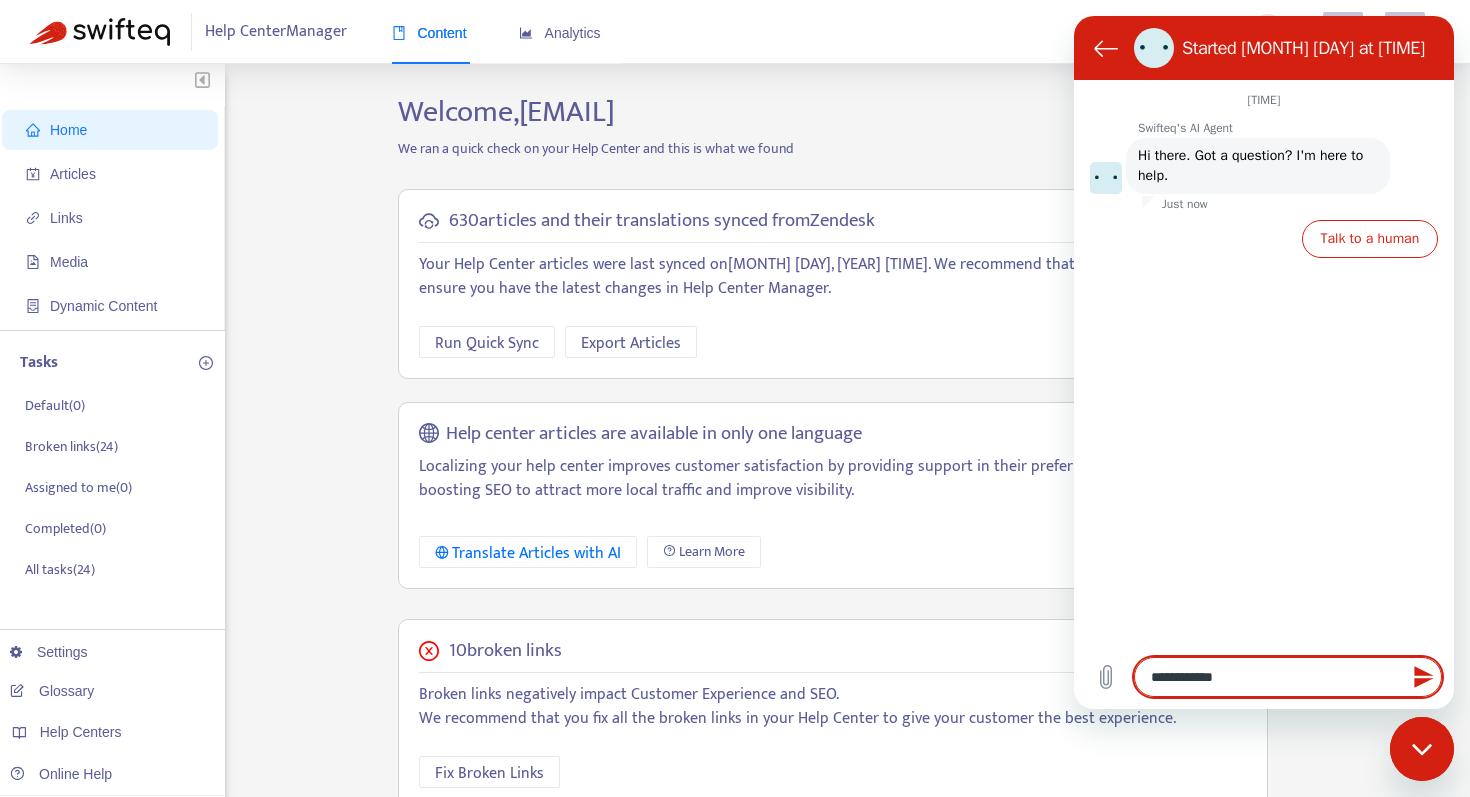 type on "**********" 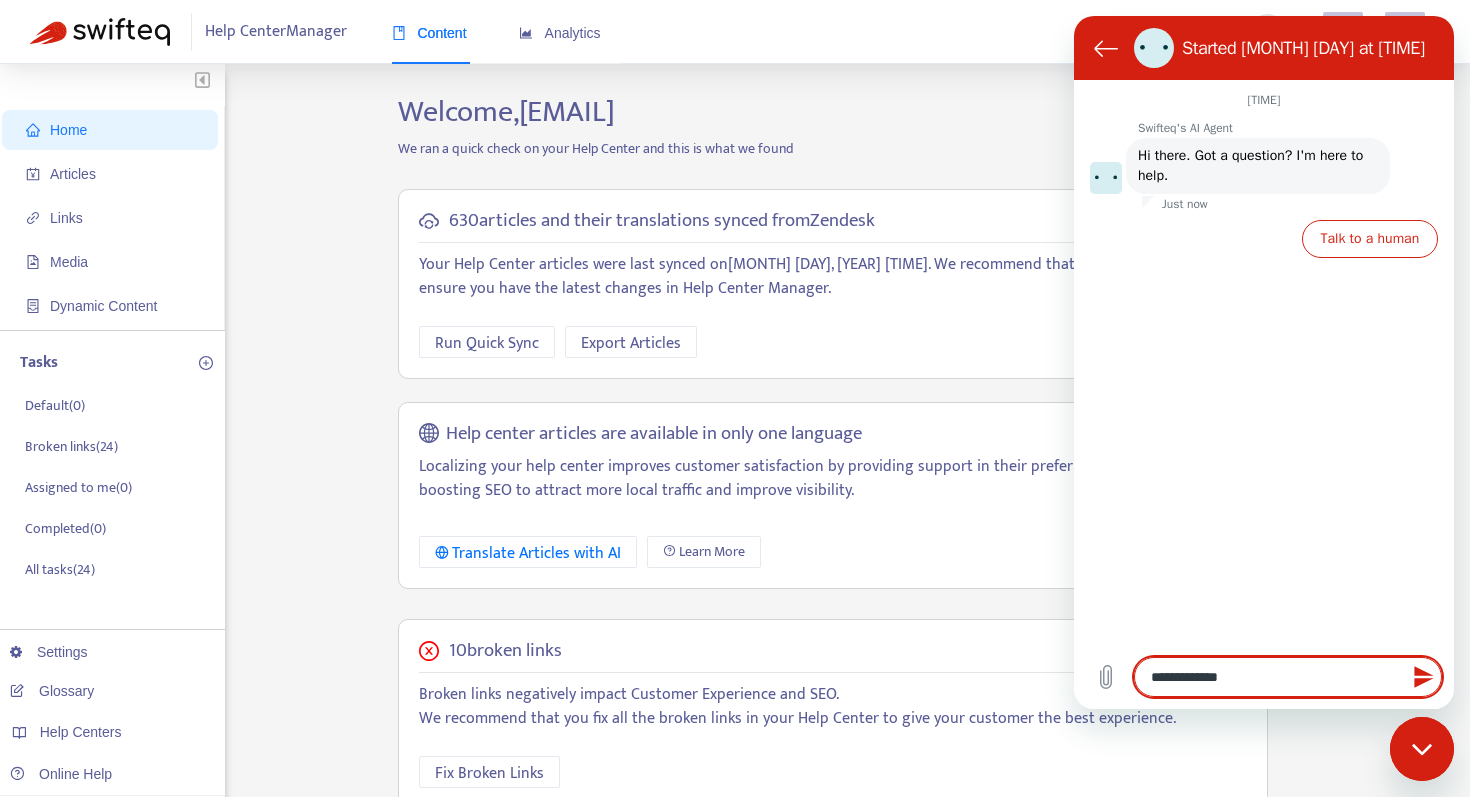 type on "**********" 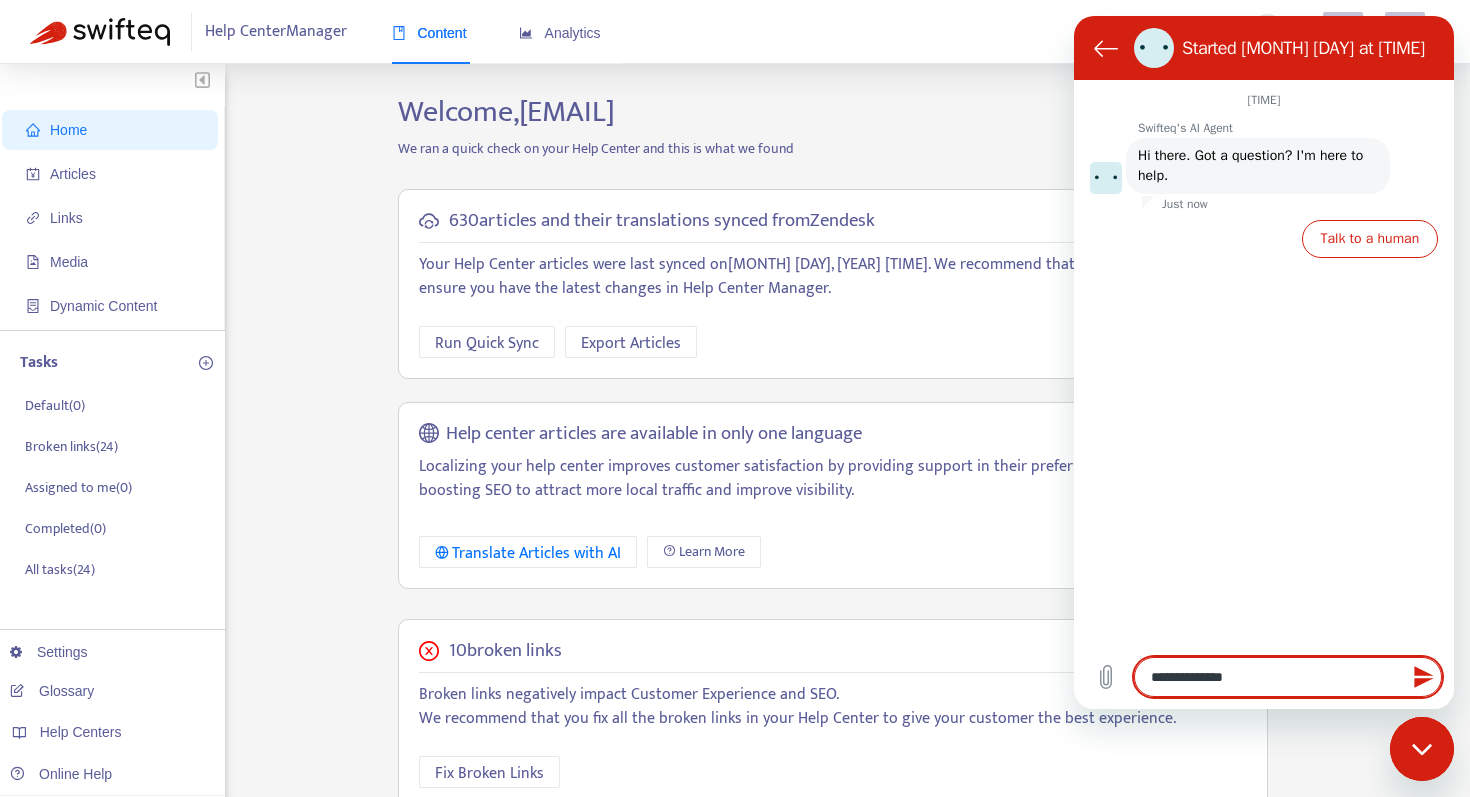 type on "**********" 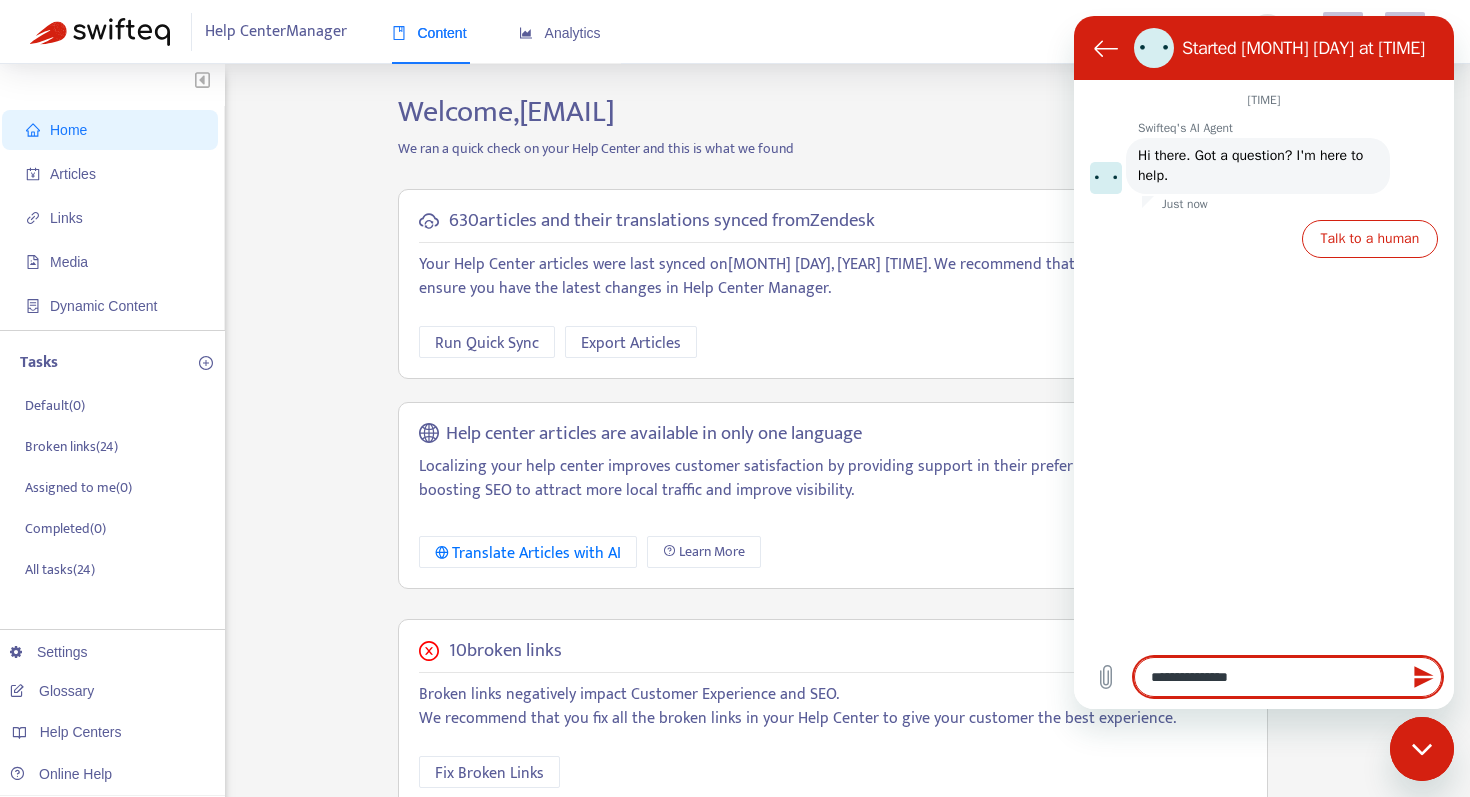 type on "**********" 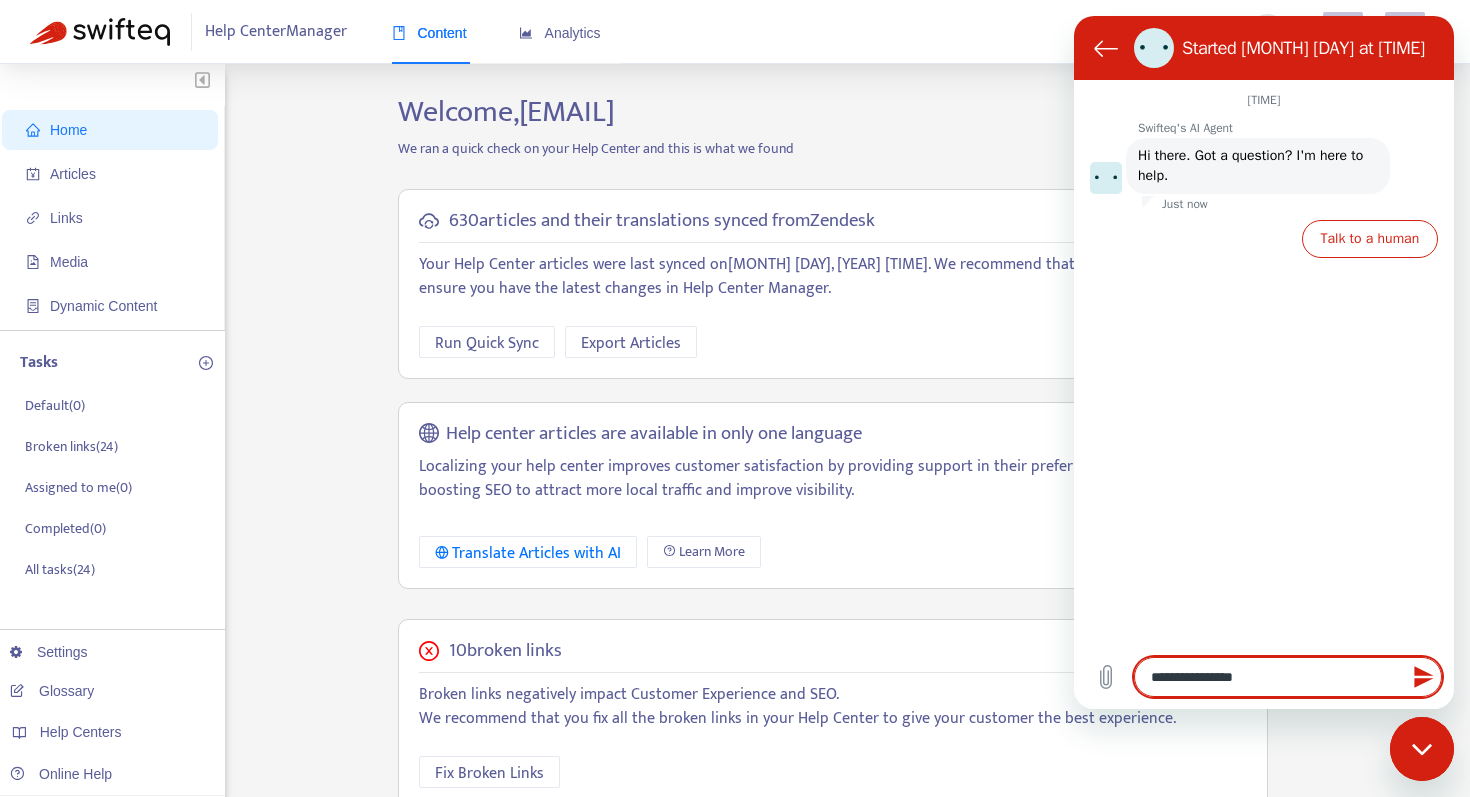 type on "**********" 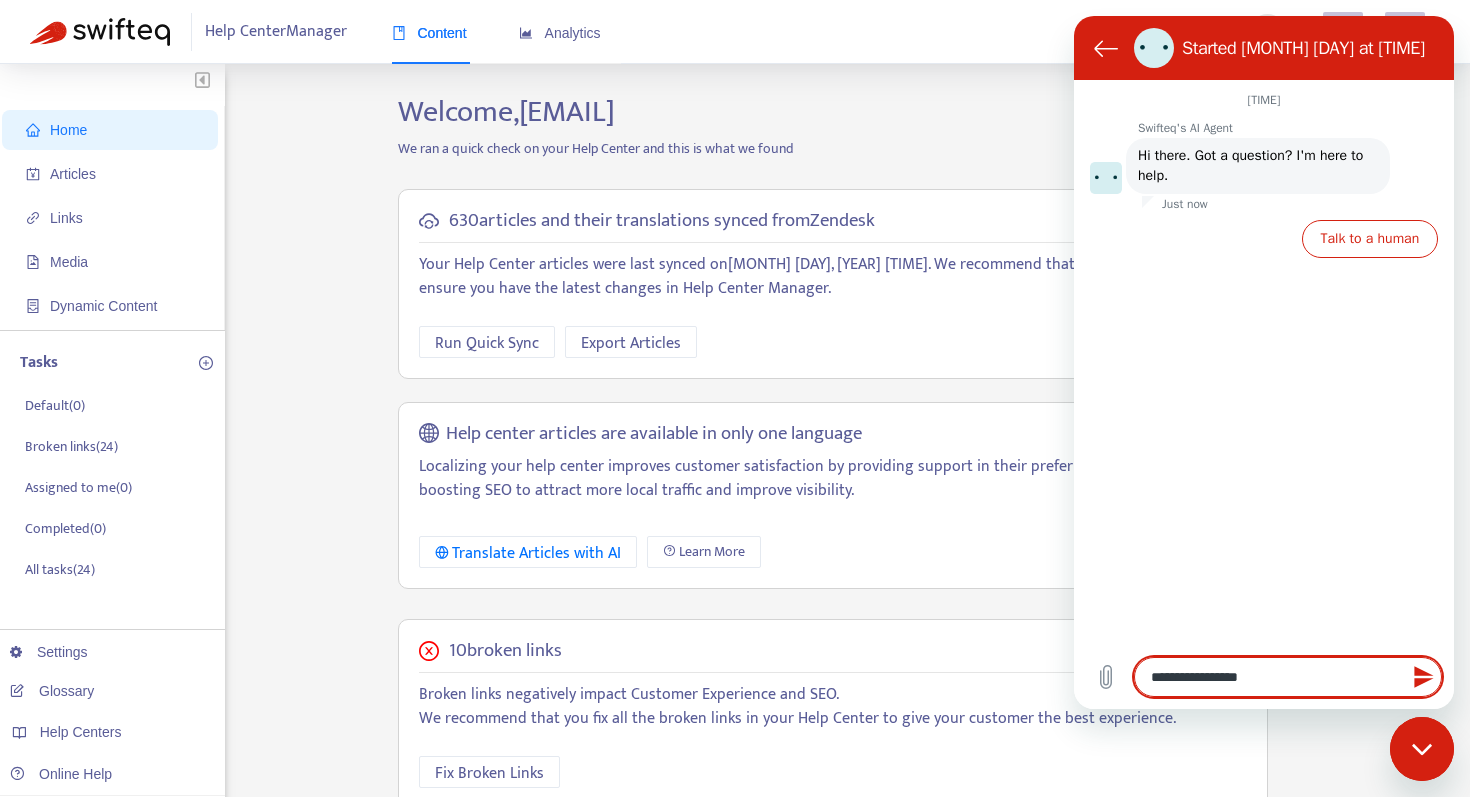 type on "**********" 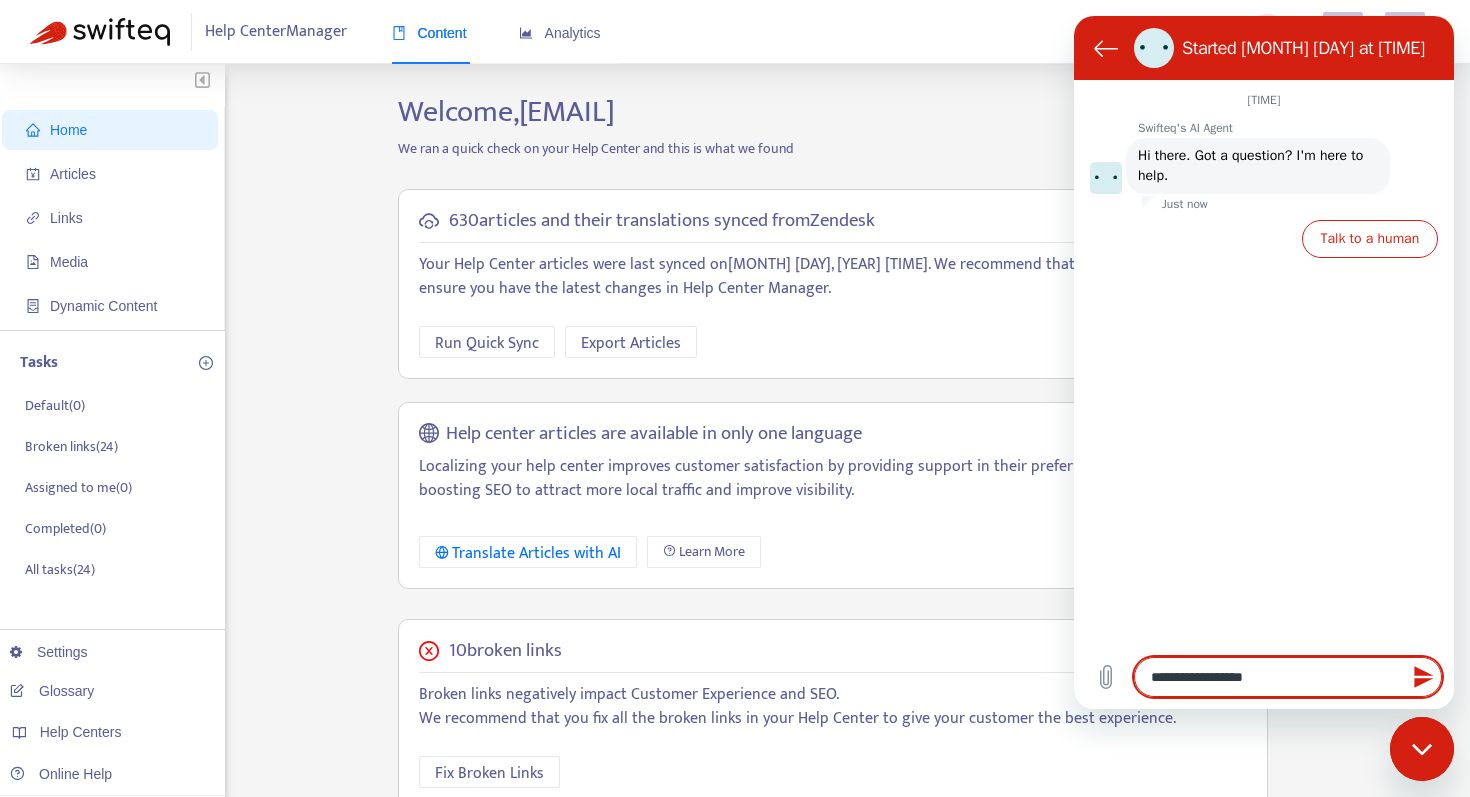 type on "*" 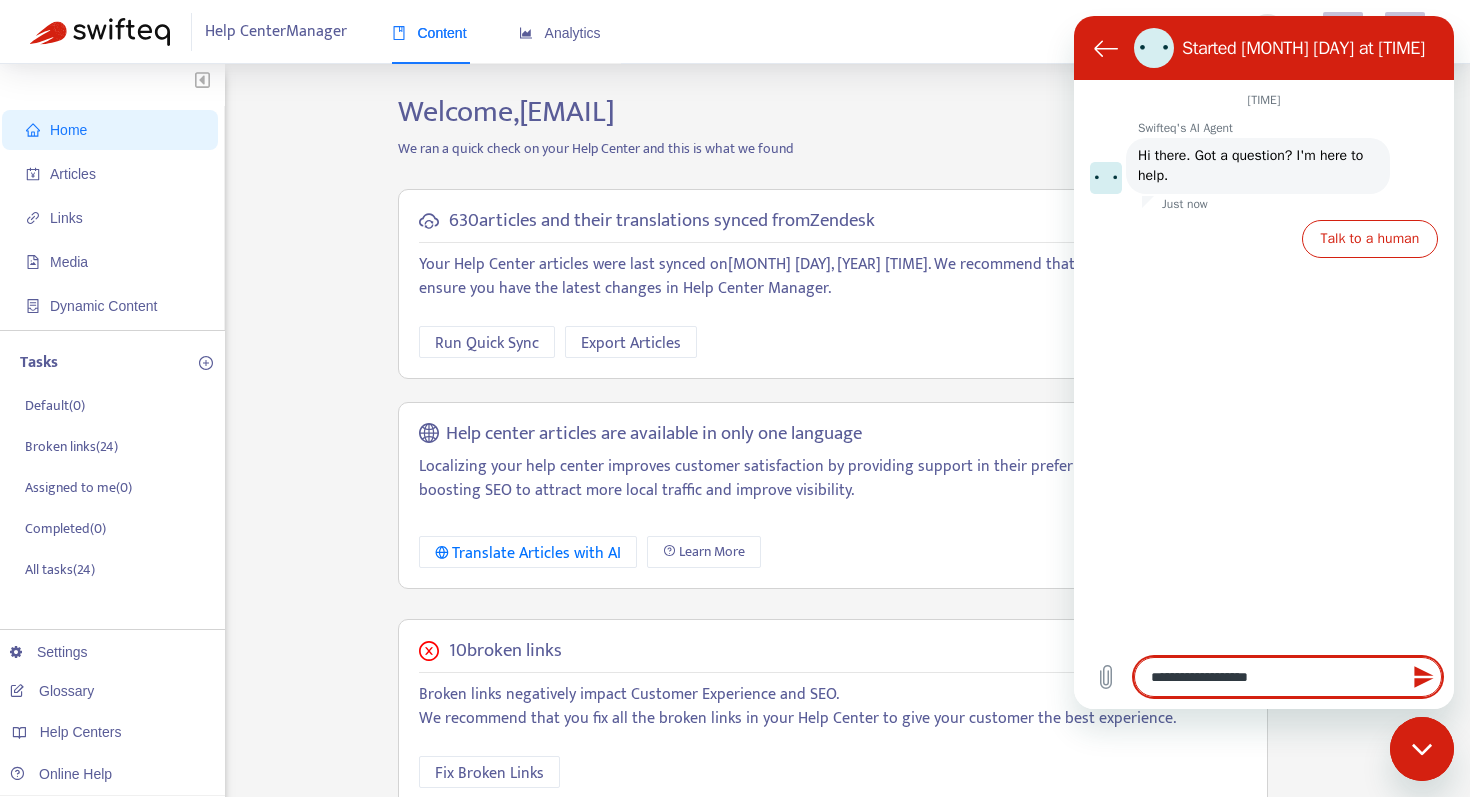 type on "**********" 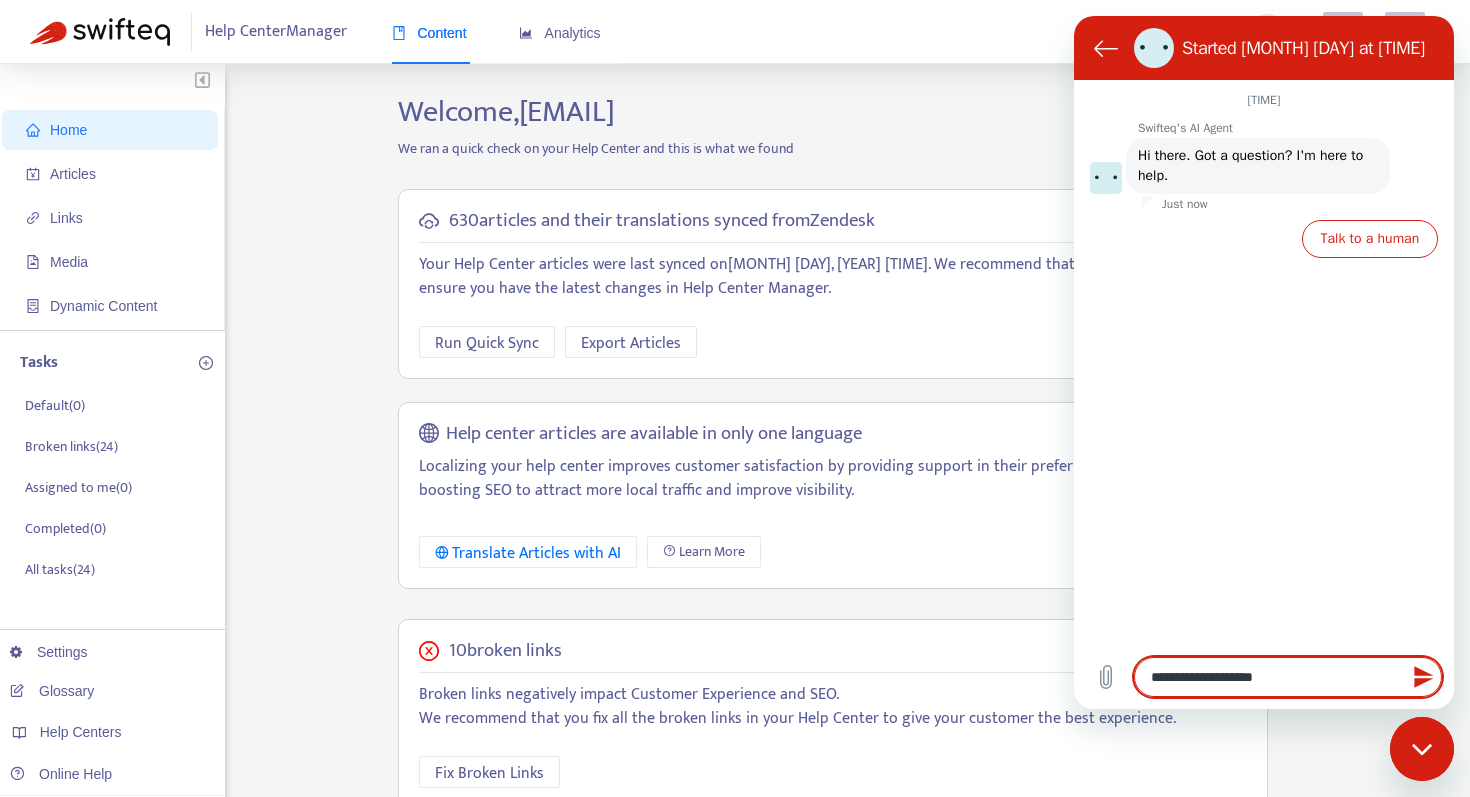 type on "*" 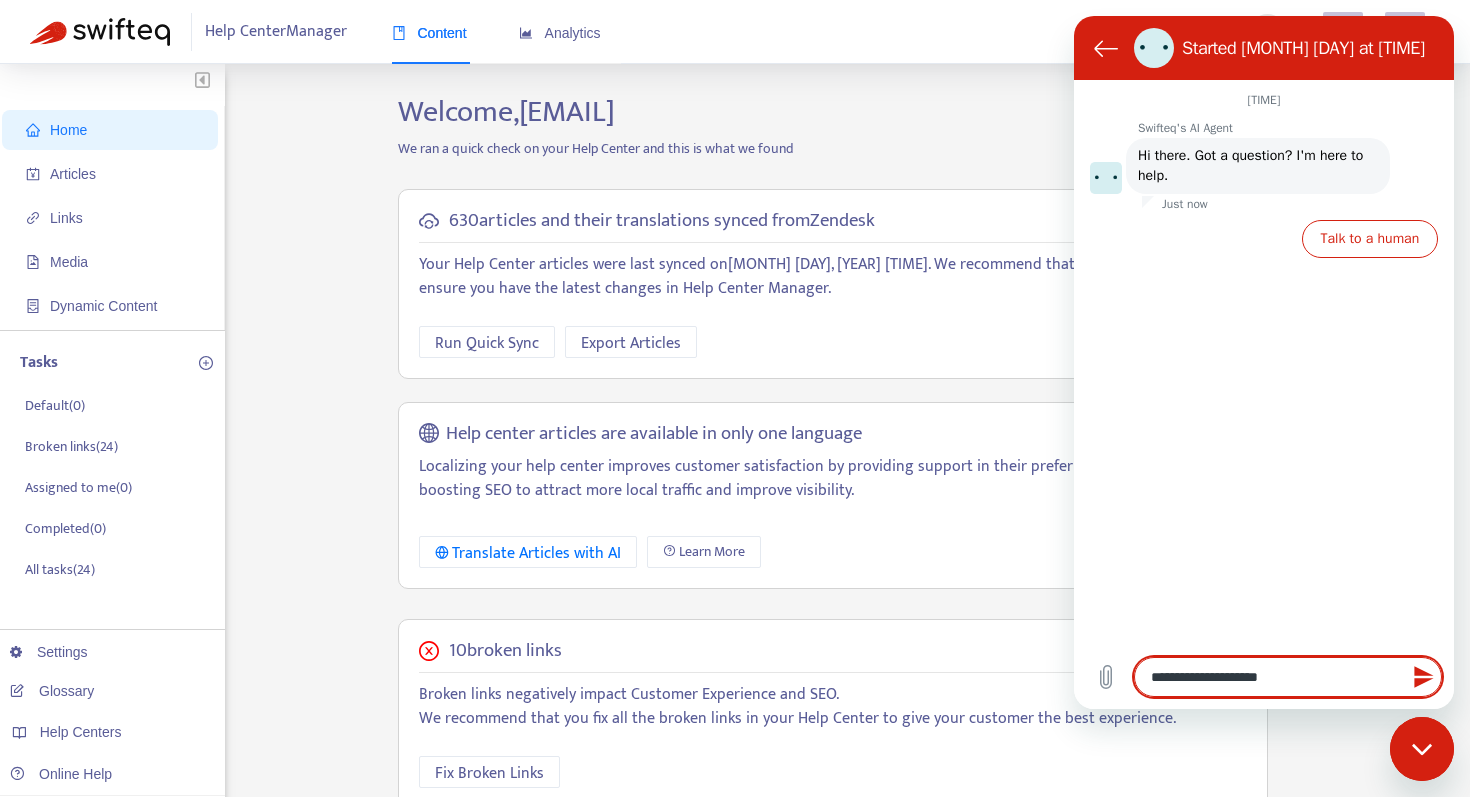type on "*" 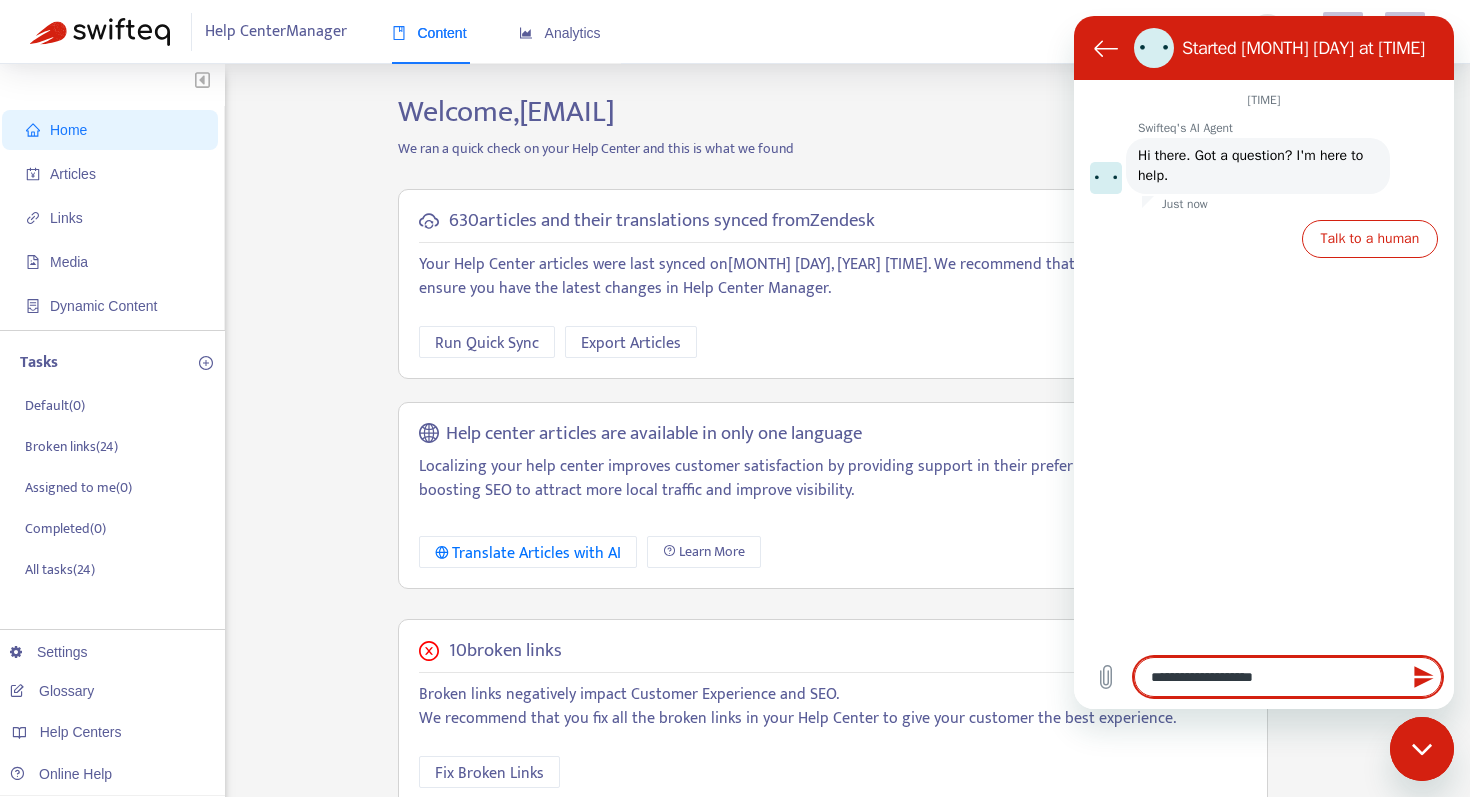 type on "**********" 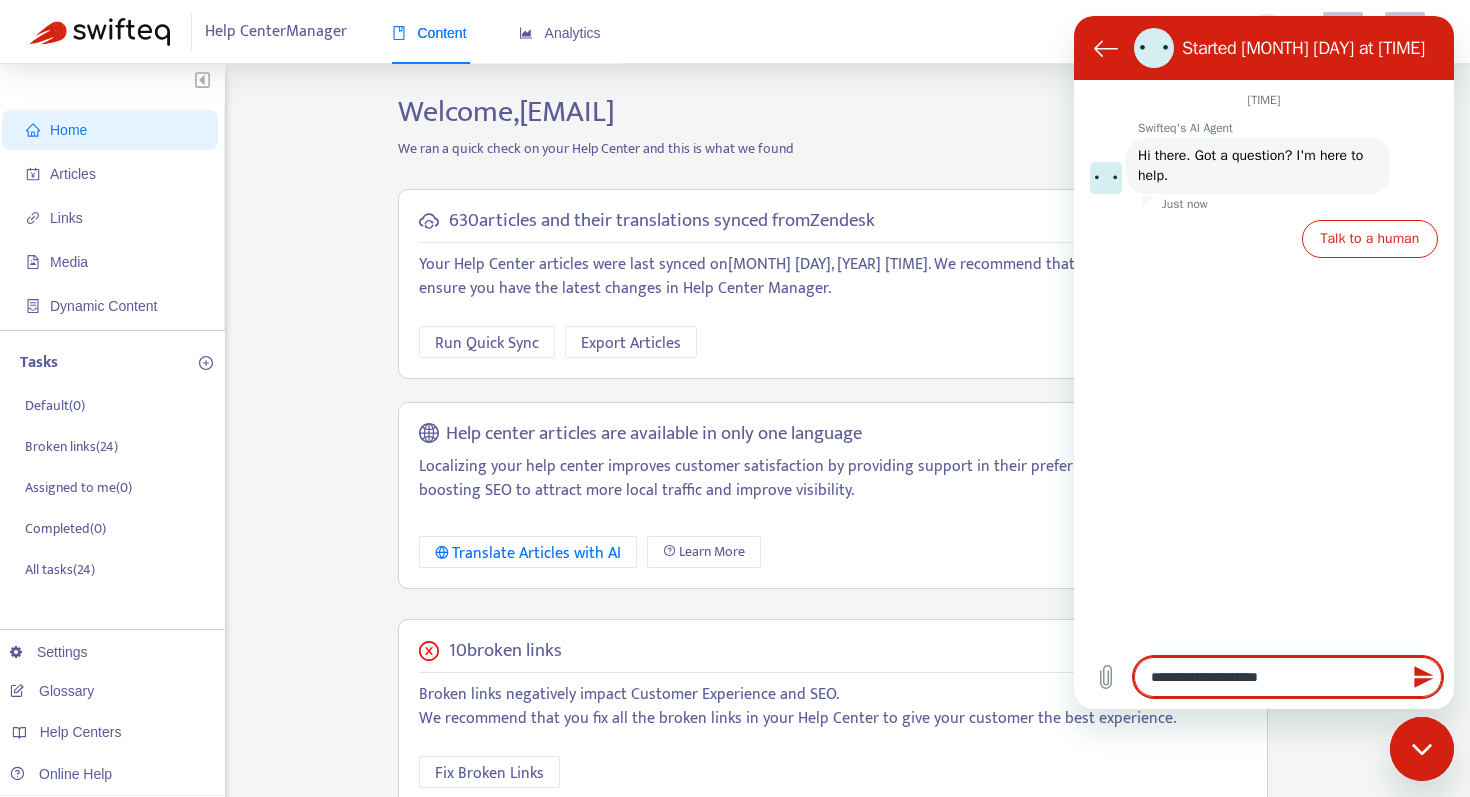 type on "**********" 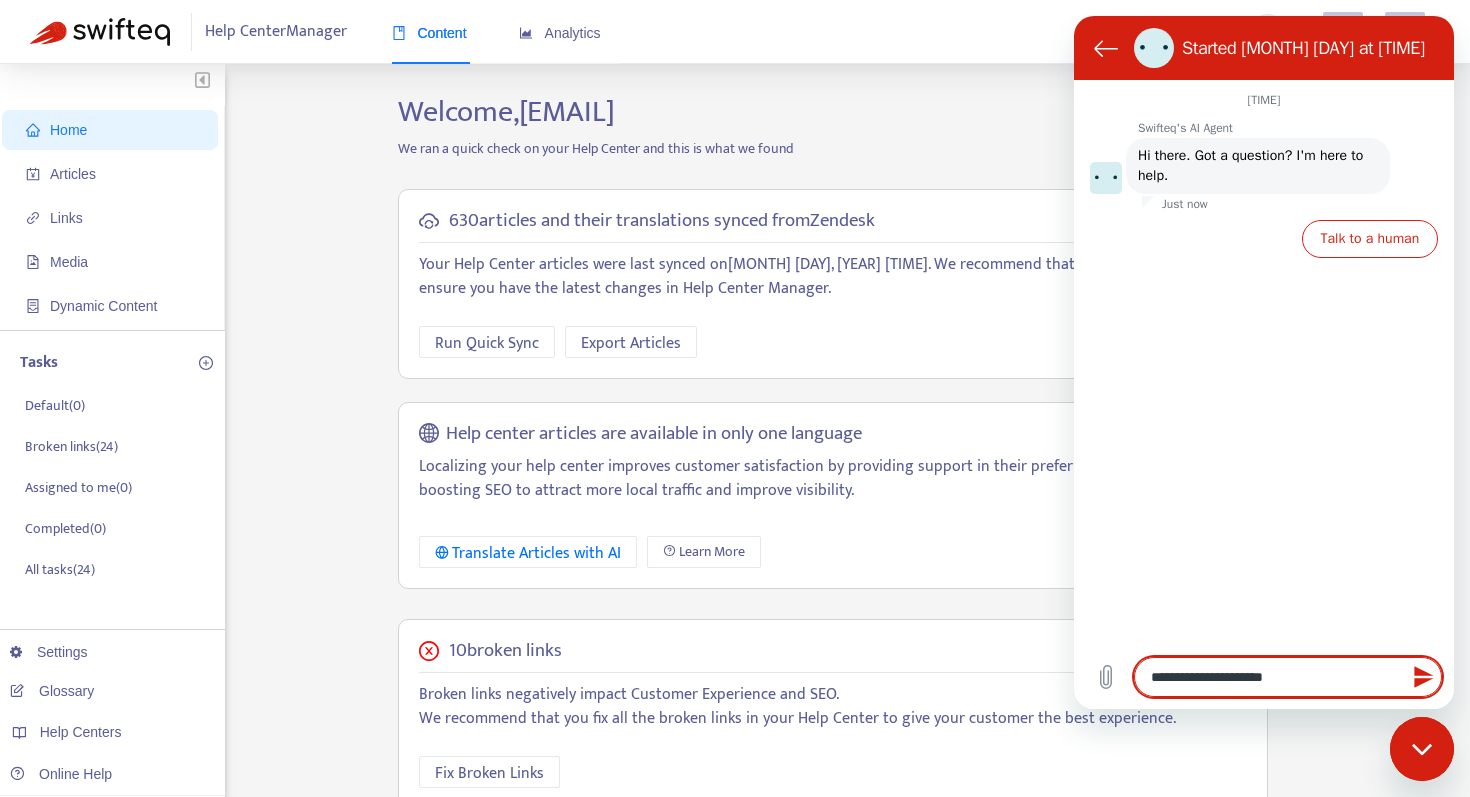 type on "**********" 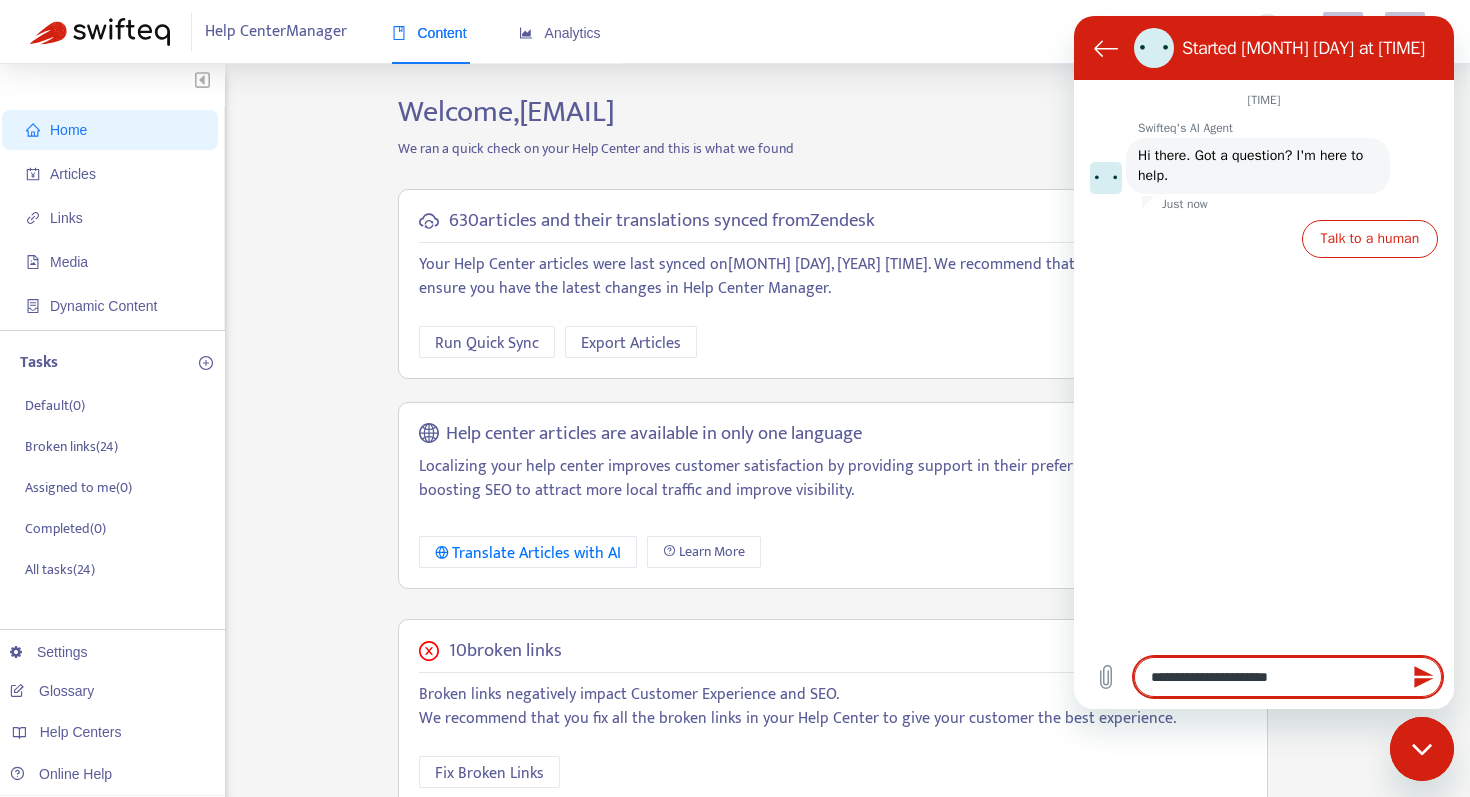 type on "**********" 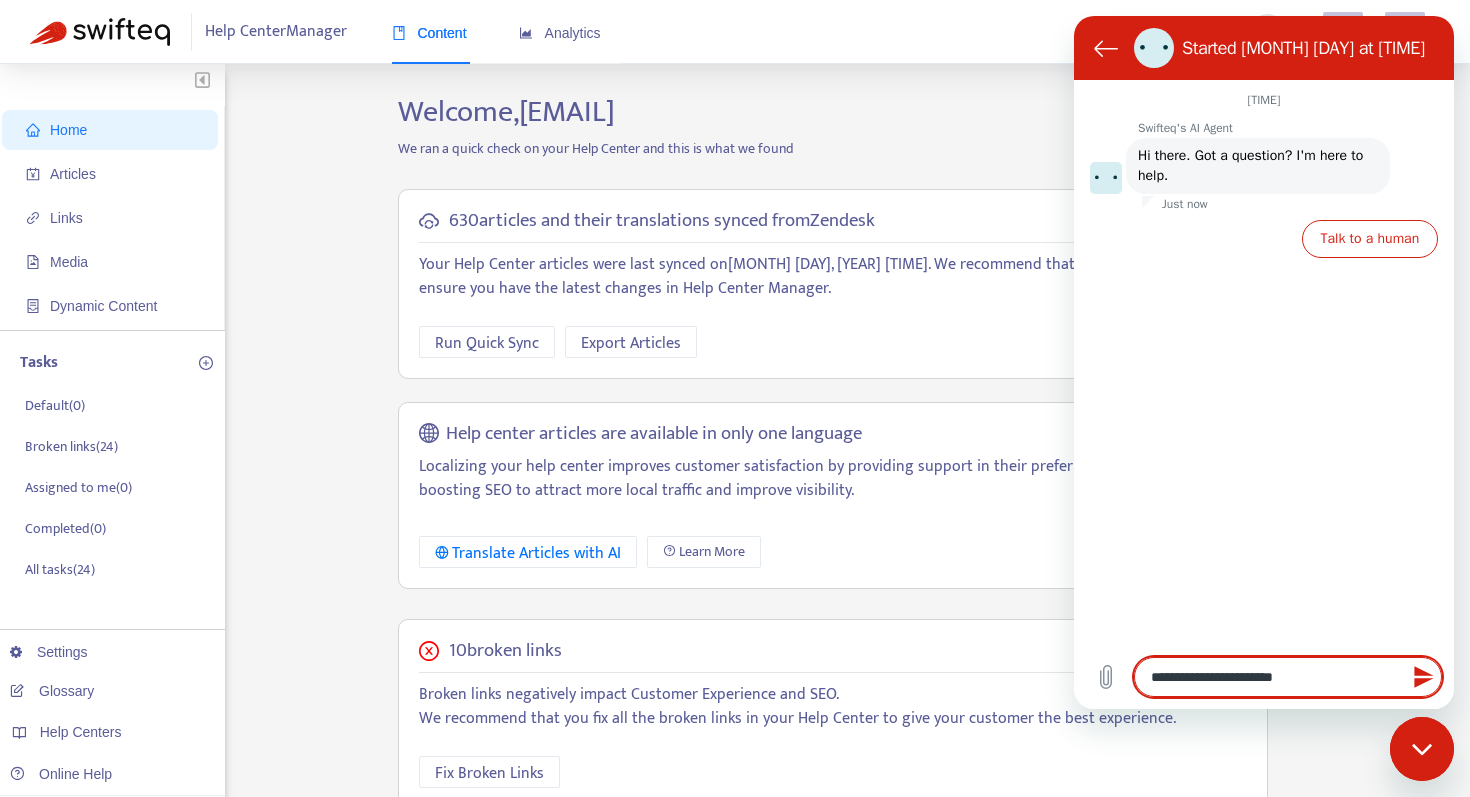 type on "**********" 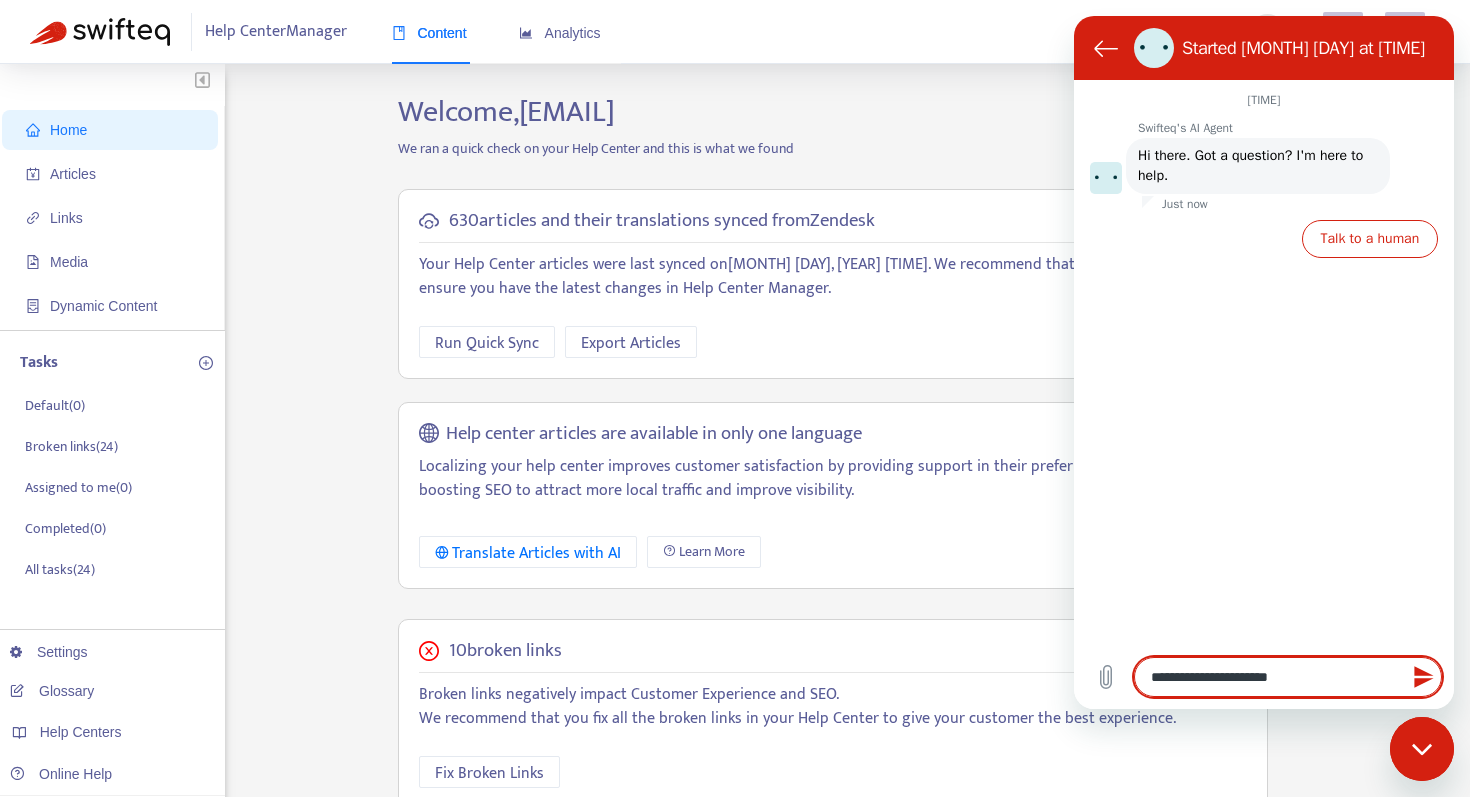type on "**********" 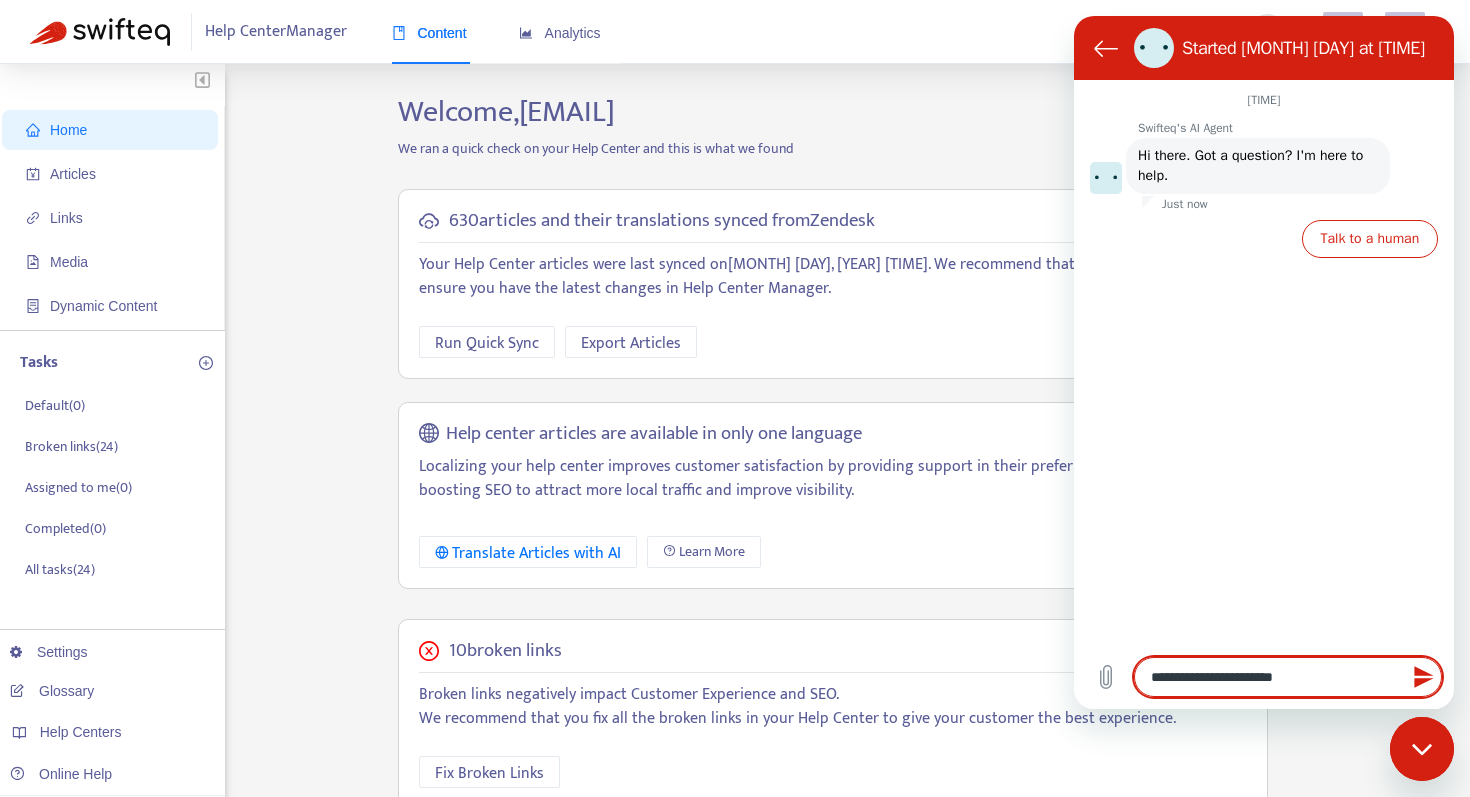 type on "*" 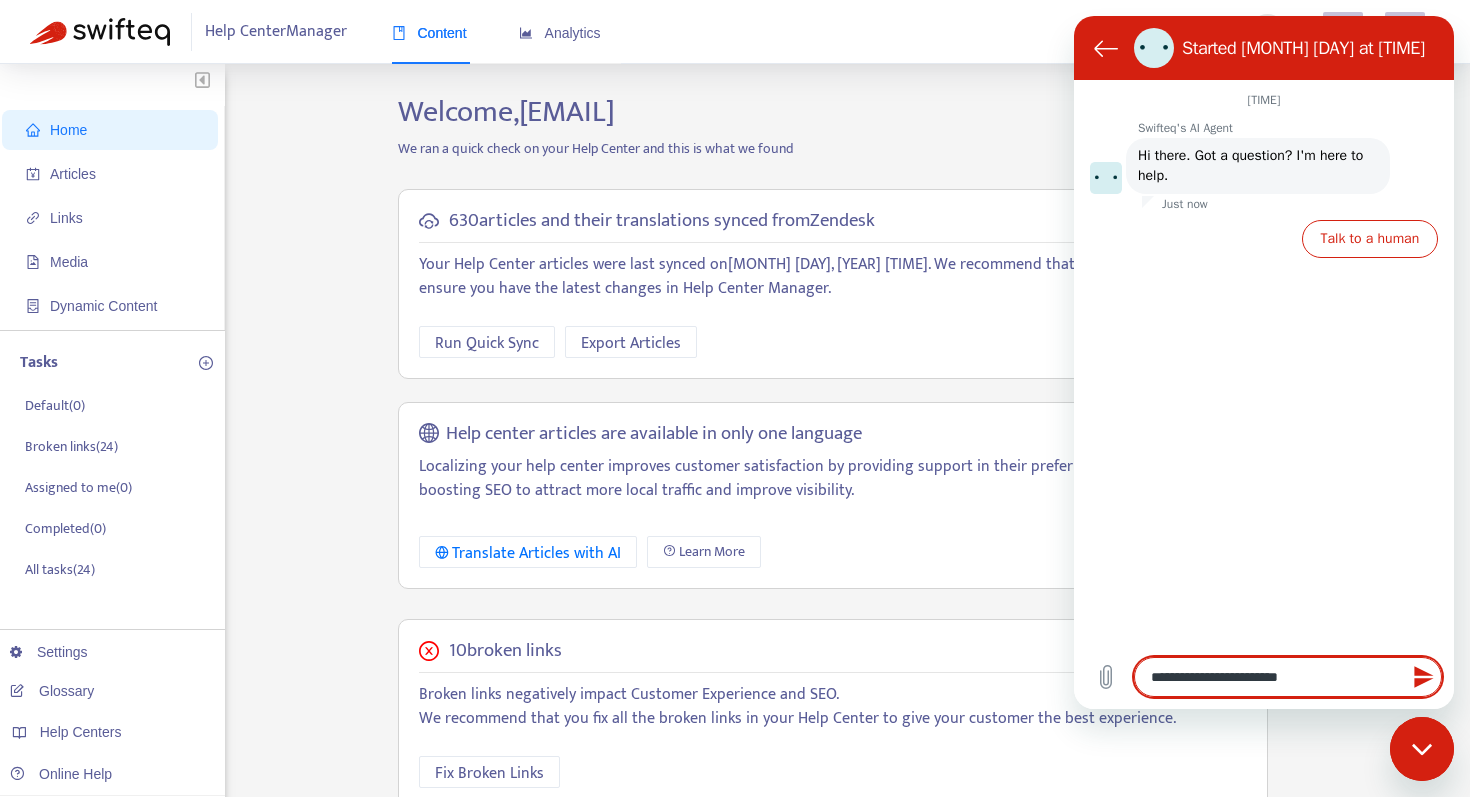 type on "**********" 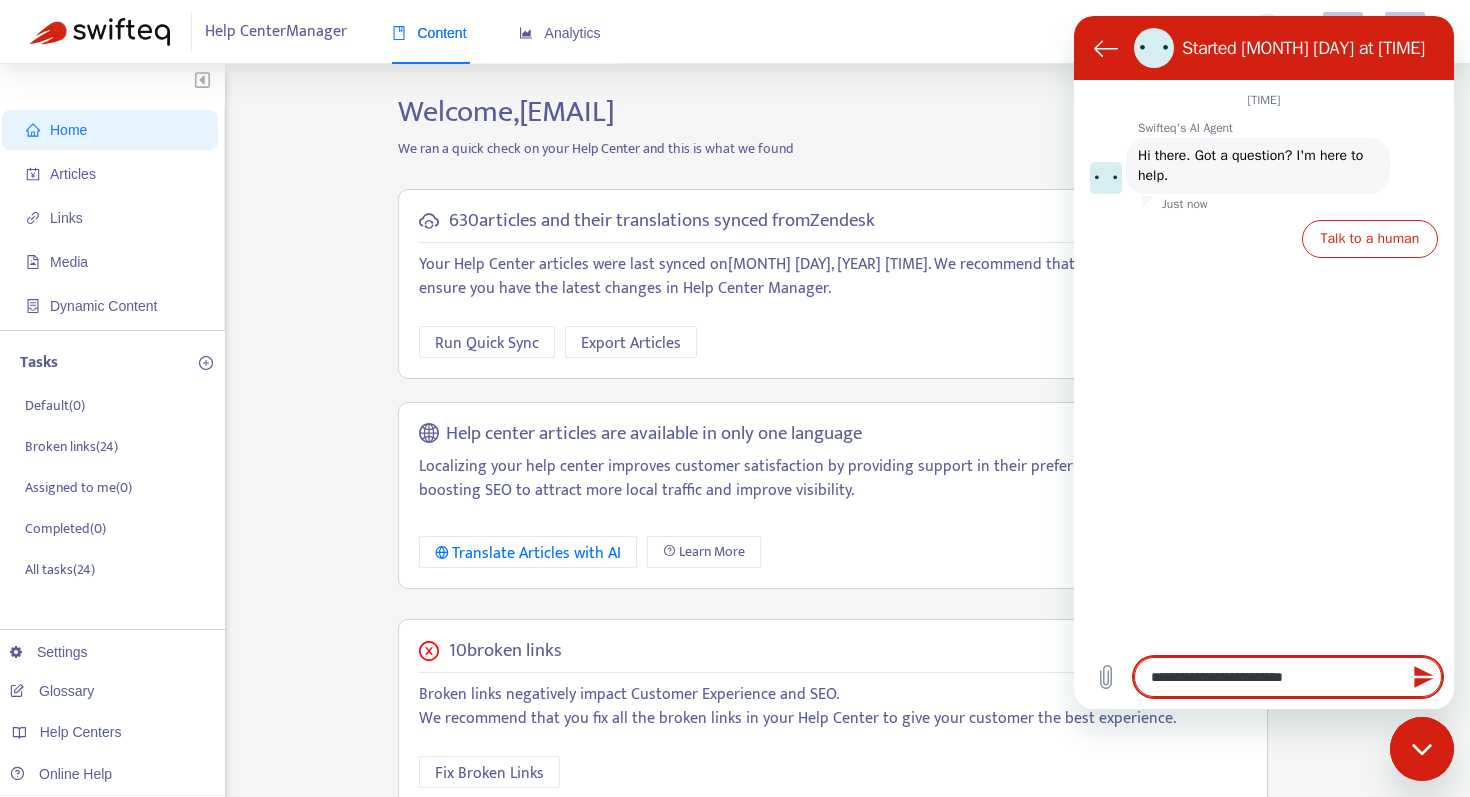 type on "**********" 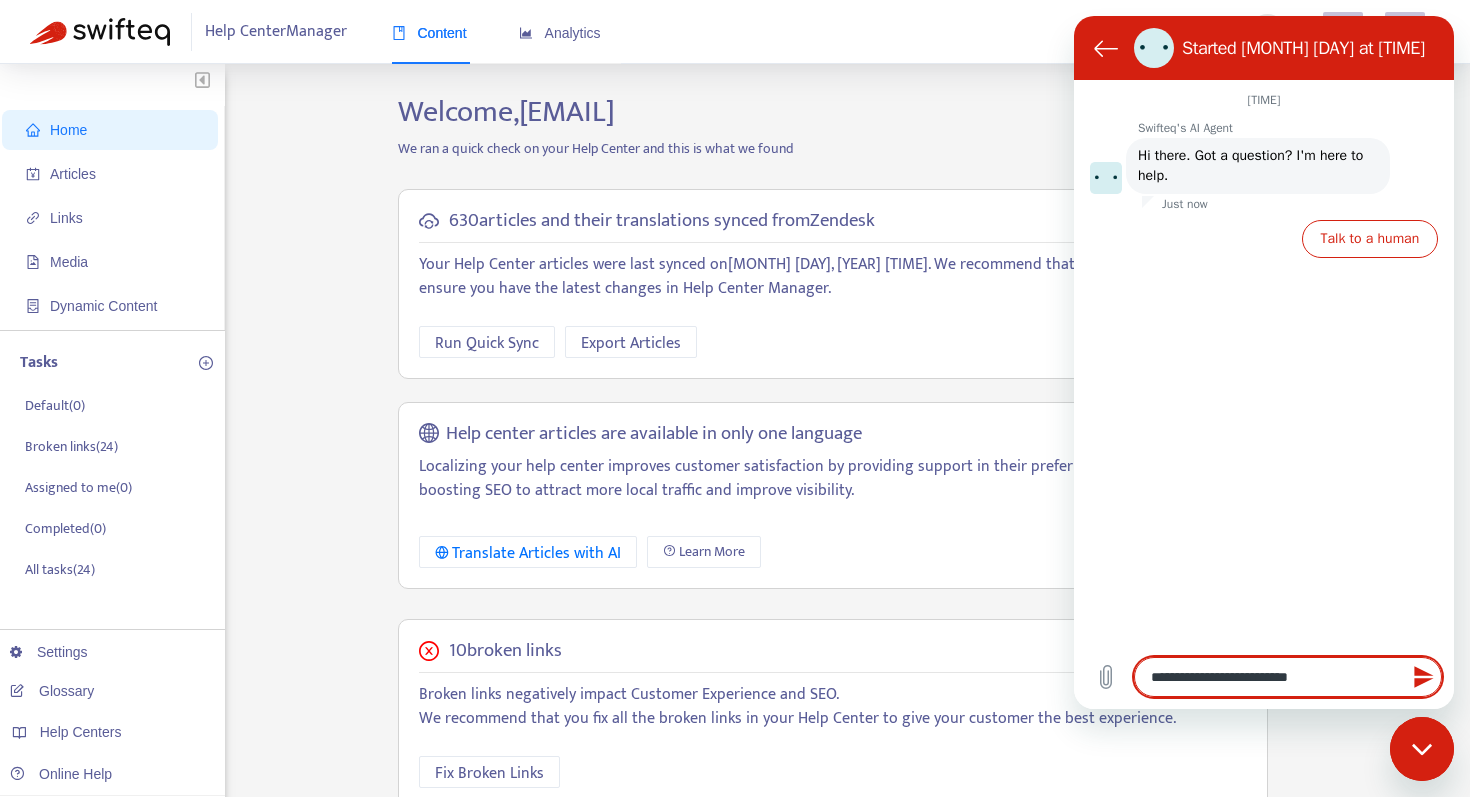 type on "**********" 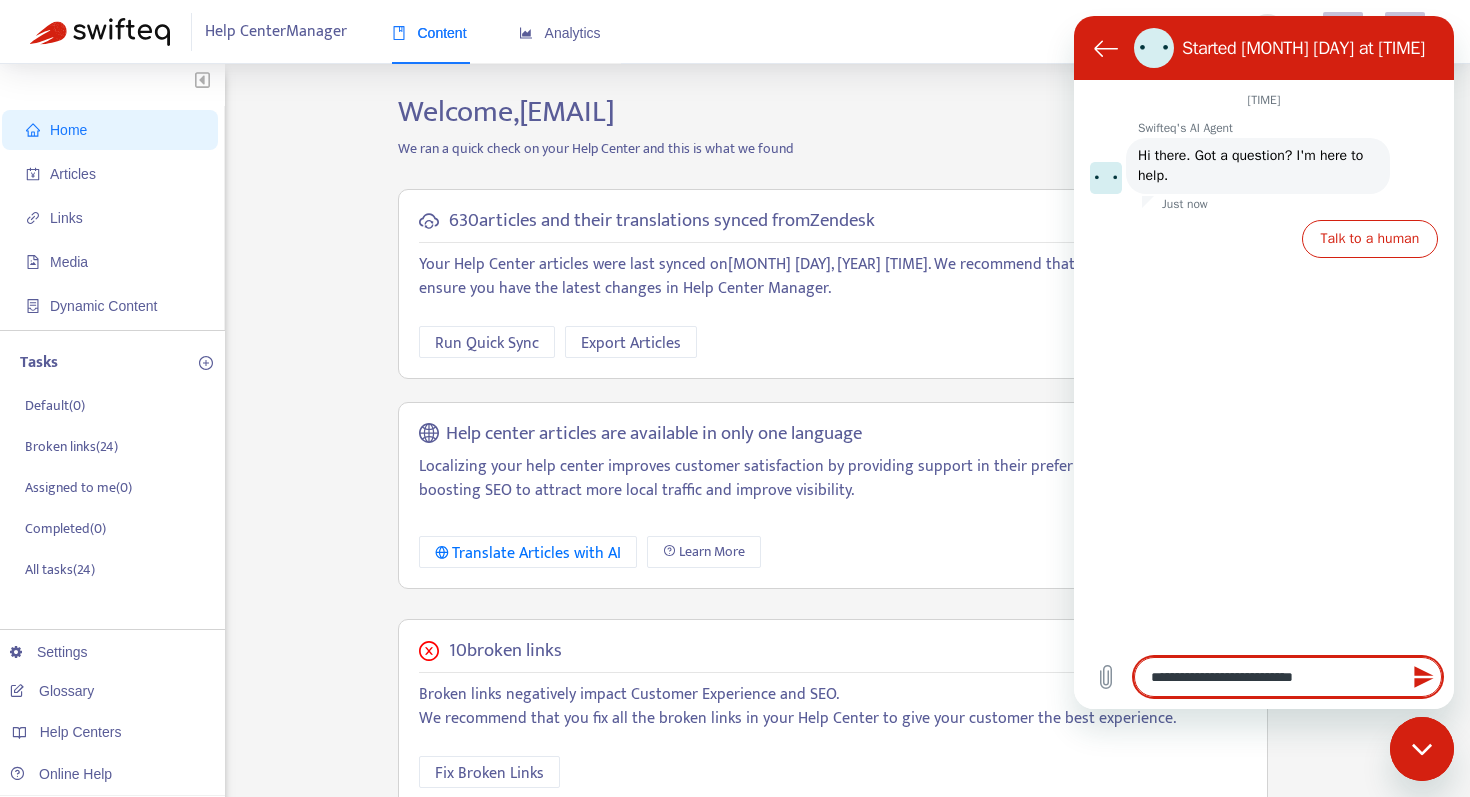 type on "**********" 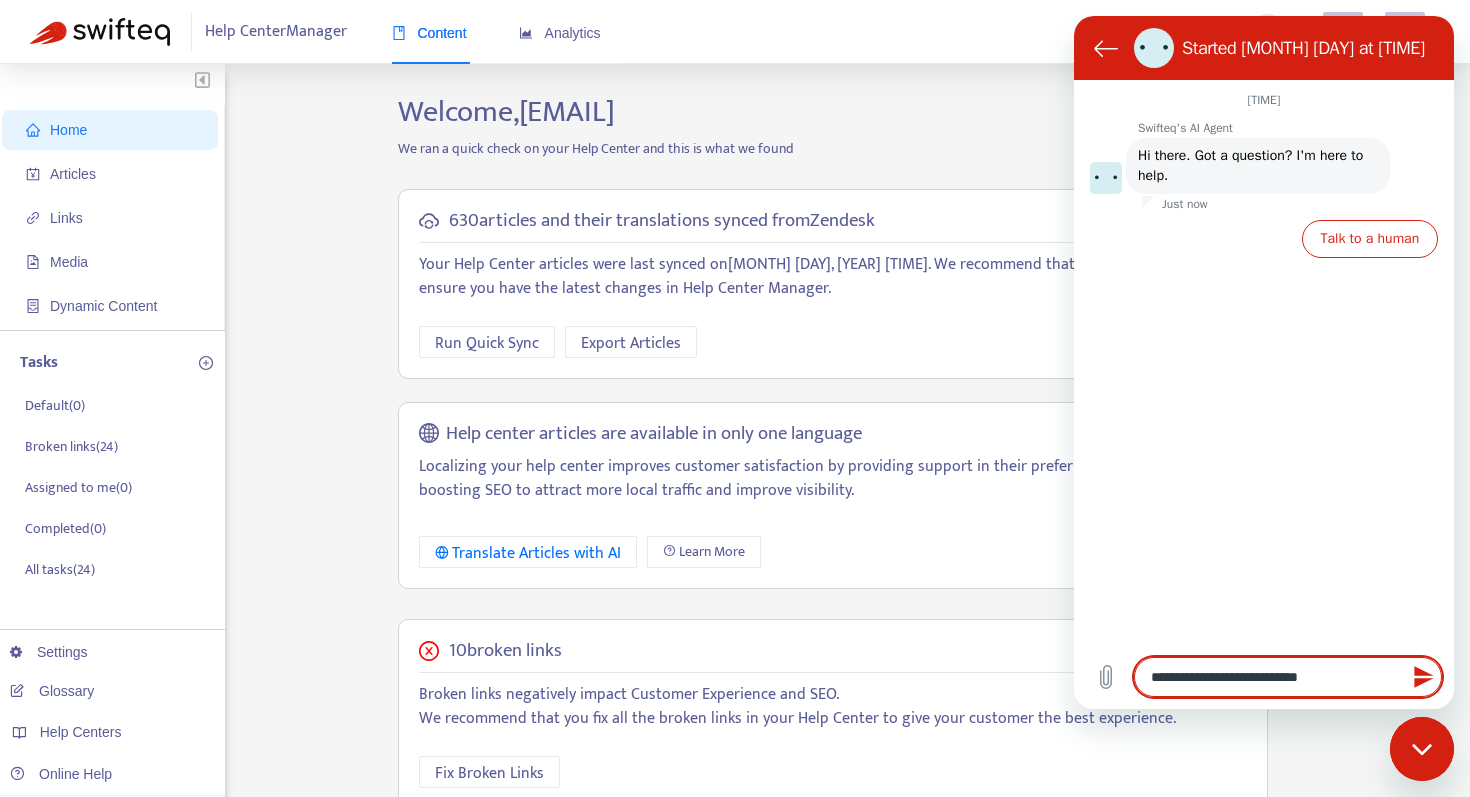 type on "**********" 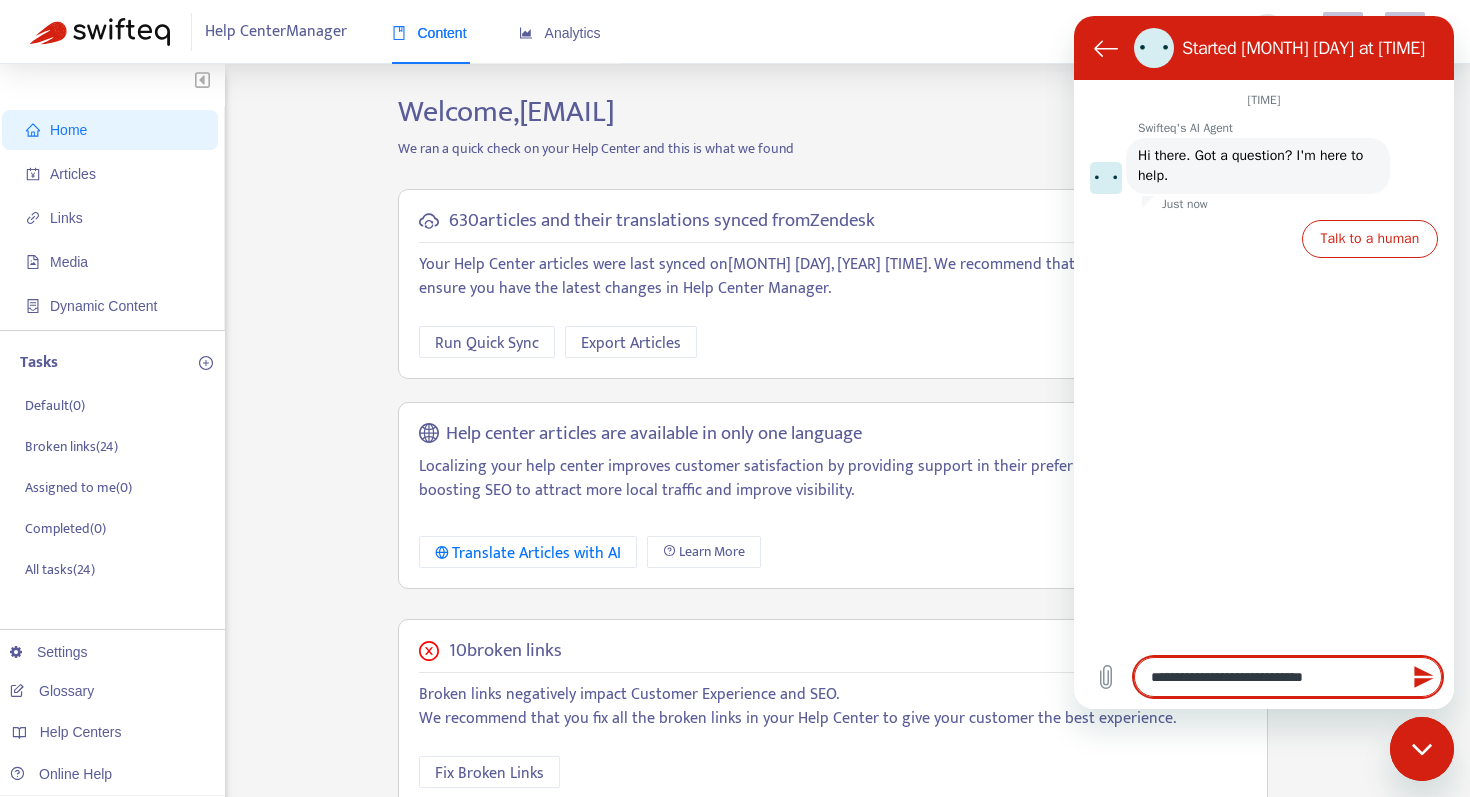 type on "**********" 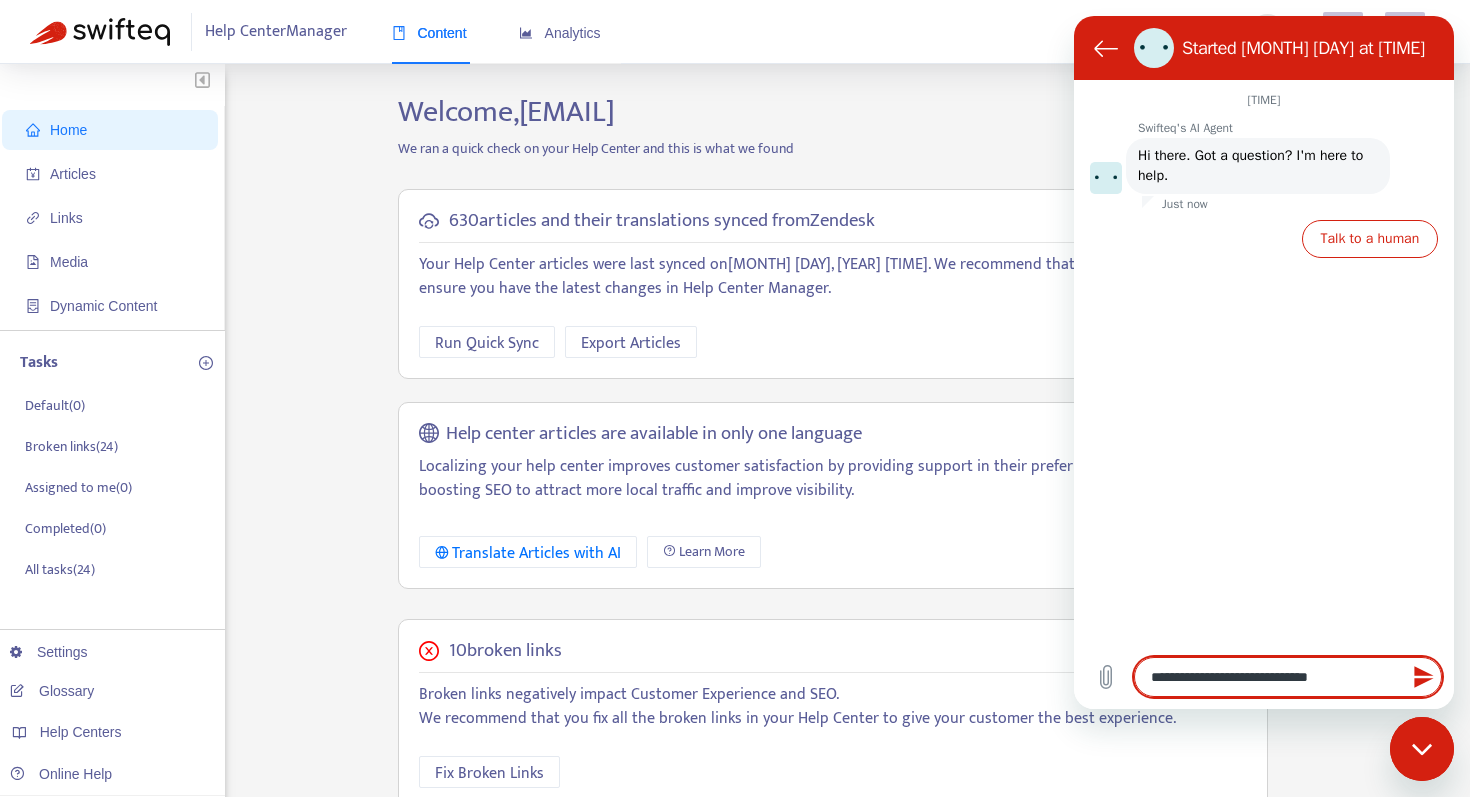 type on "**********" 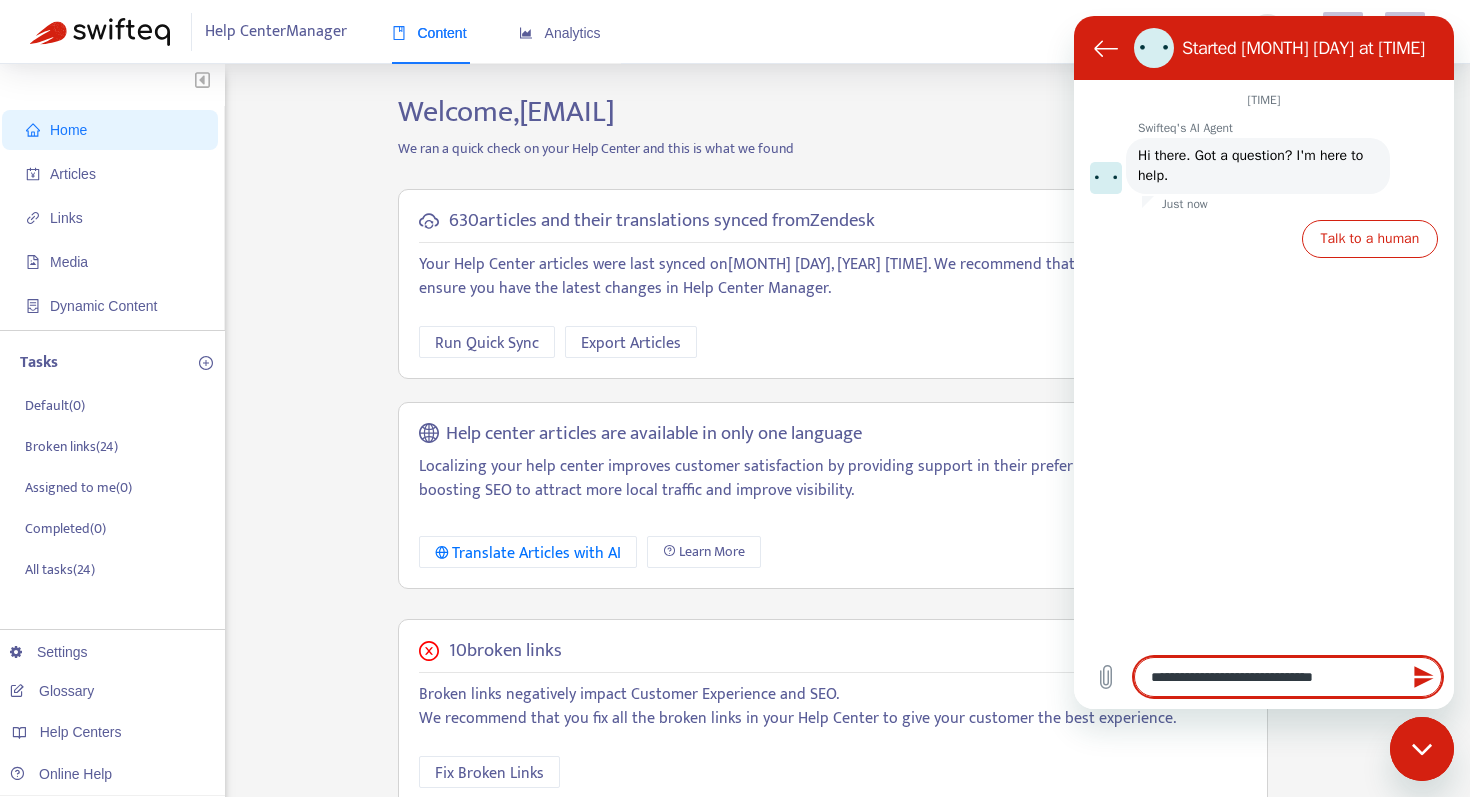 type on "**********" 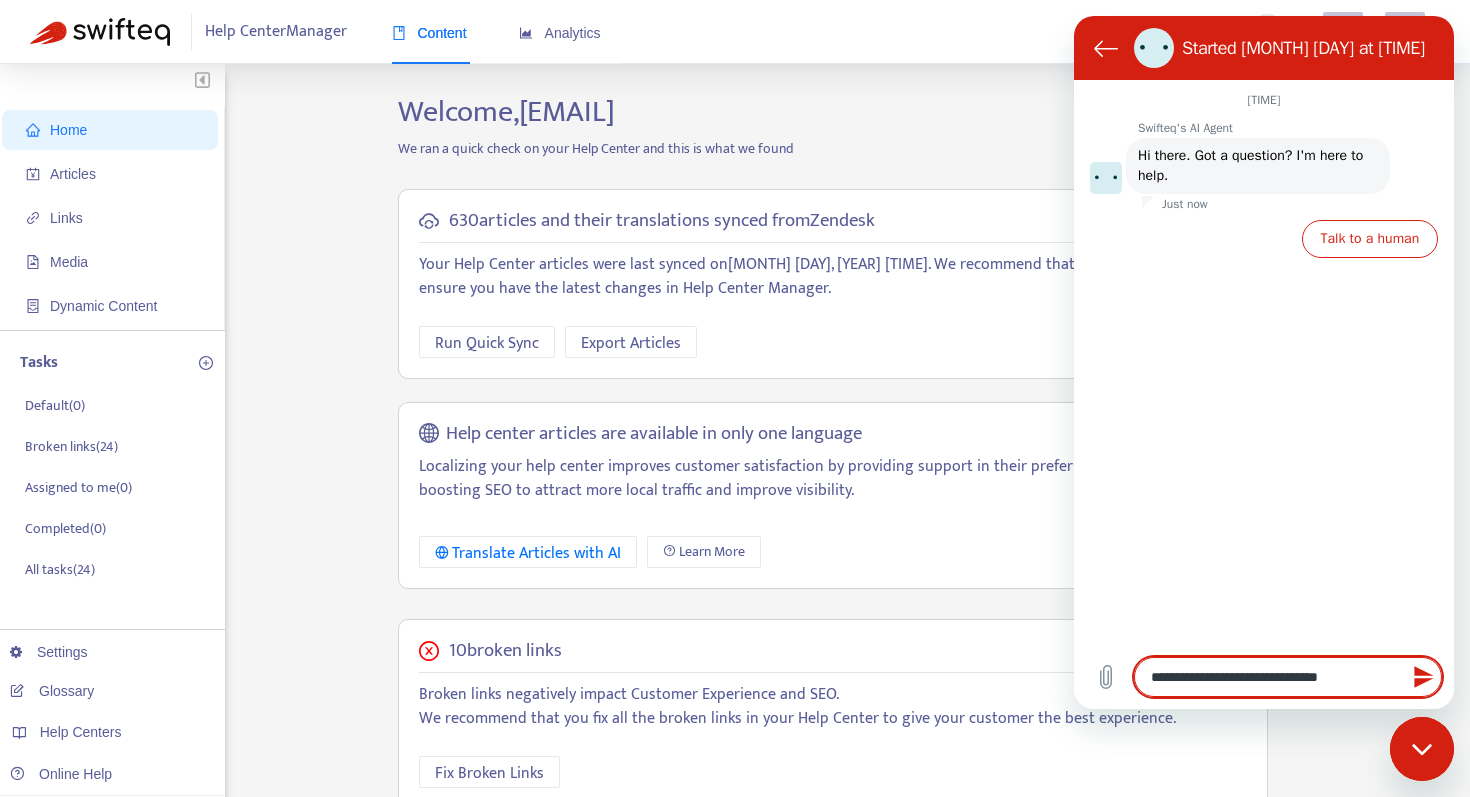 type on "**********" 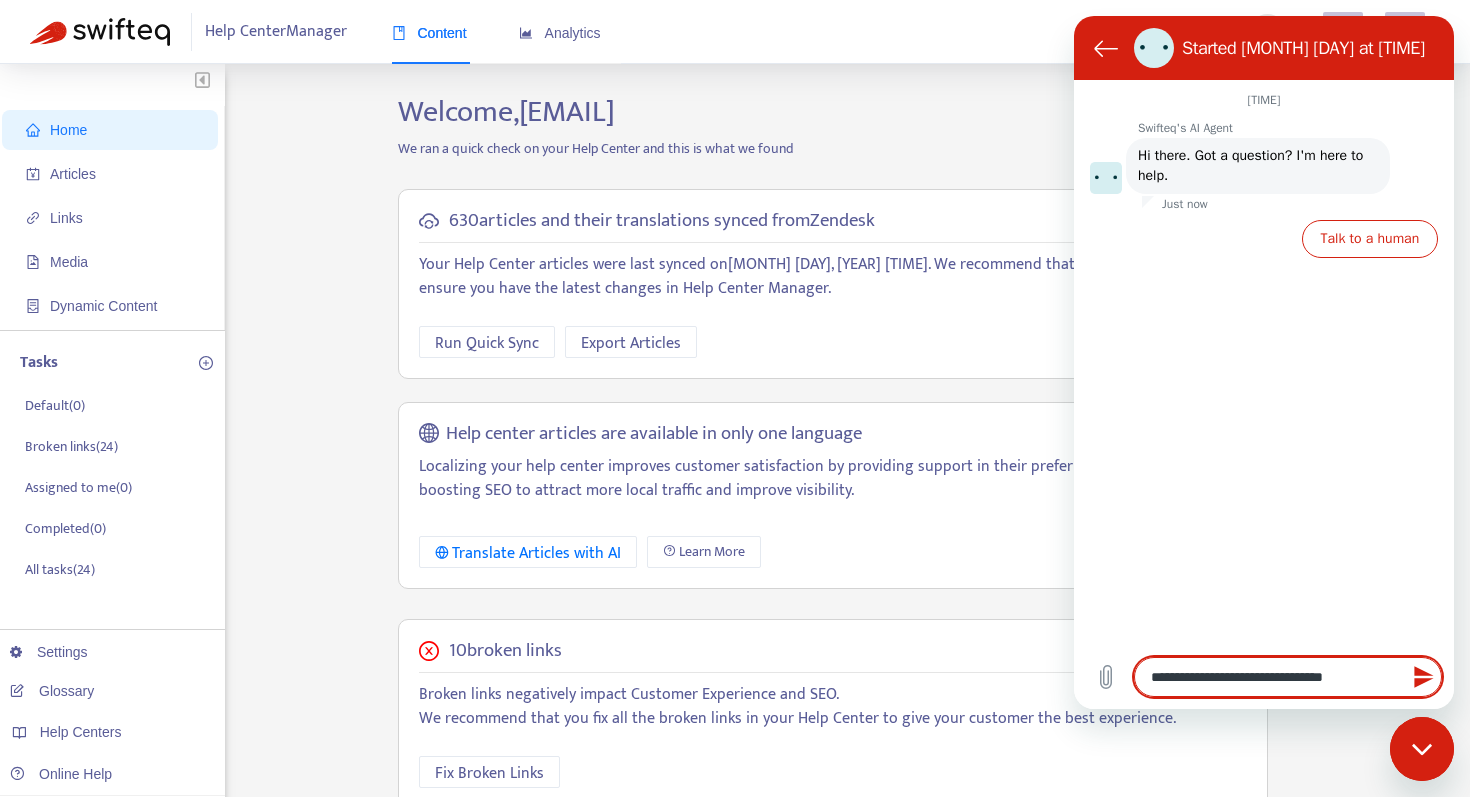 type on "**********" 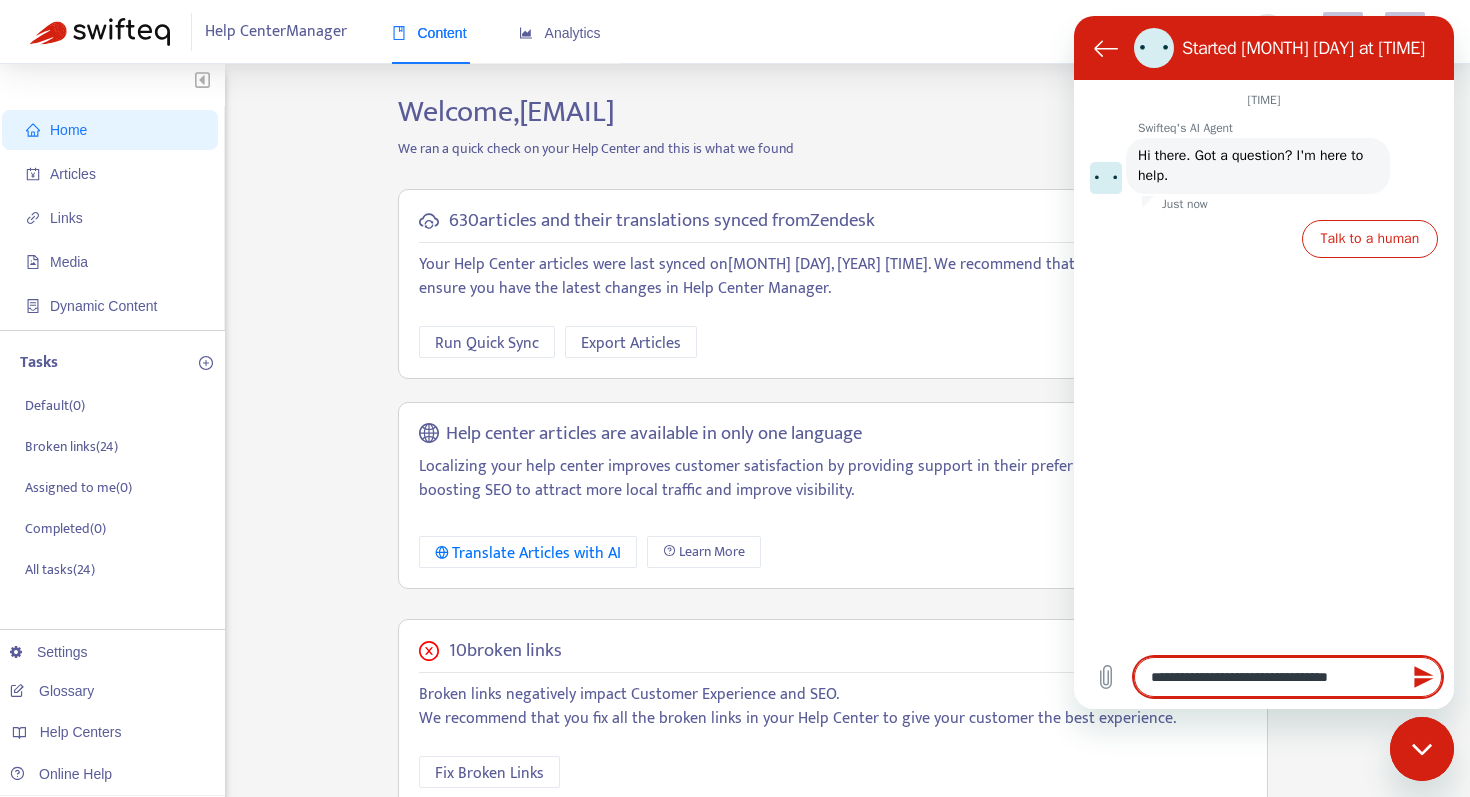 type on "**********" 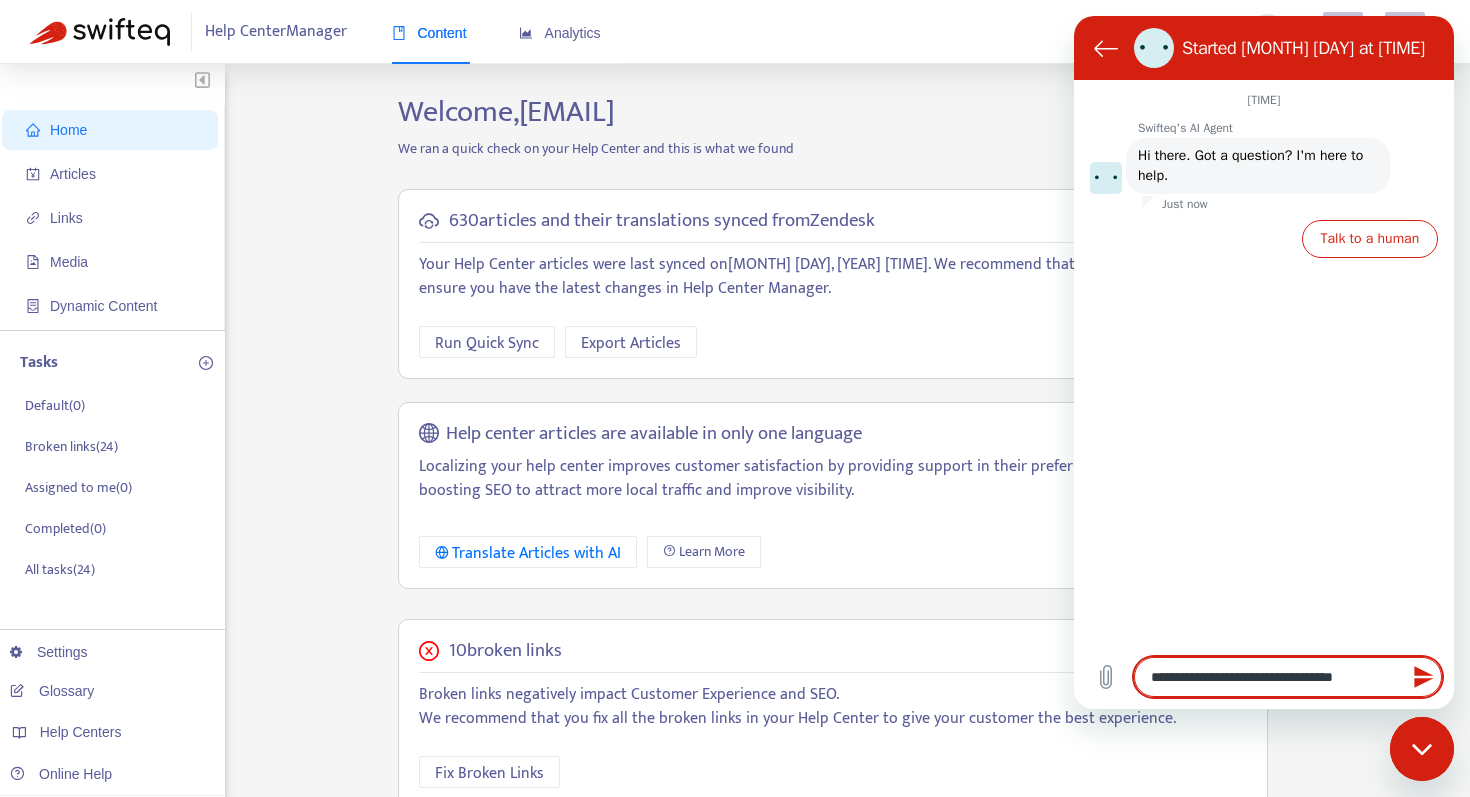 type on "**********" 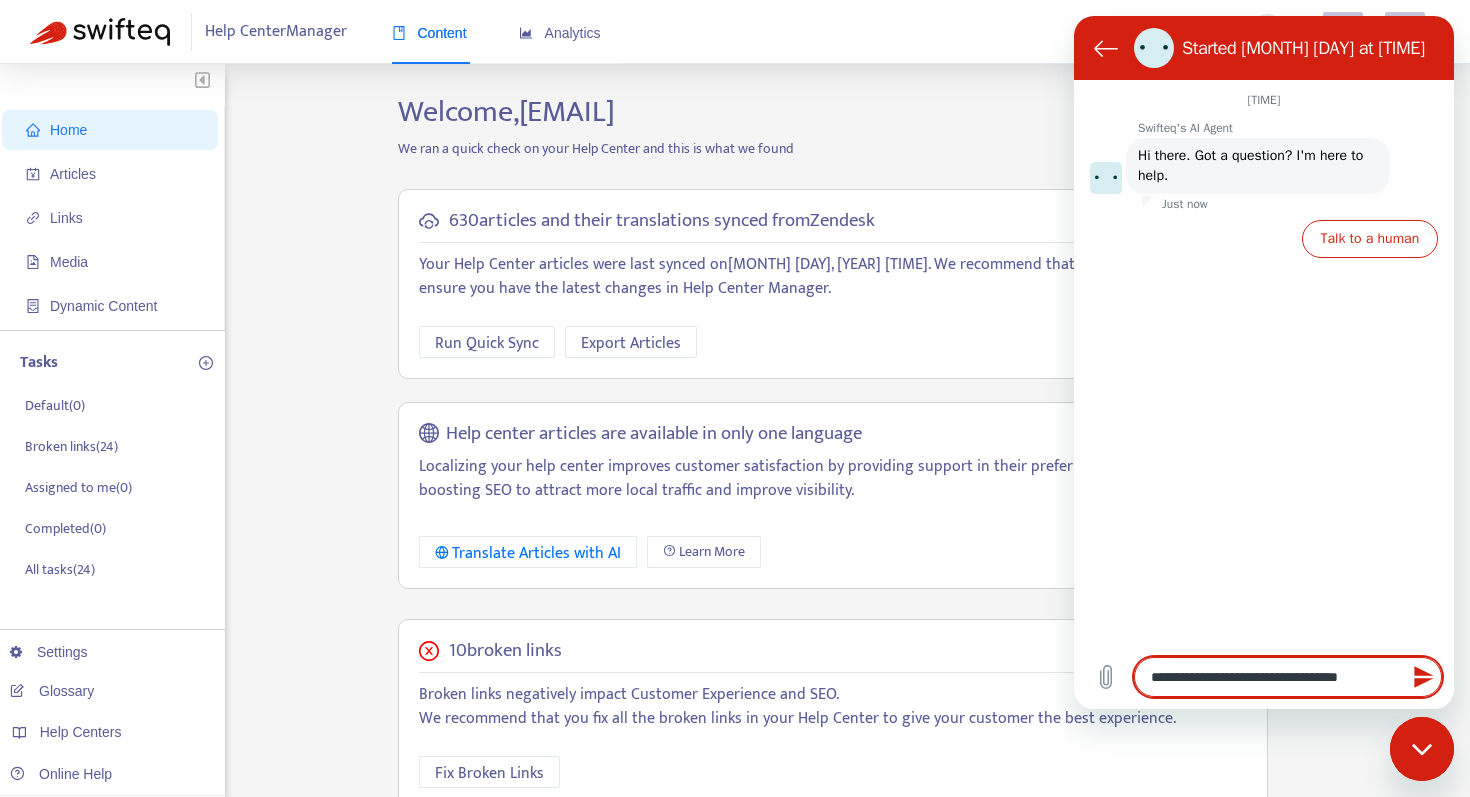 type on "**********" 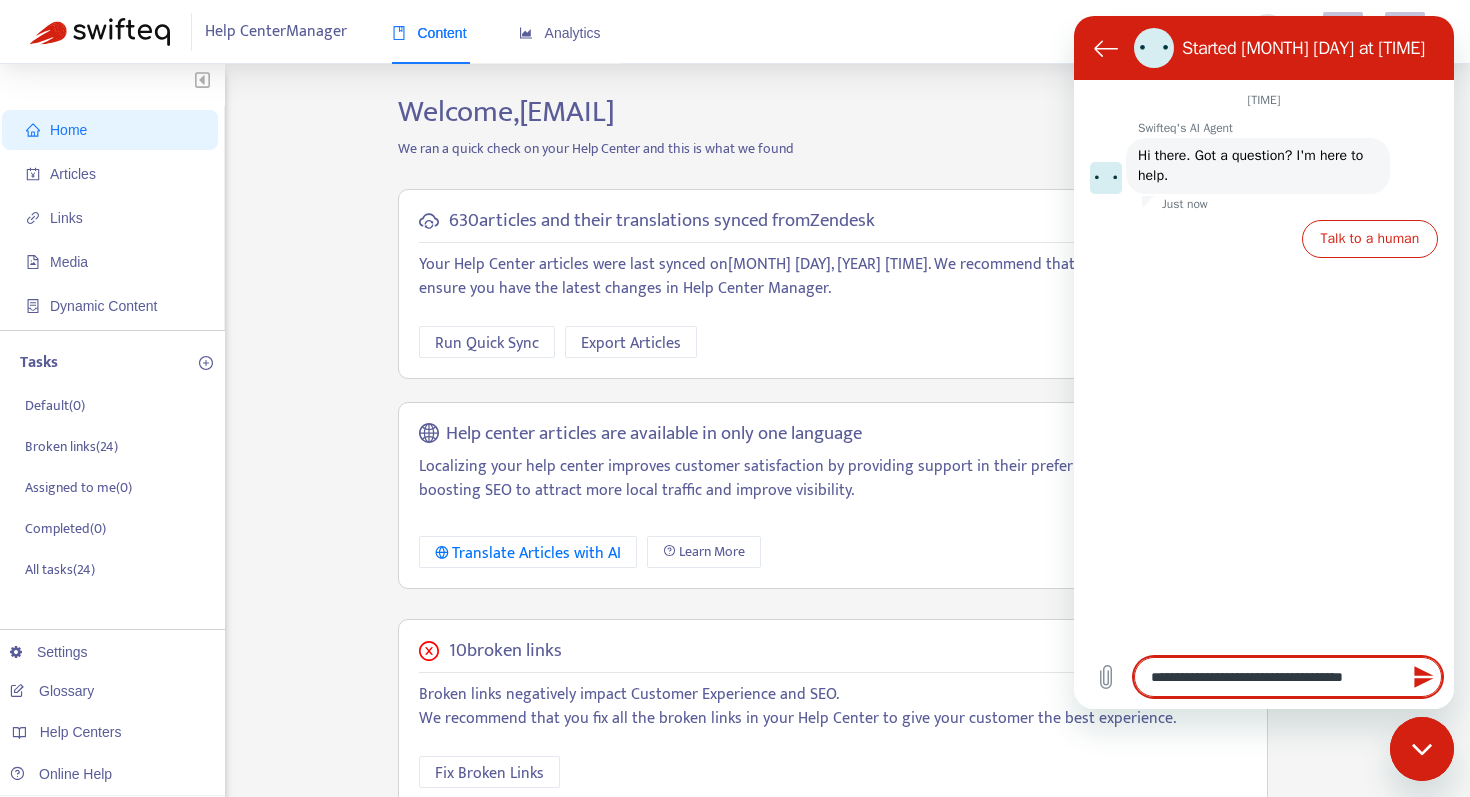 type on "**********" 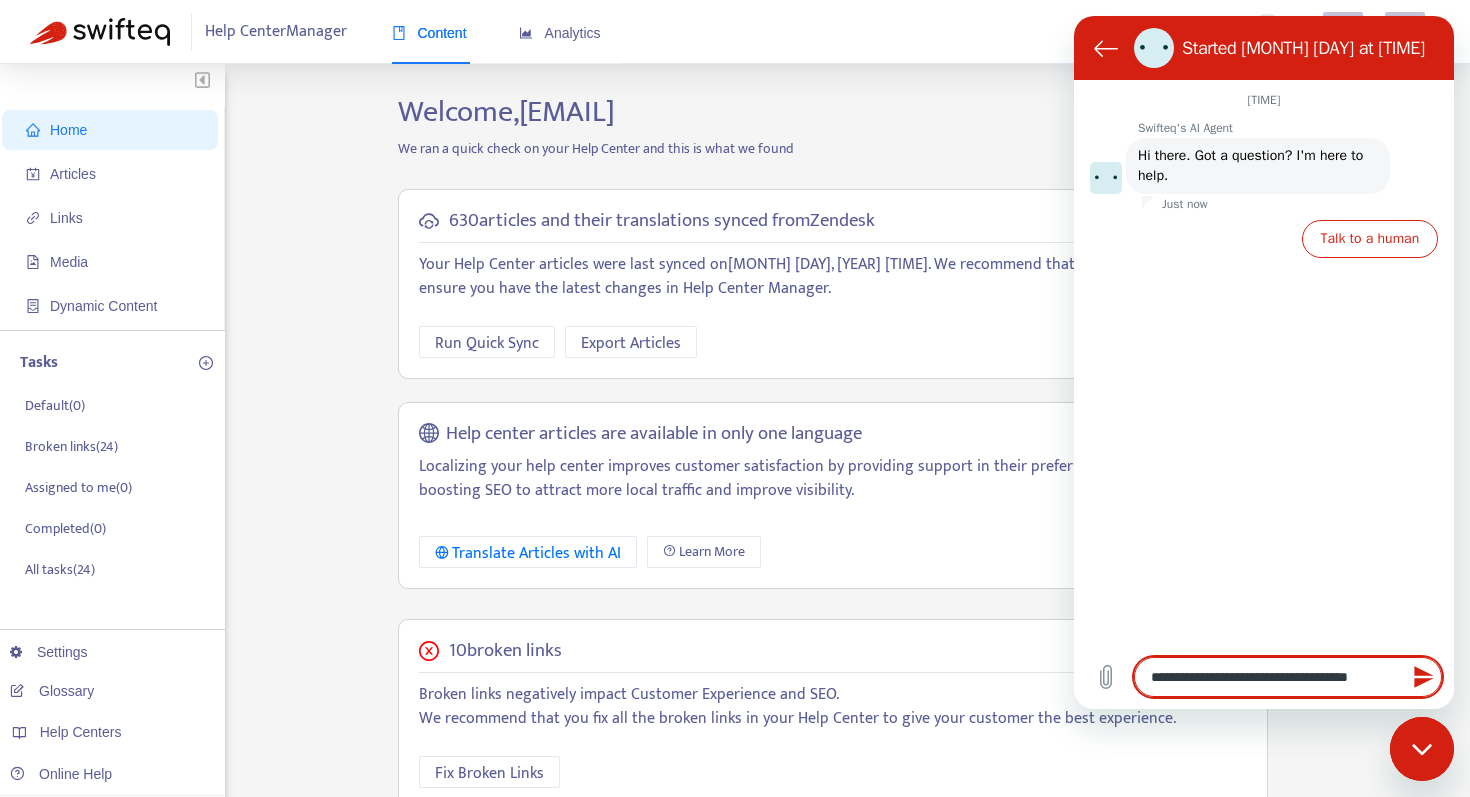 type on "**********" 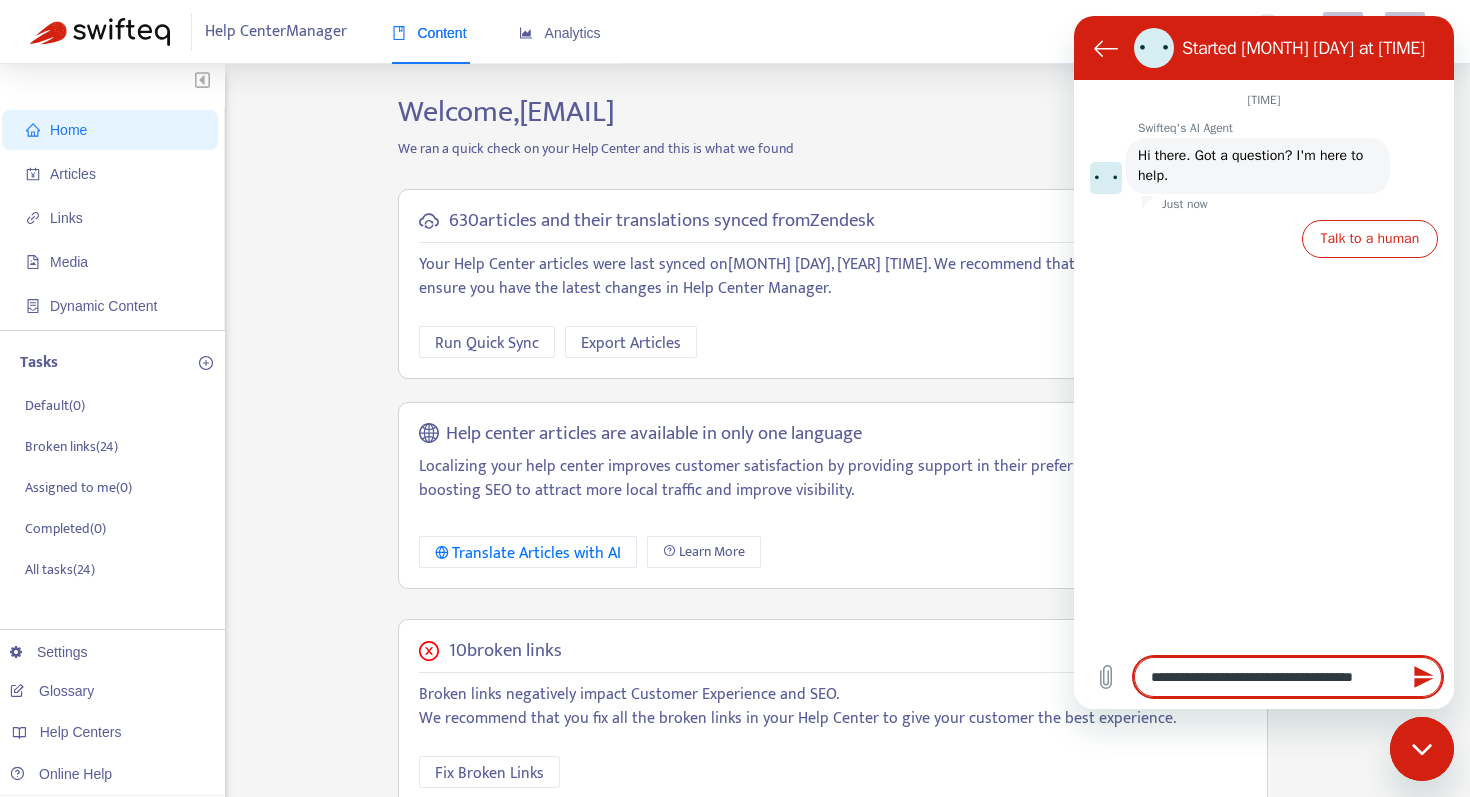 type on "**********" 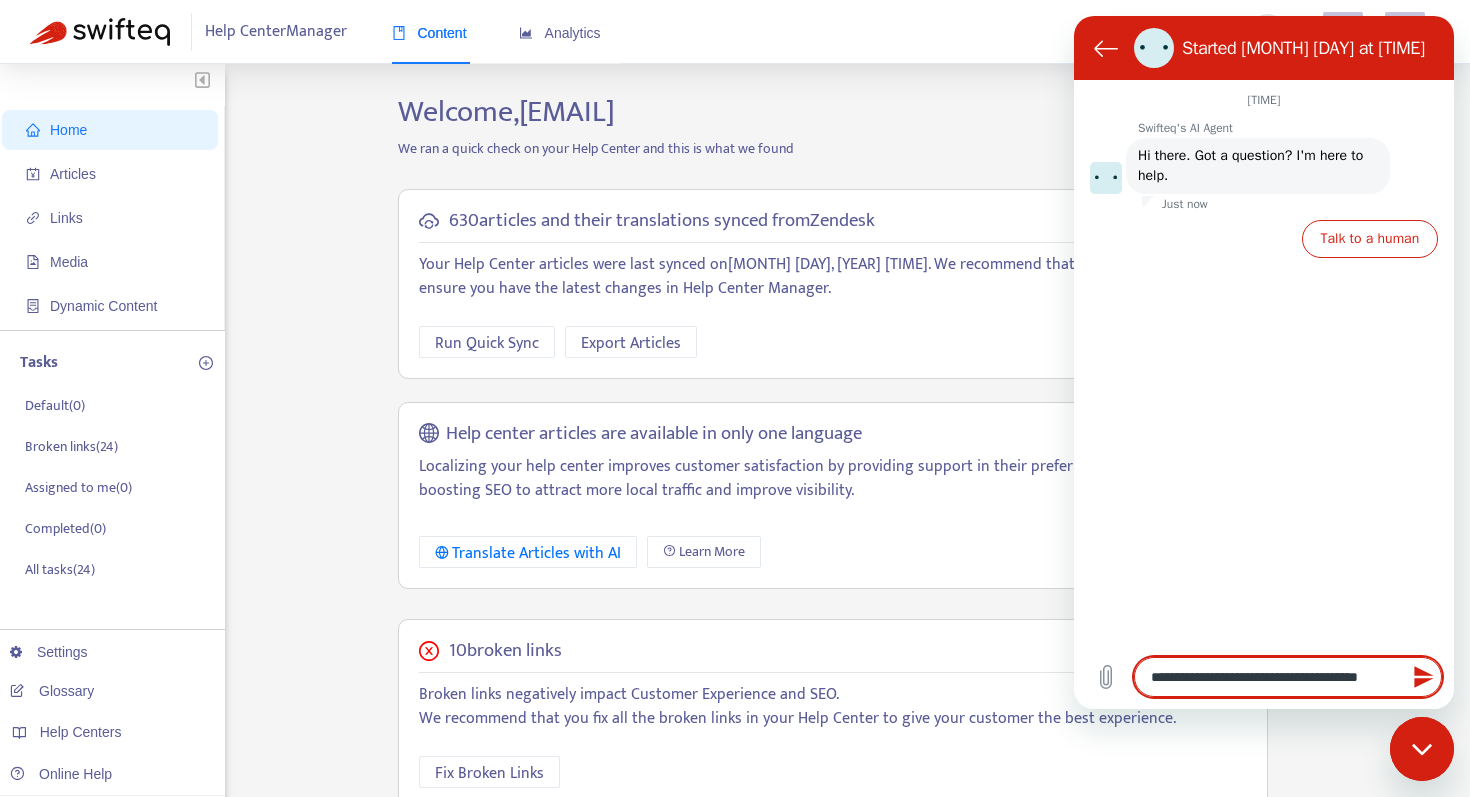 type on "**********" 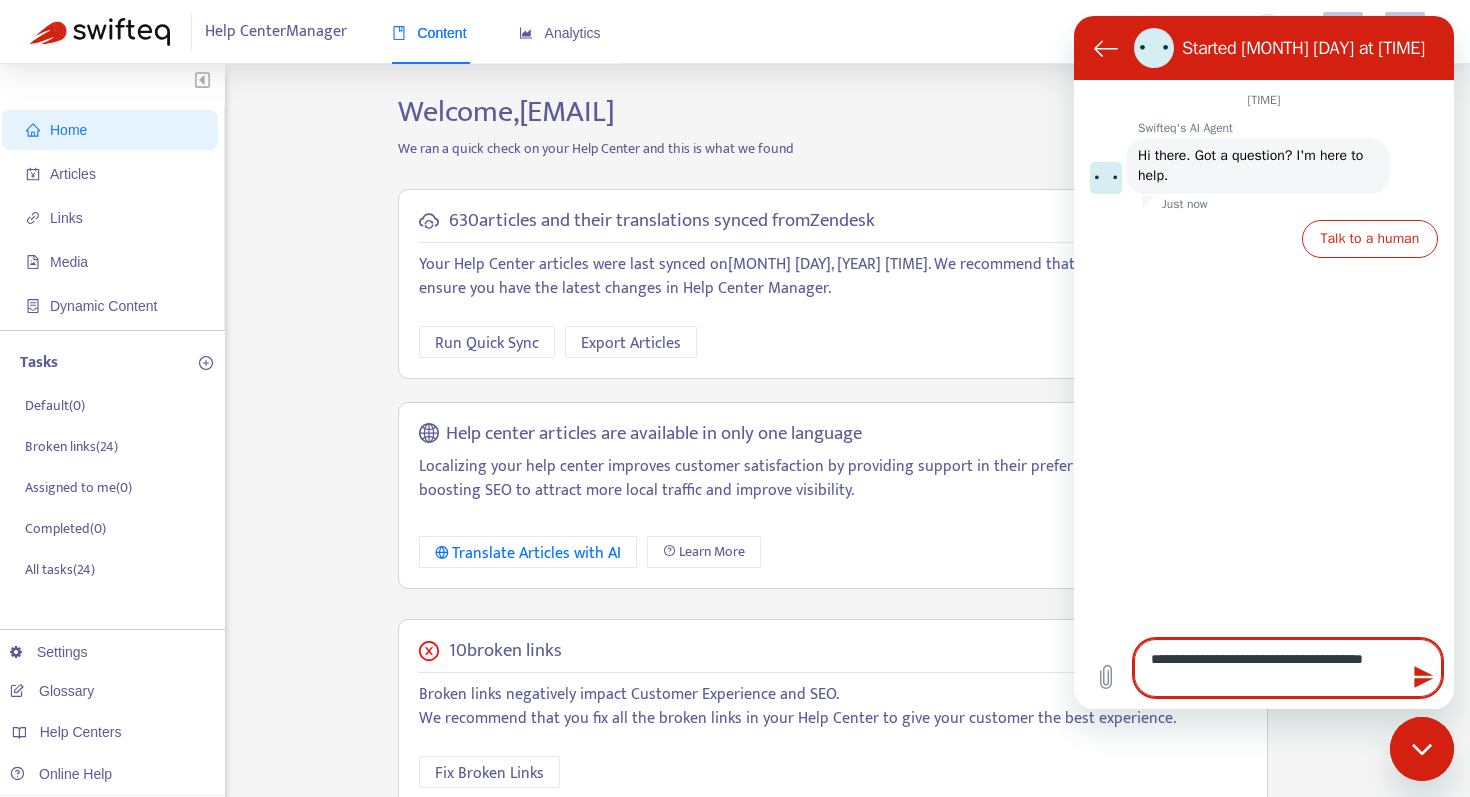 type on "**********" 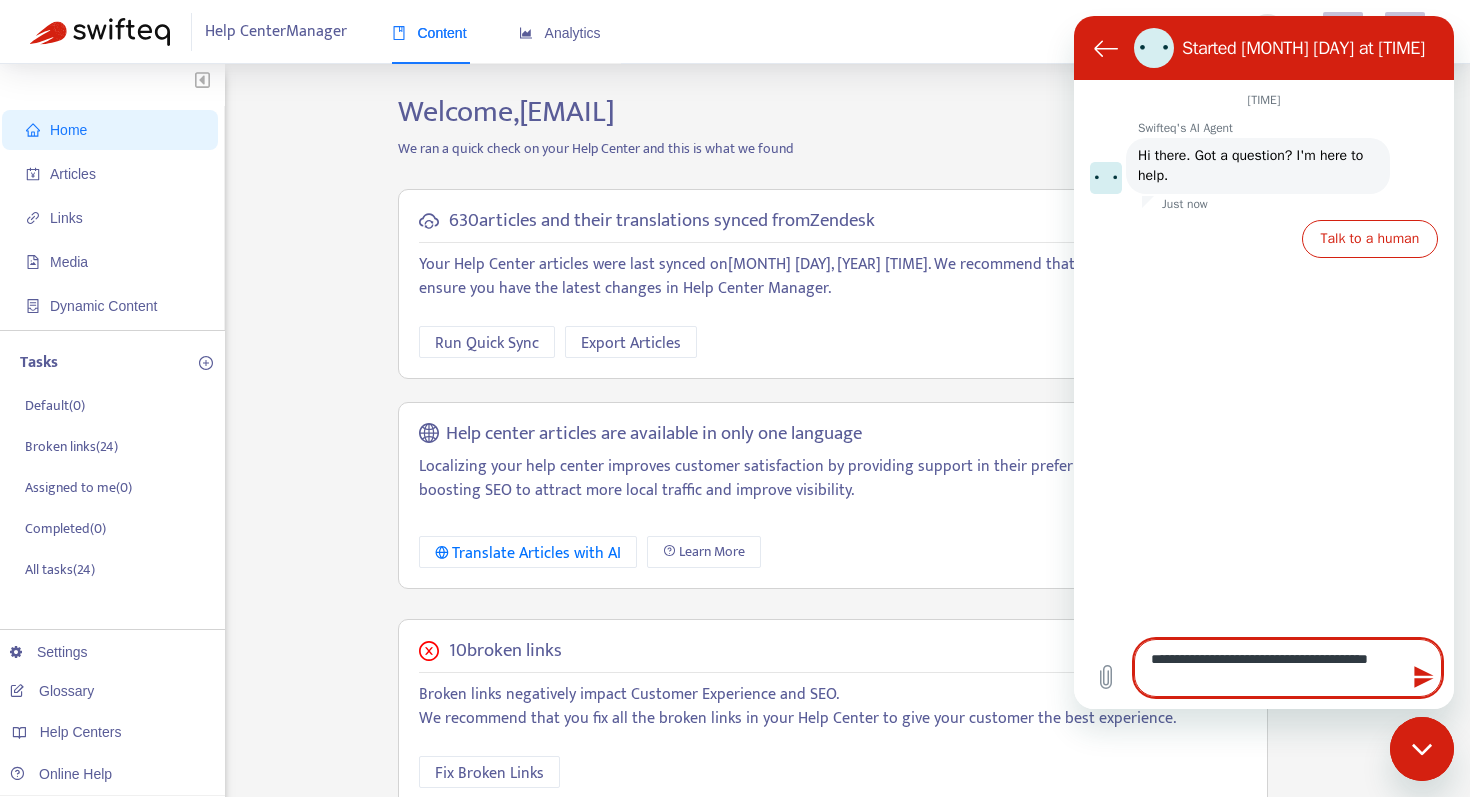 type on "**********" 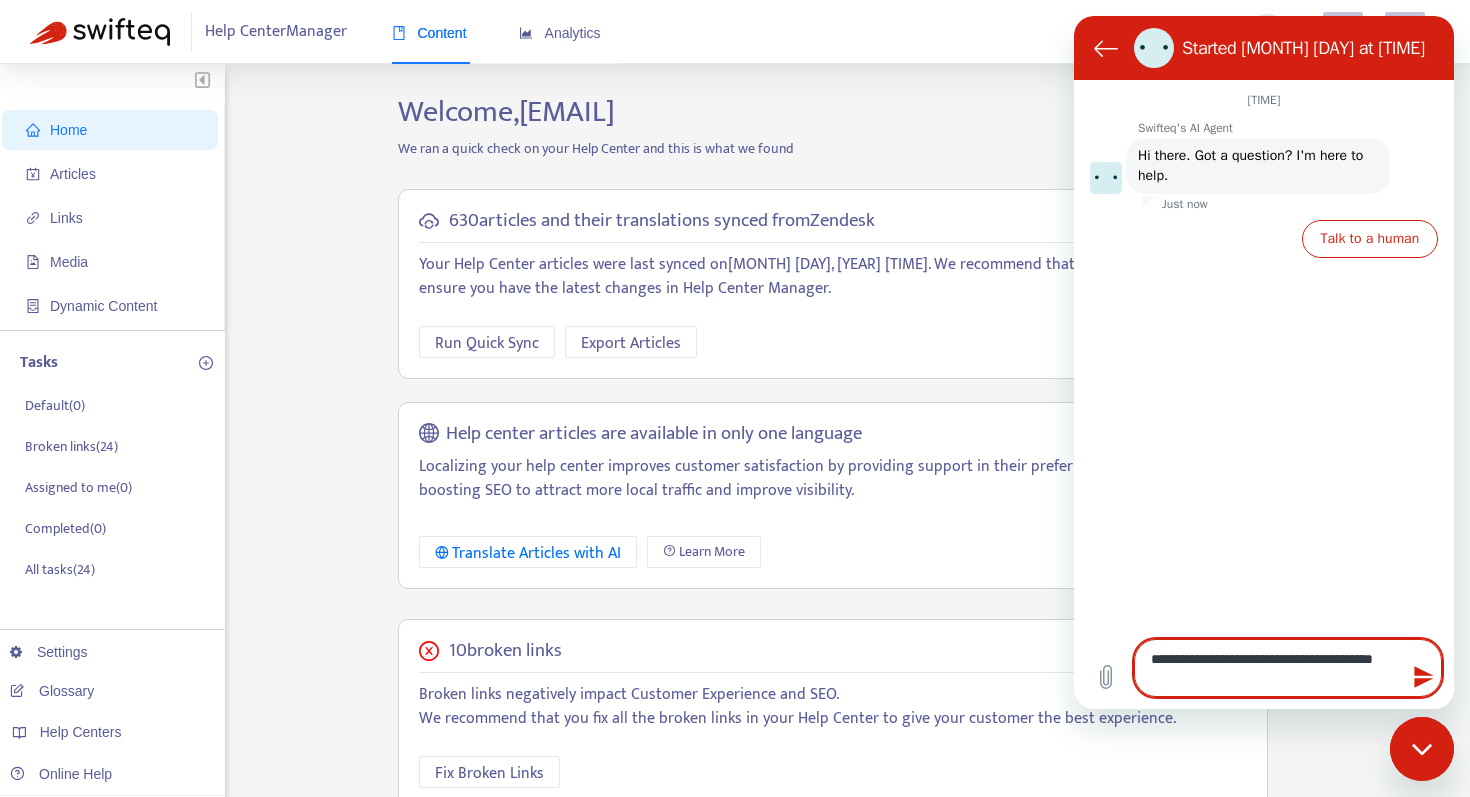type on "**********" 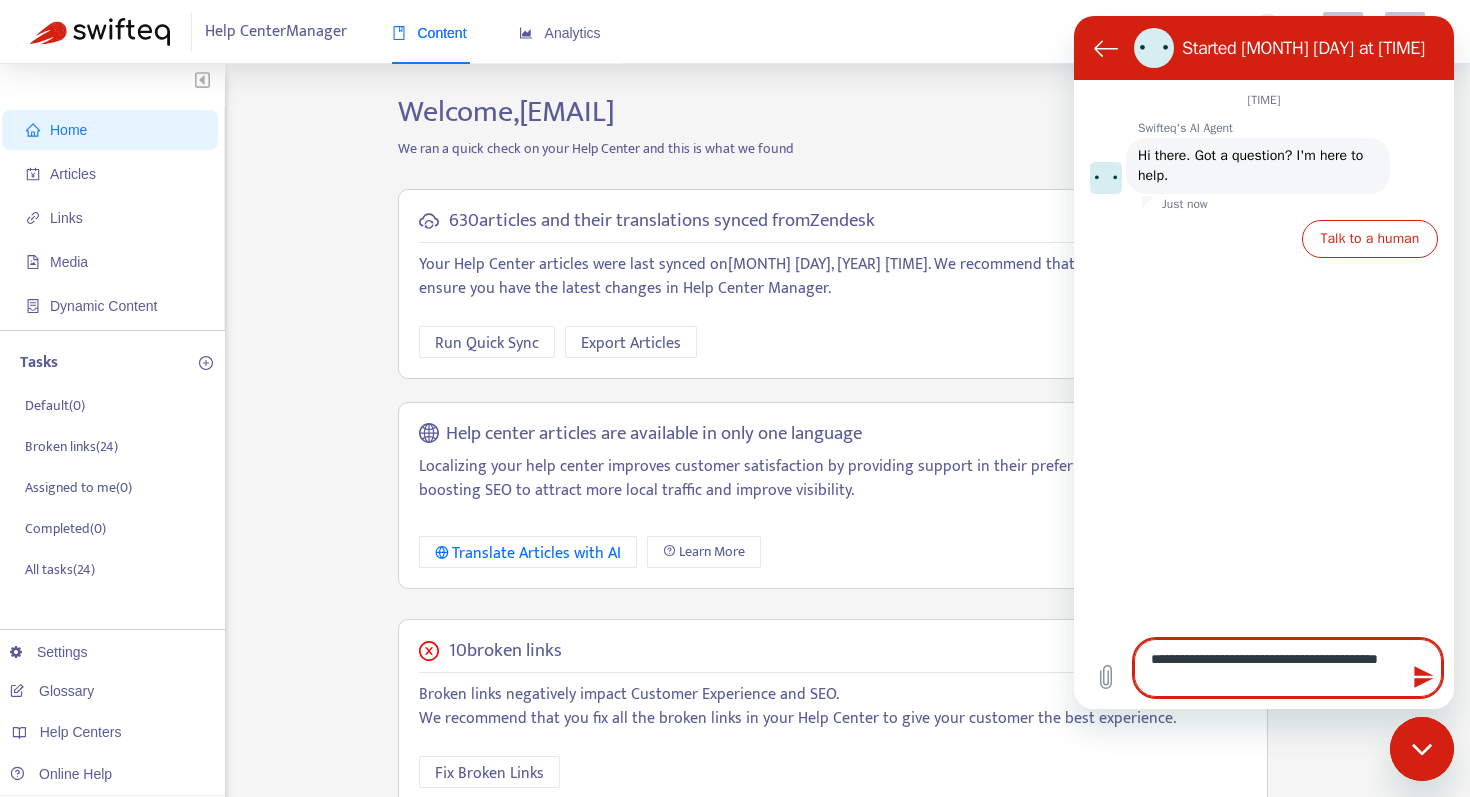 type on "**********" 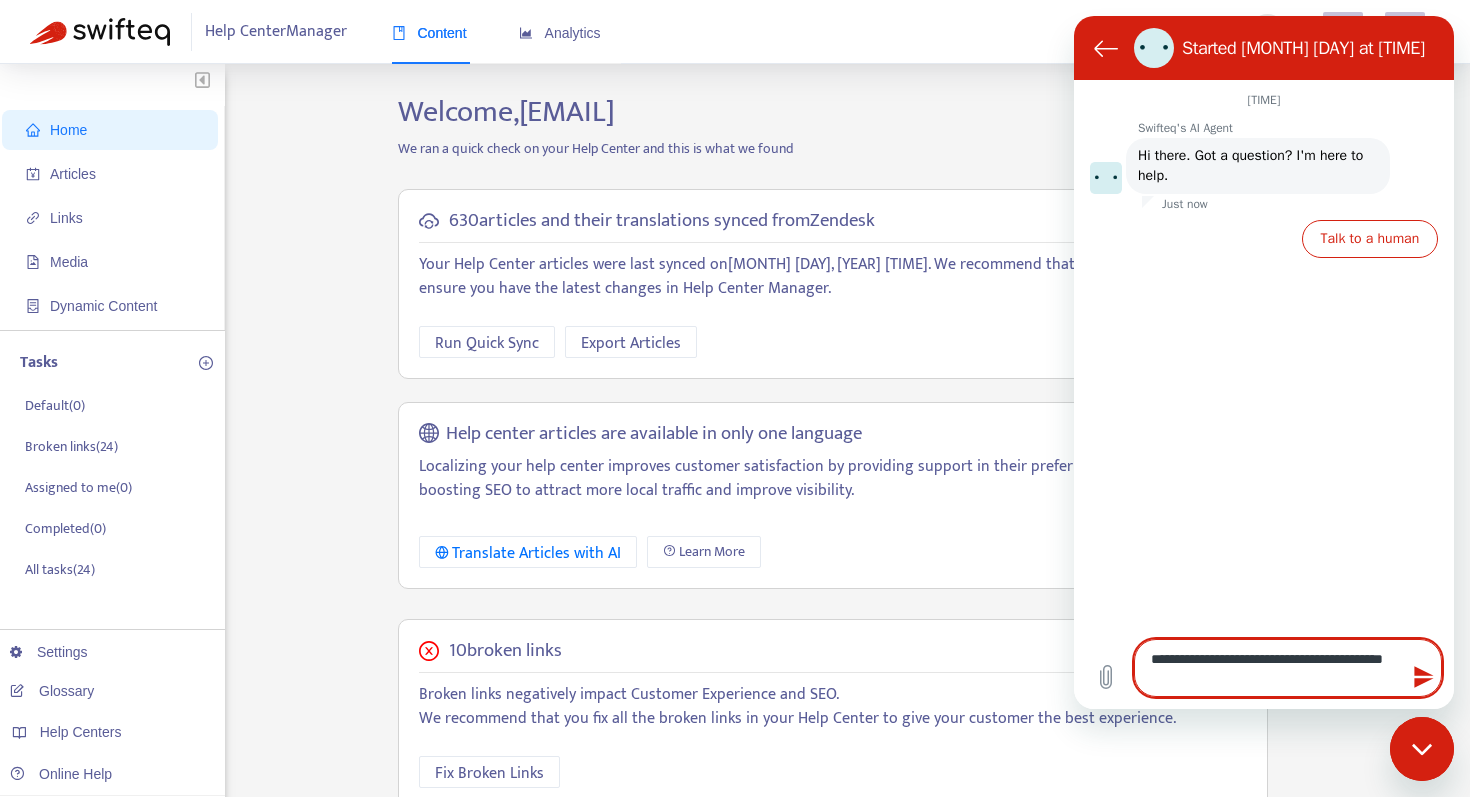 type on "**********" 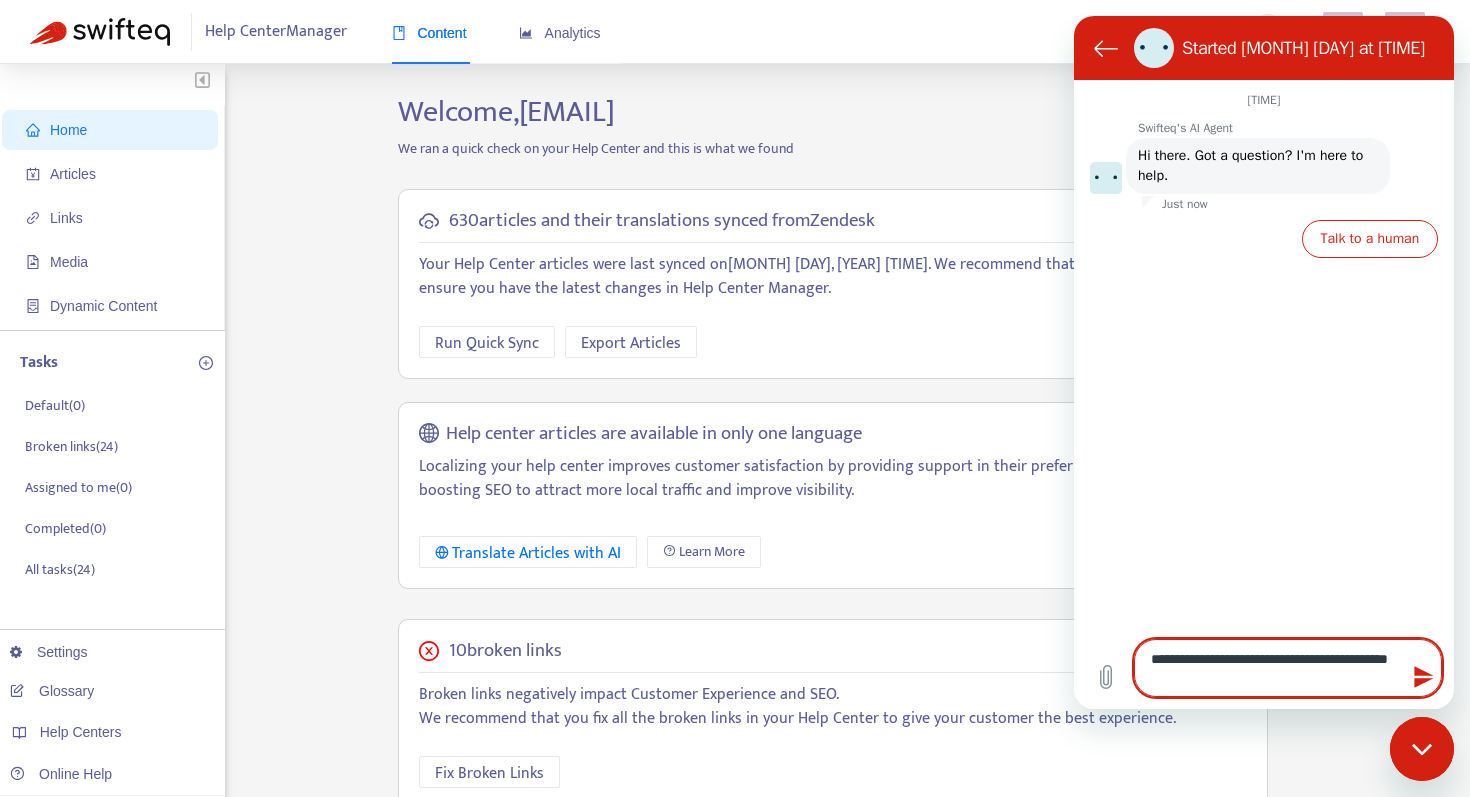 type on "**********" 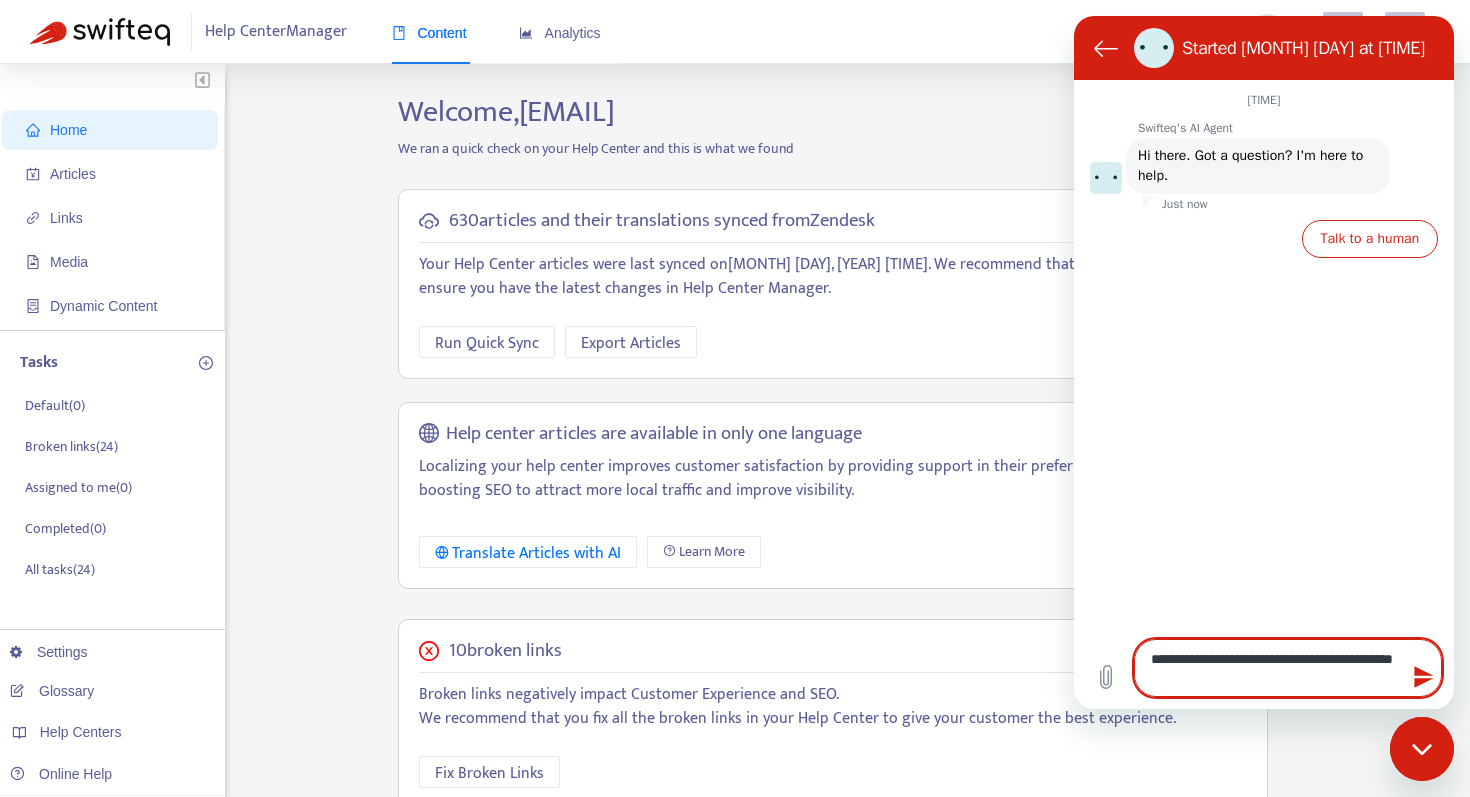 type on "**********" 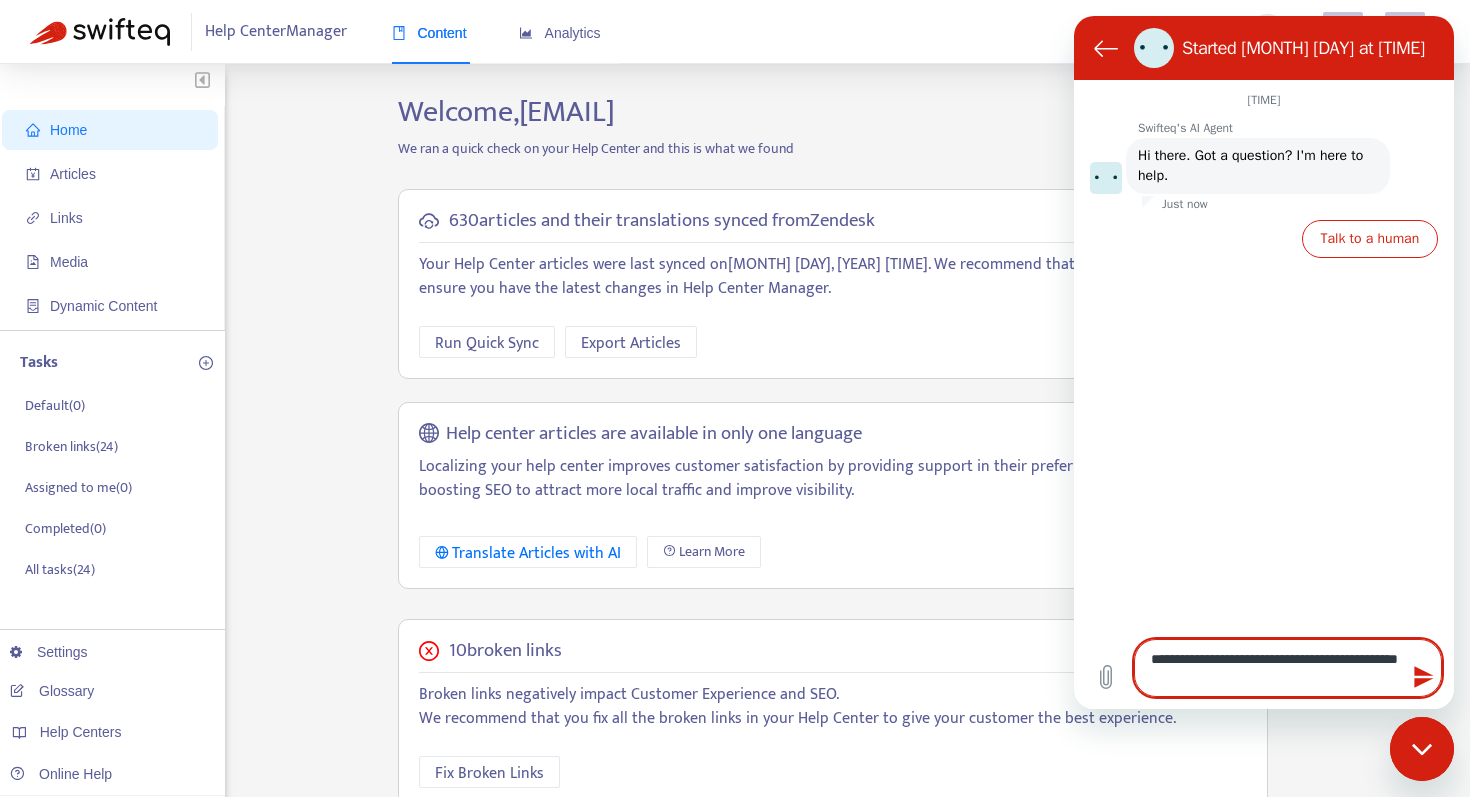 type on "**********" 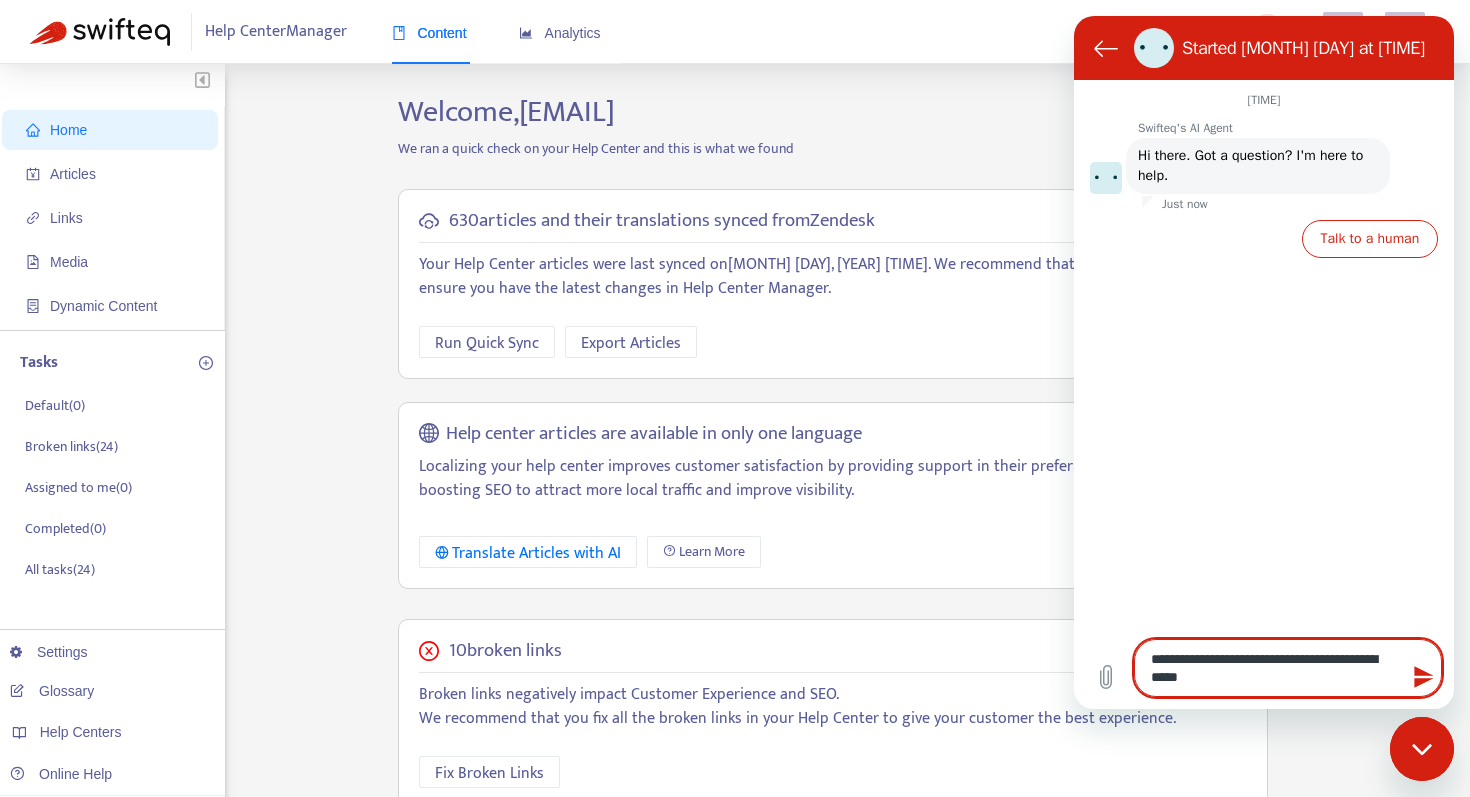 type on "**********" 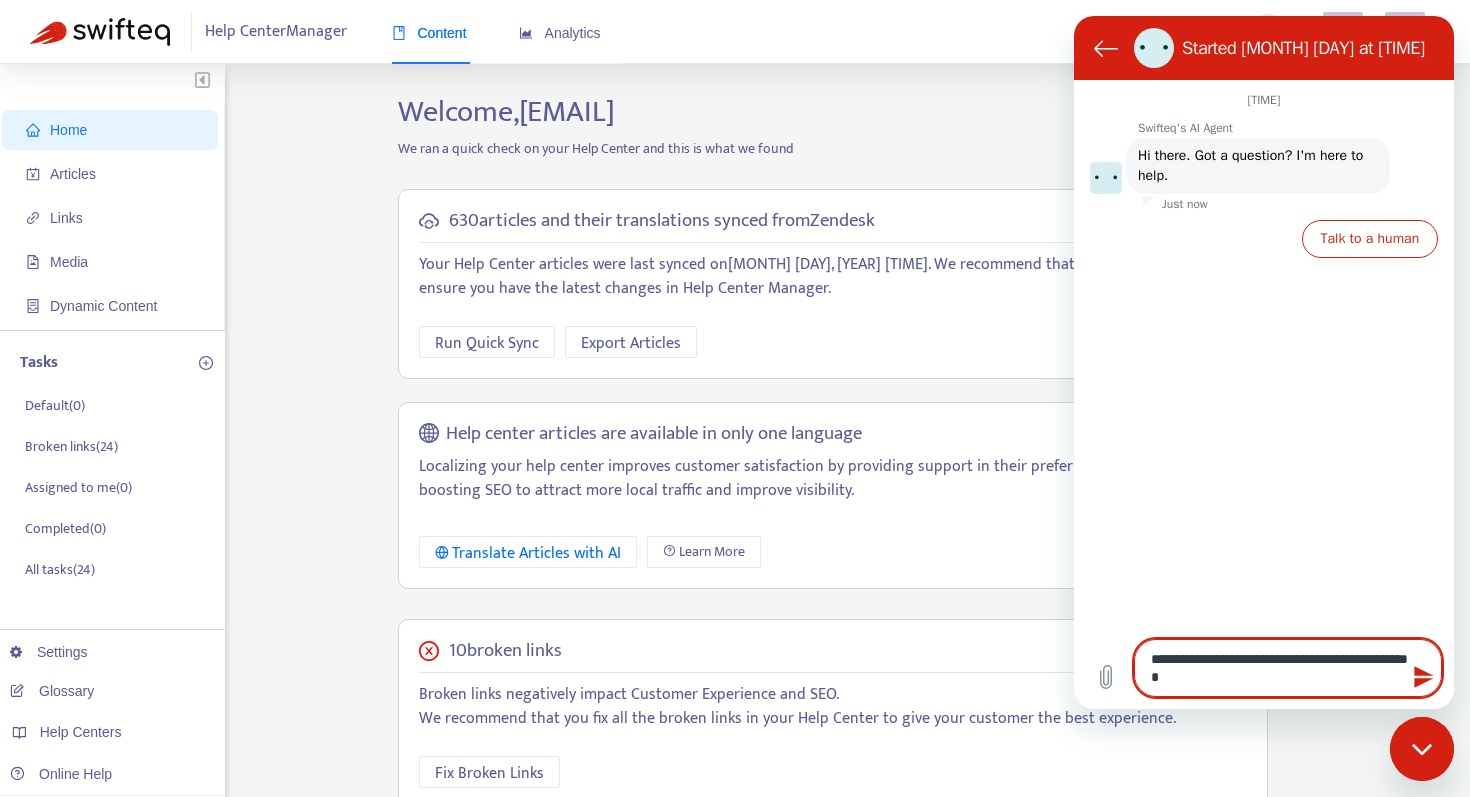 type on "**********" 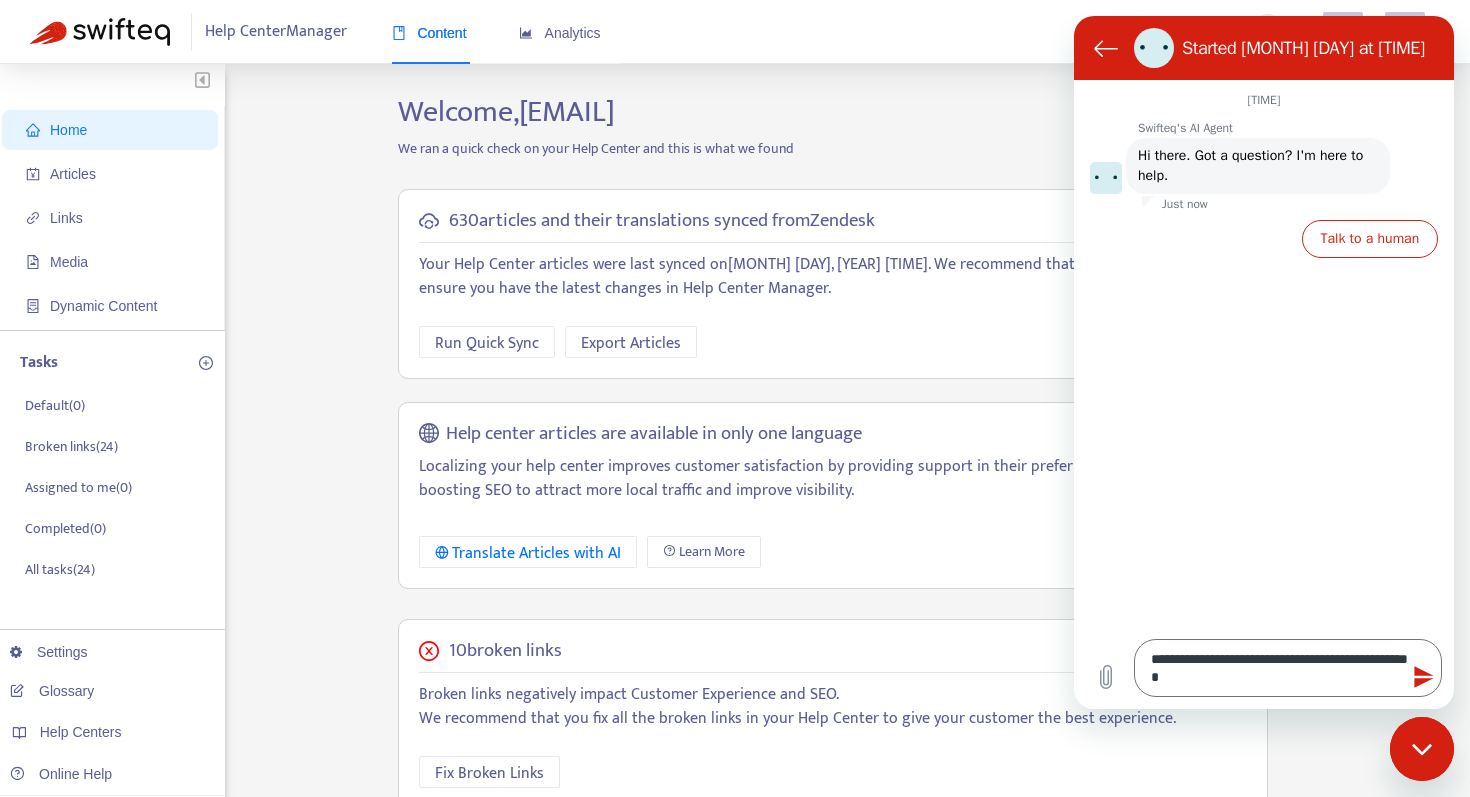 click 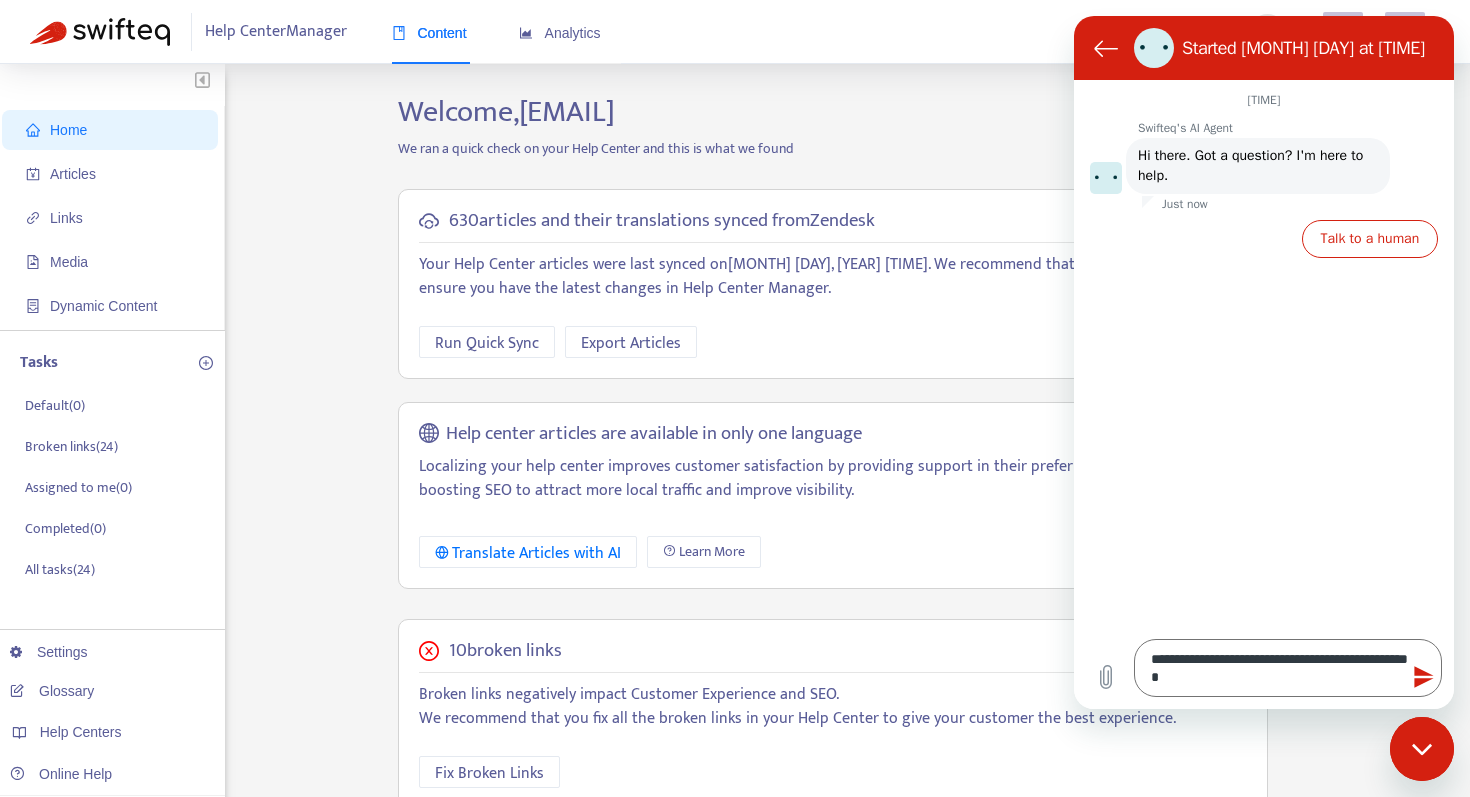 type 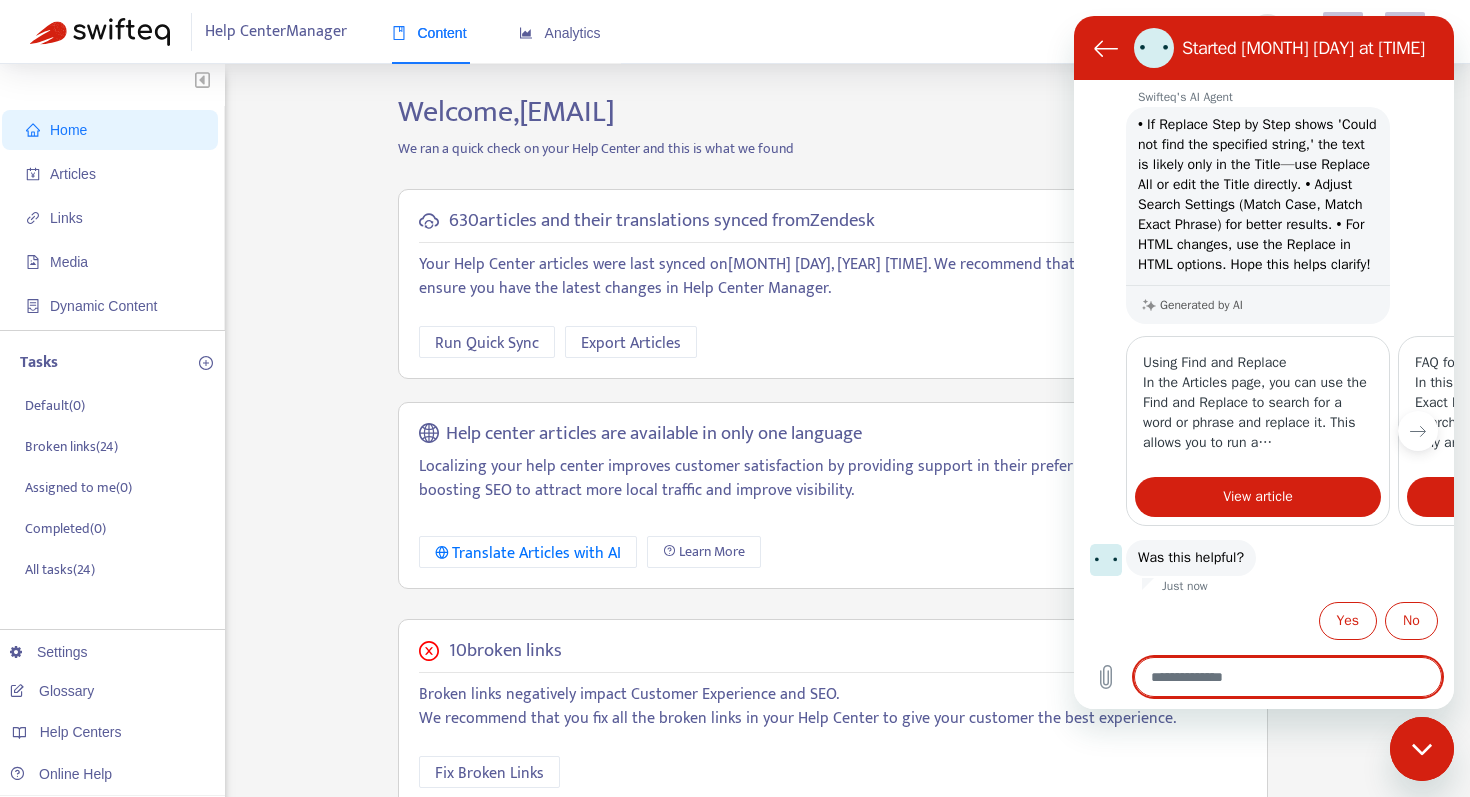 scroll, scrollTop: 205, scrollLeft: 0, axis: vertical 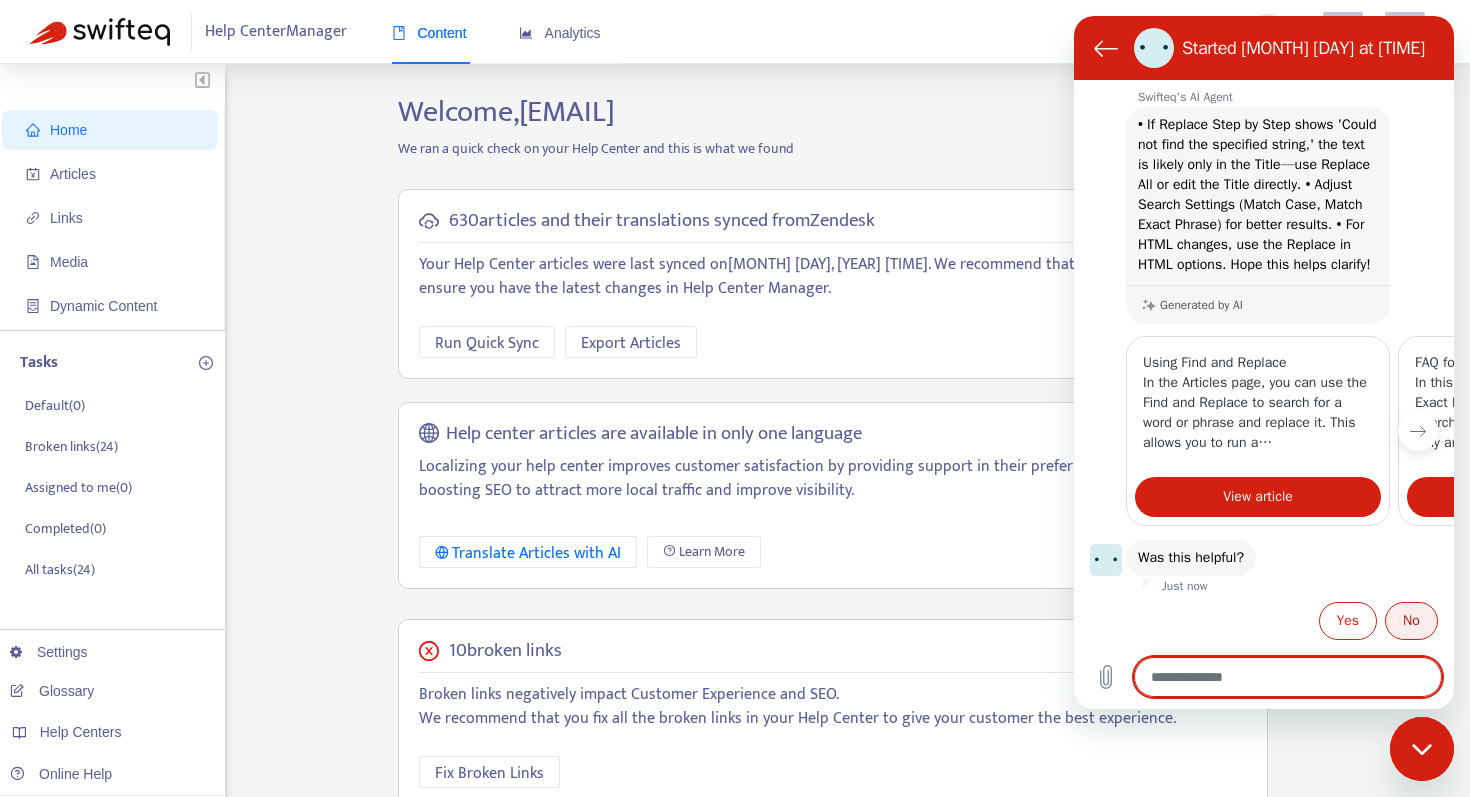 click on "No" at bounding box center (1411, 621) 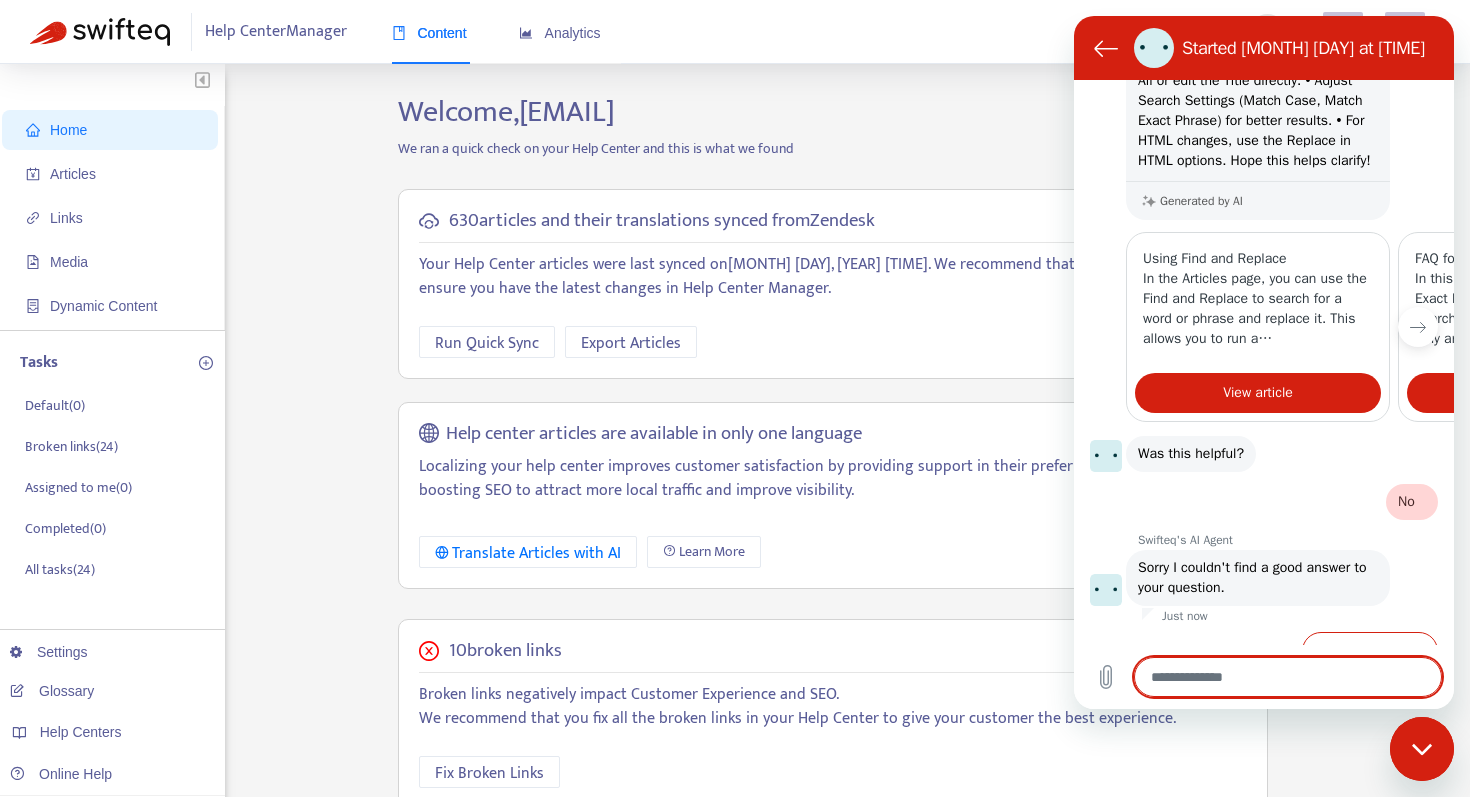scroll, scrollTop: 339, scrollLeft: 0, axis: vertical 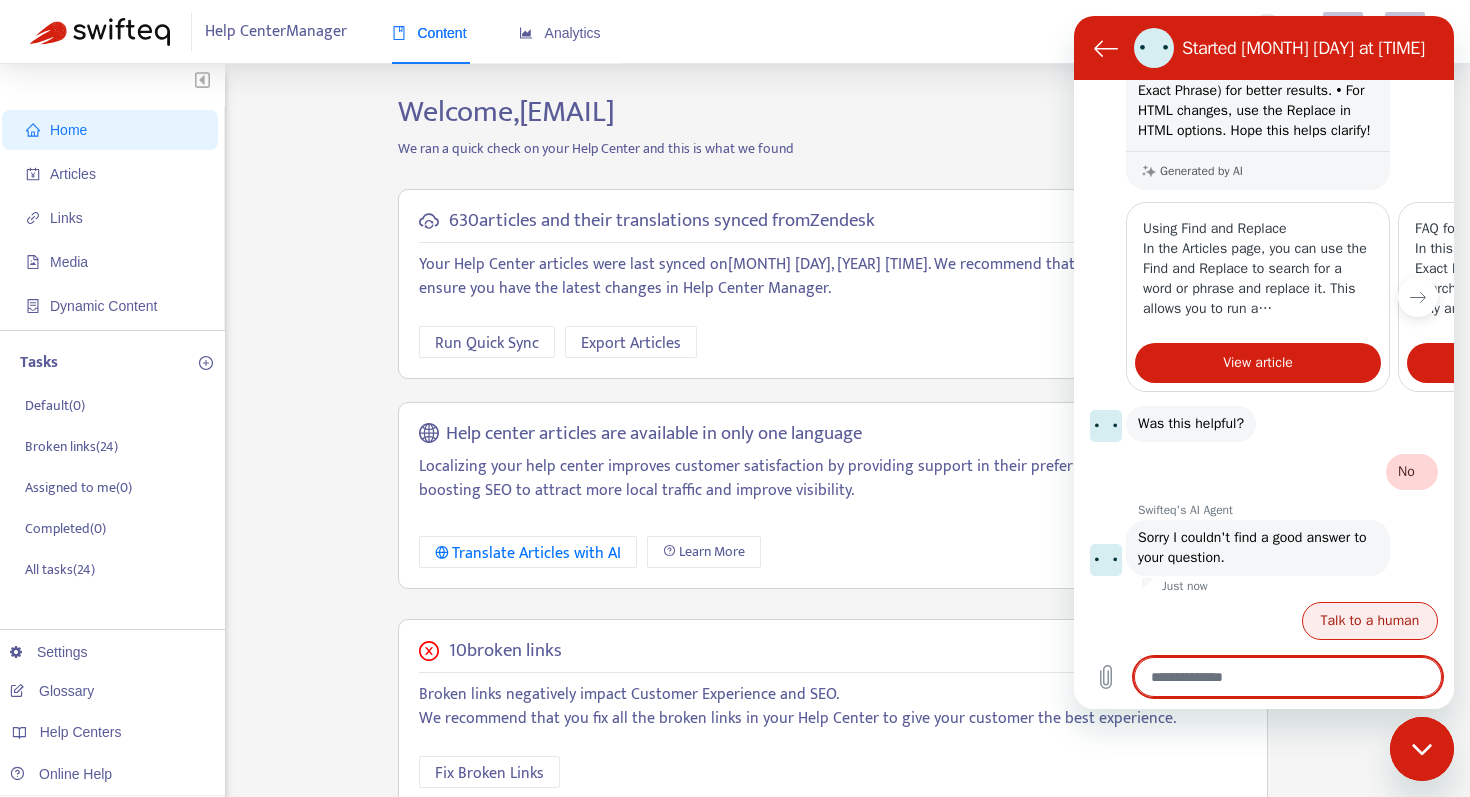 click on "Talk to a human" at bounding box center (1370, 621) 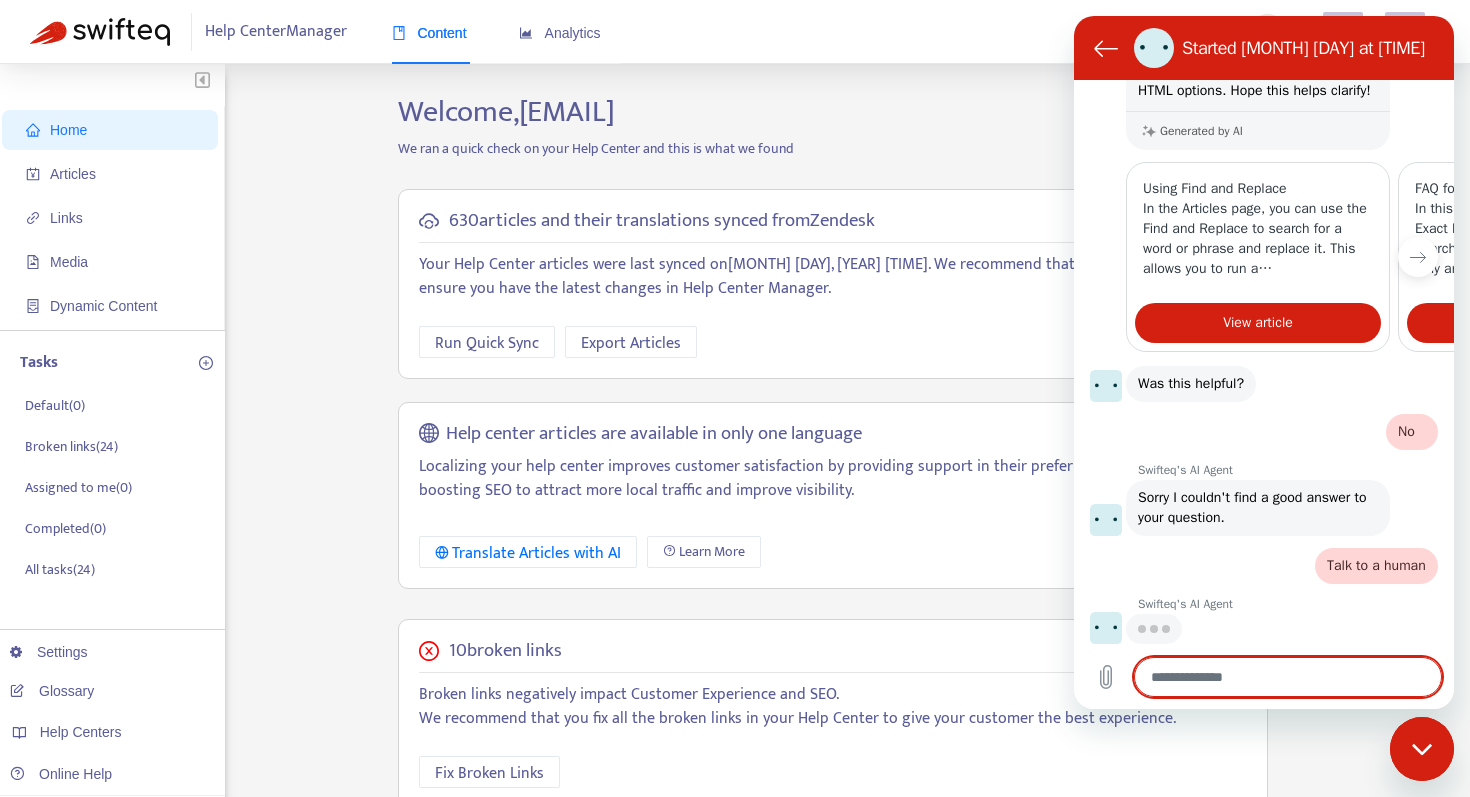 scroll, scrollTop: 379, scrollLeft: 0, axis: vertical 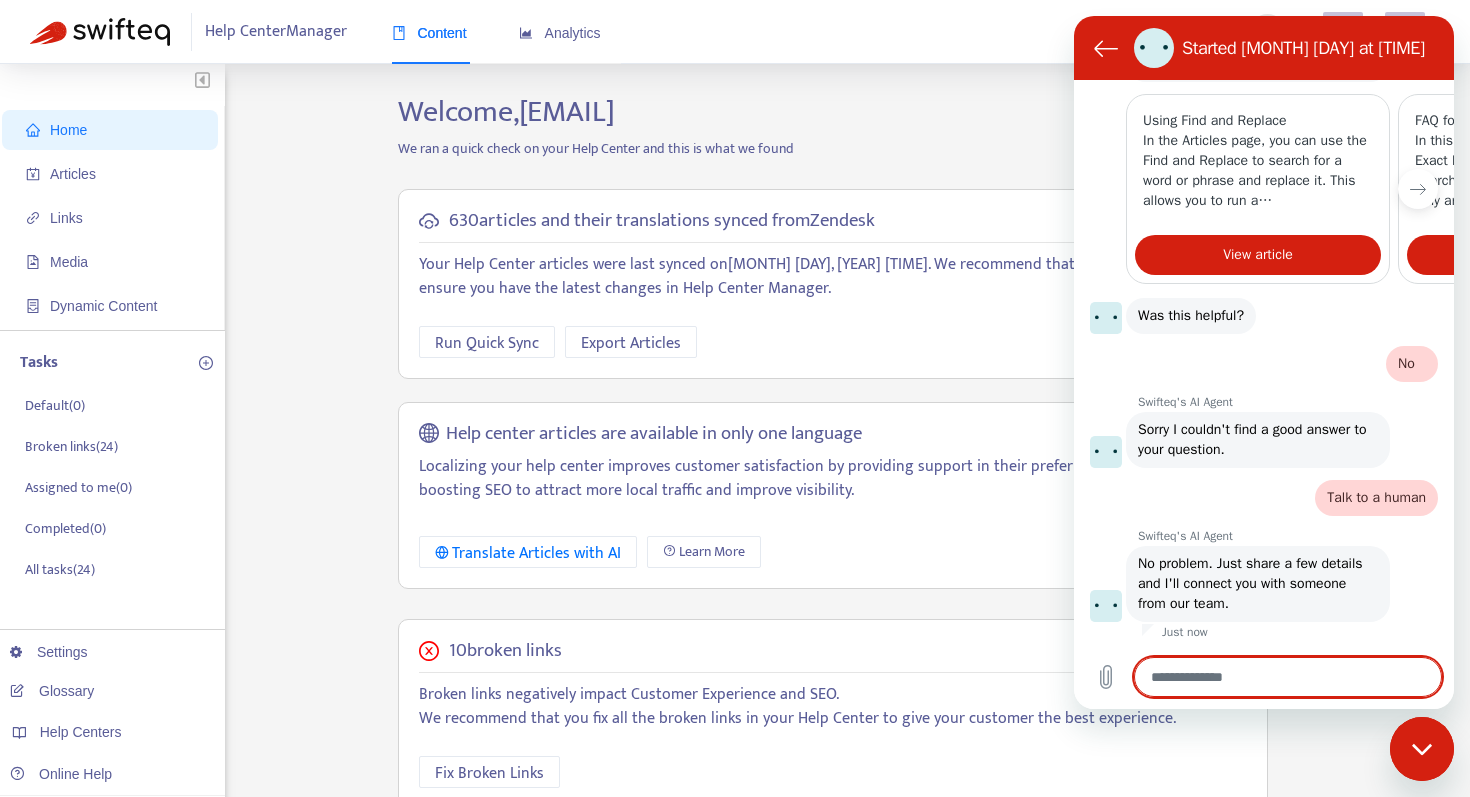 type on "*" 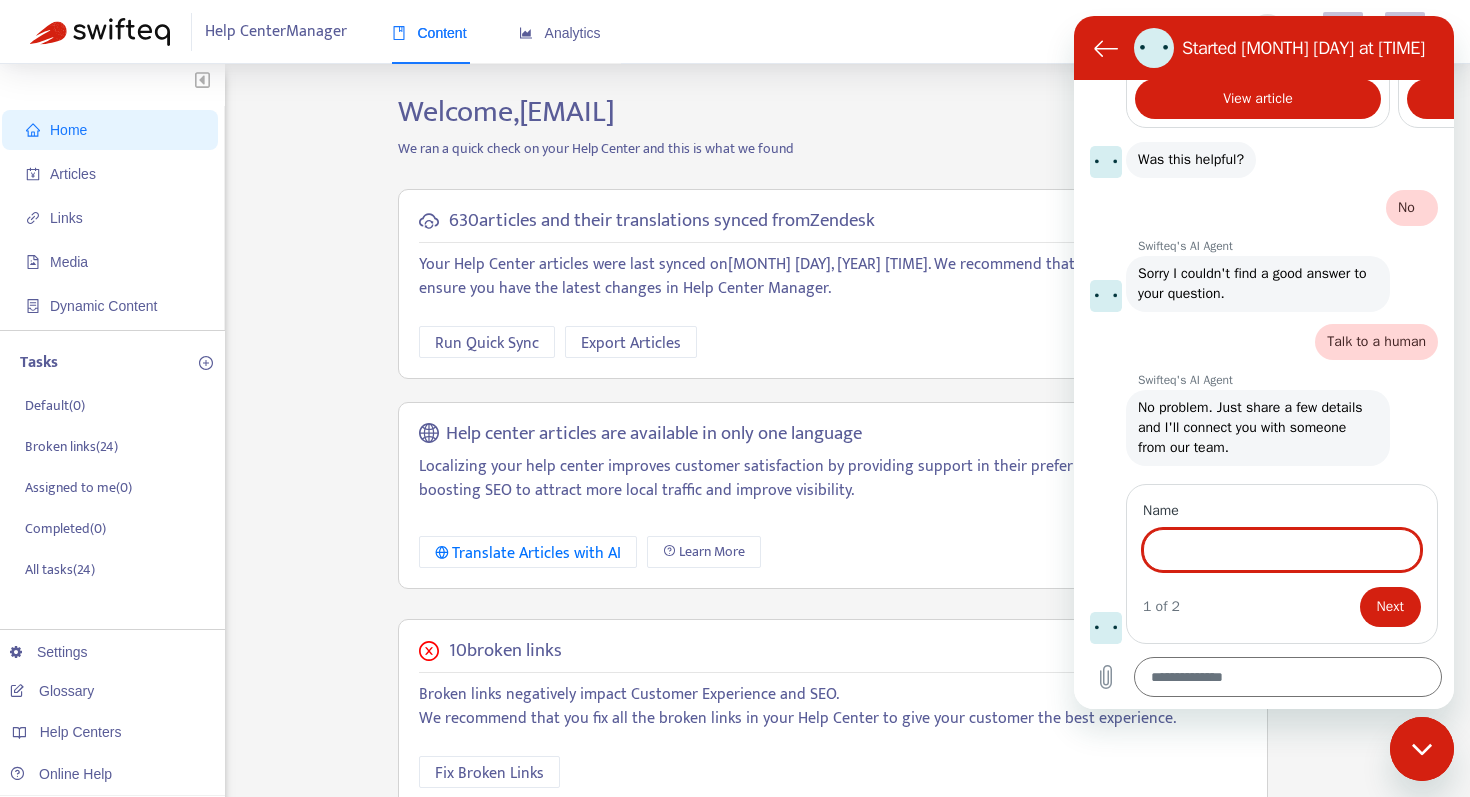 scroll, scrollTop: 601, scrollLeft: 0, axis: vertical 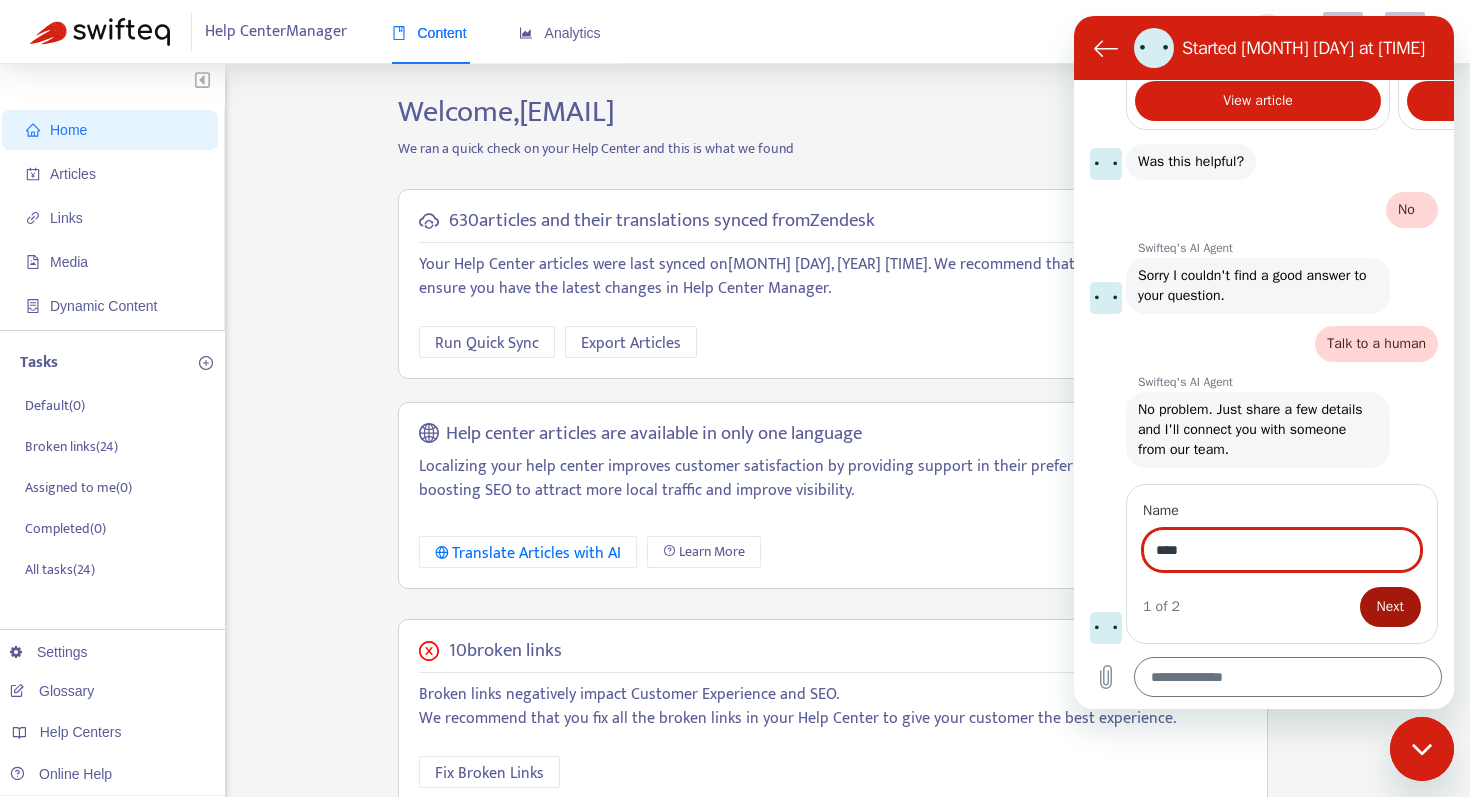 type on "****" 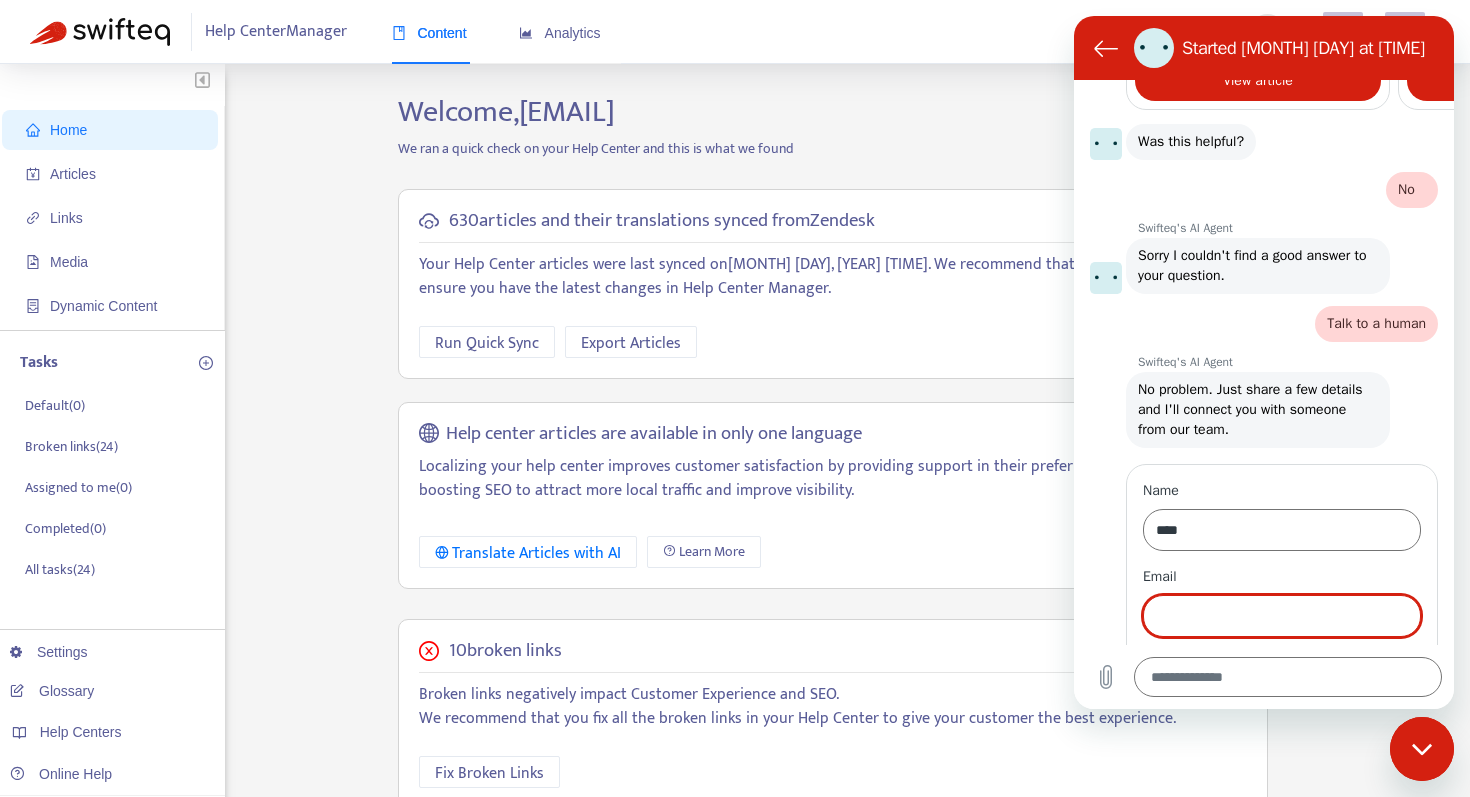 scroll, scrollTop: 687, scrollLeft: 0, axis: vertical 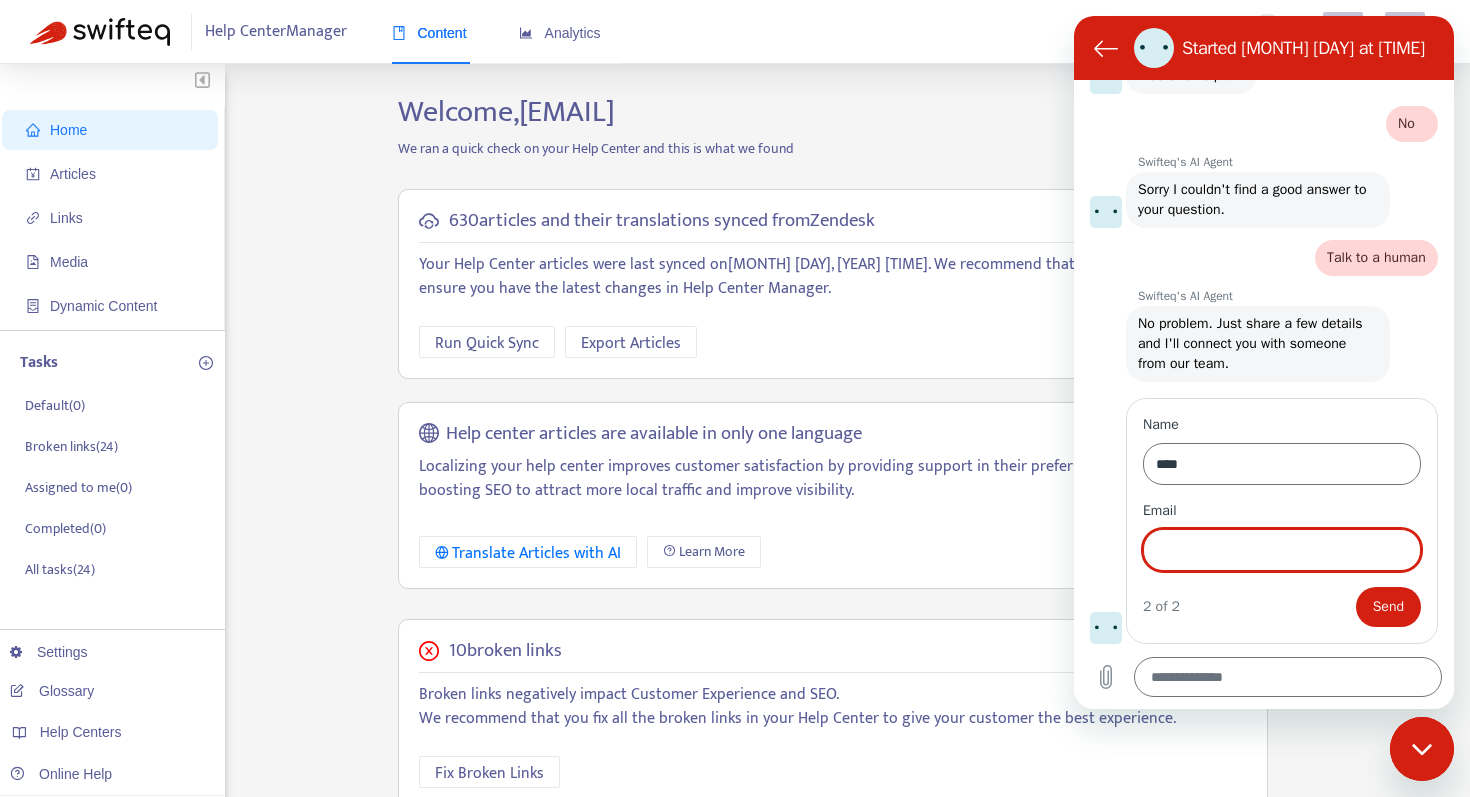 type on "*" 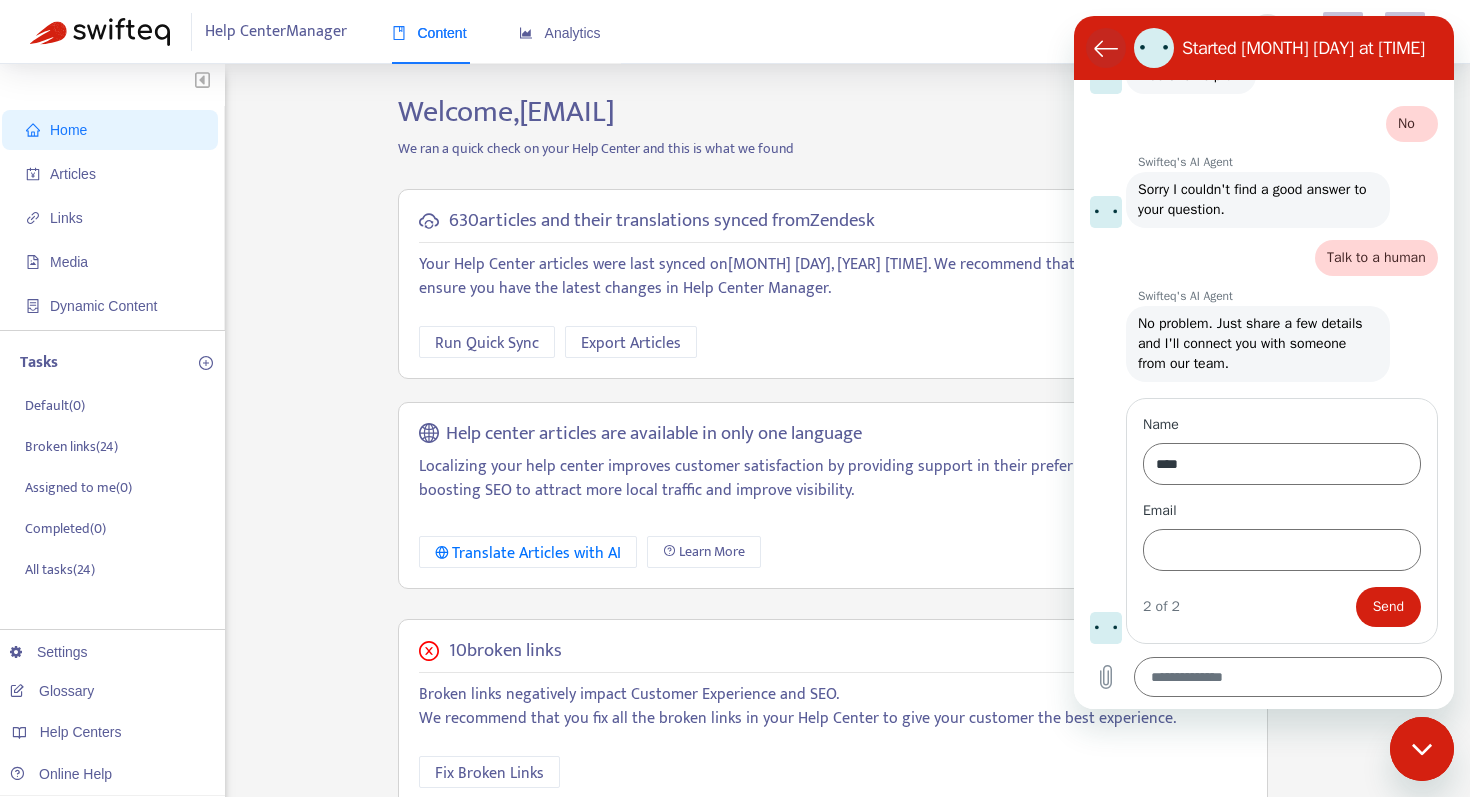 click 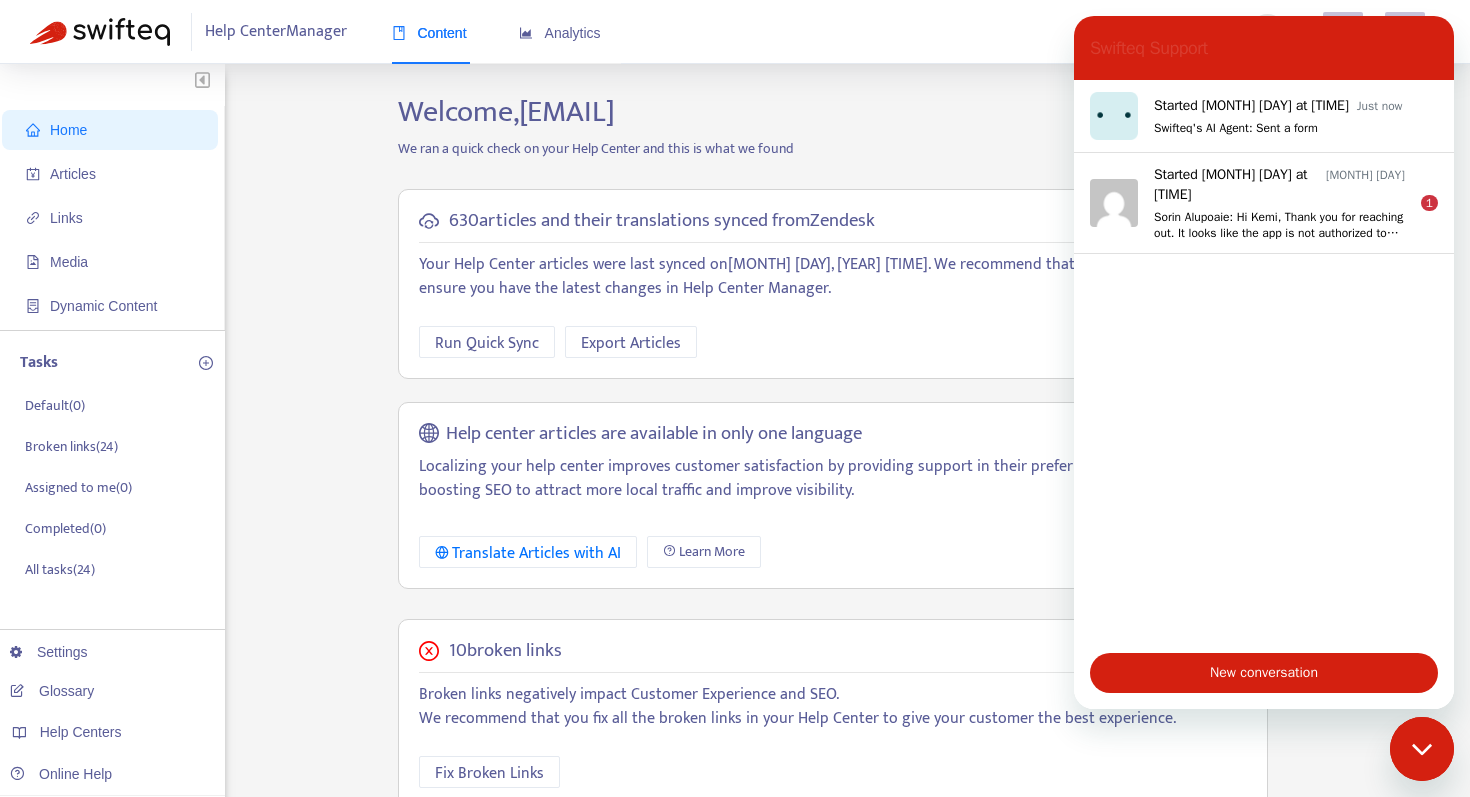click 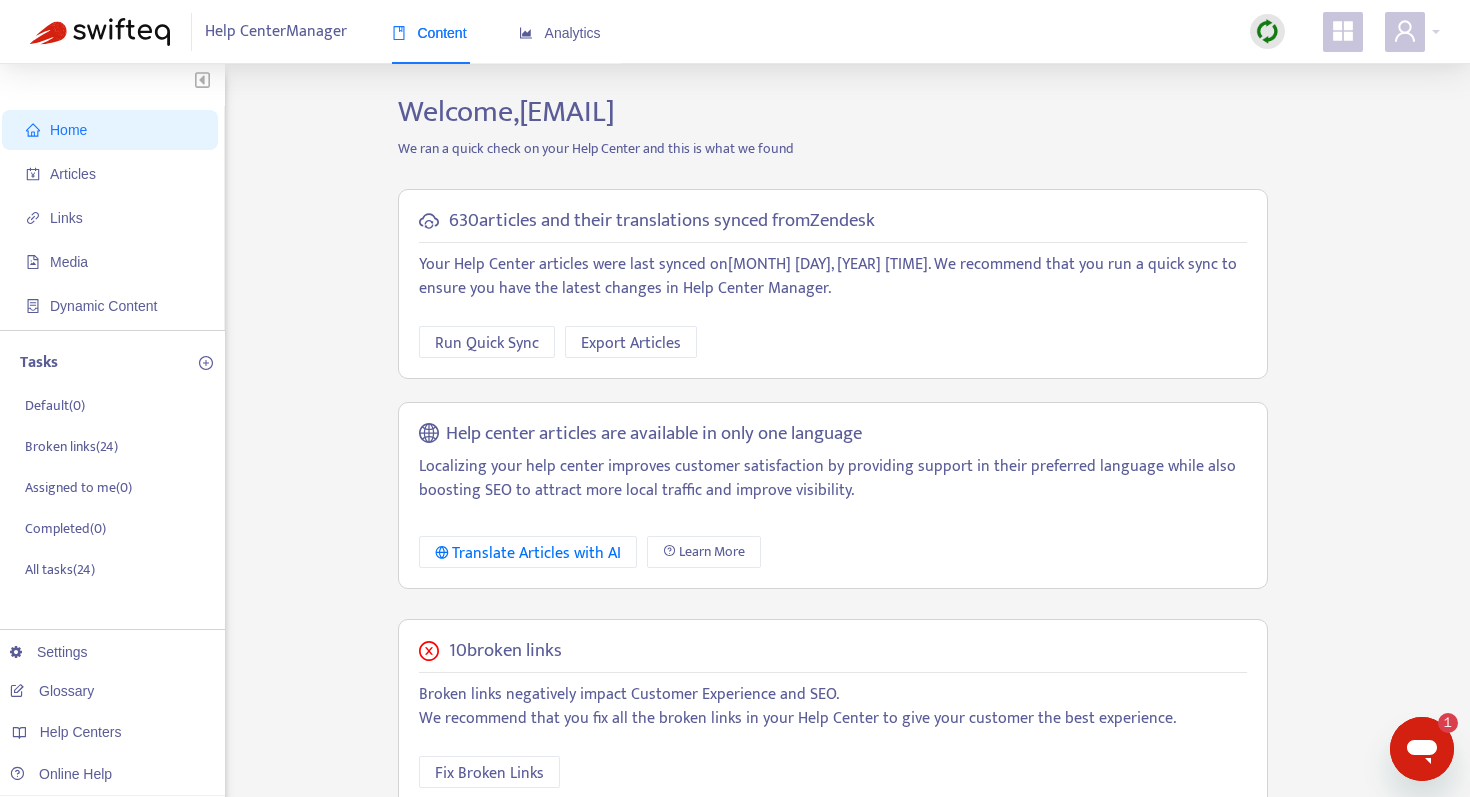 scroll, scrollTop: 0, scrollLeft: 0, axis: both 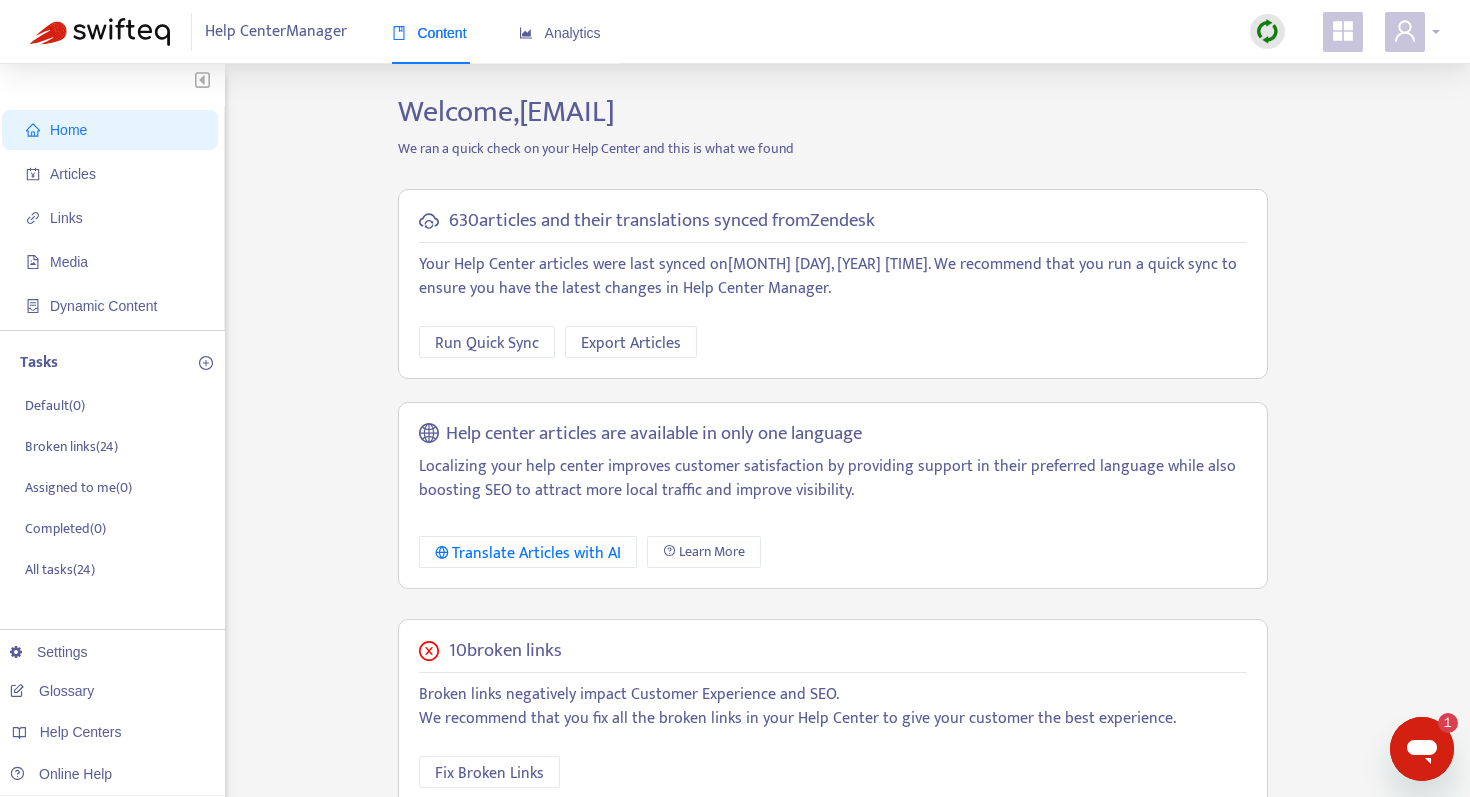 click 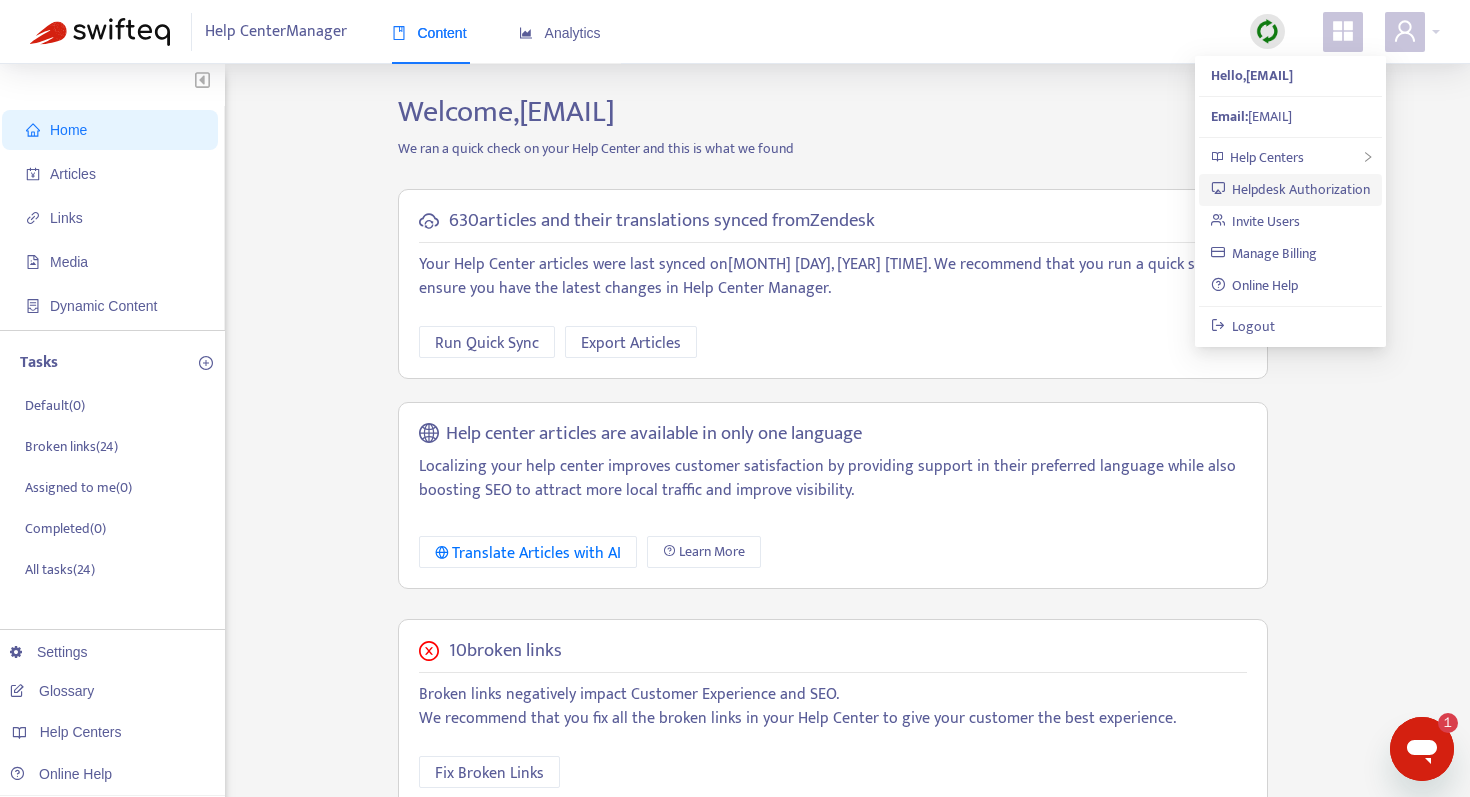 click on "Helpdesk Authorization" at bounding box center (1291, 189) 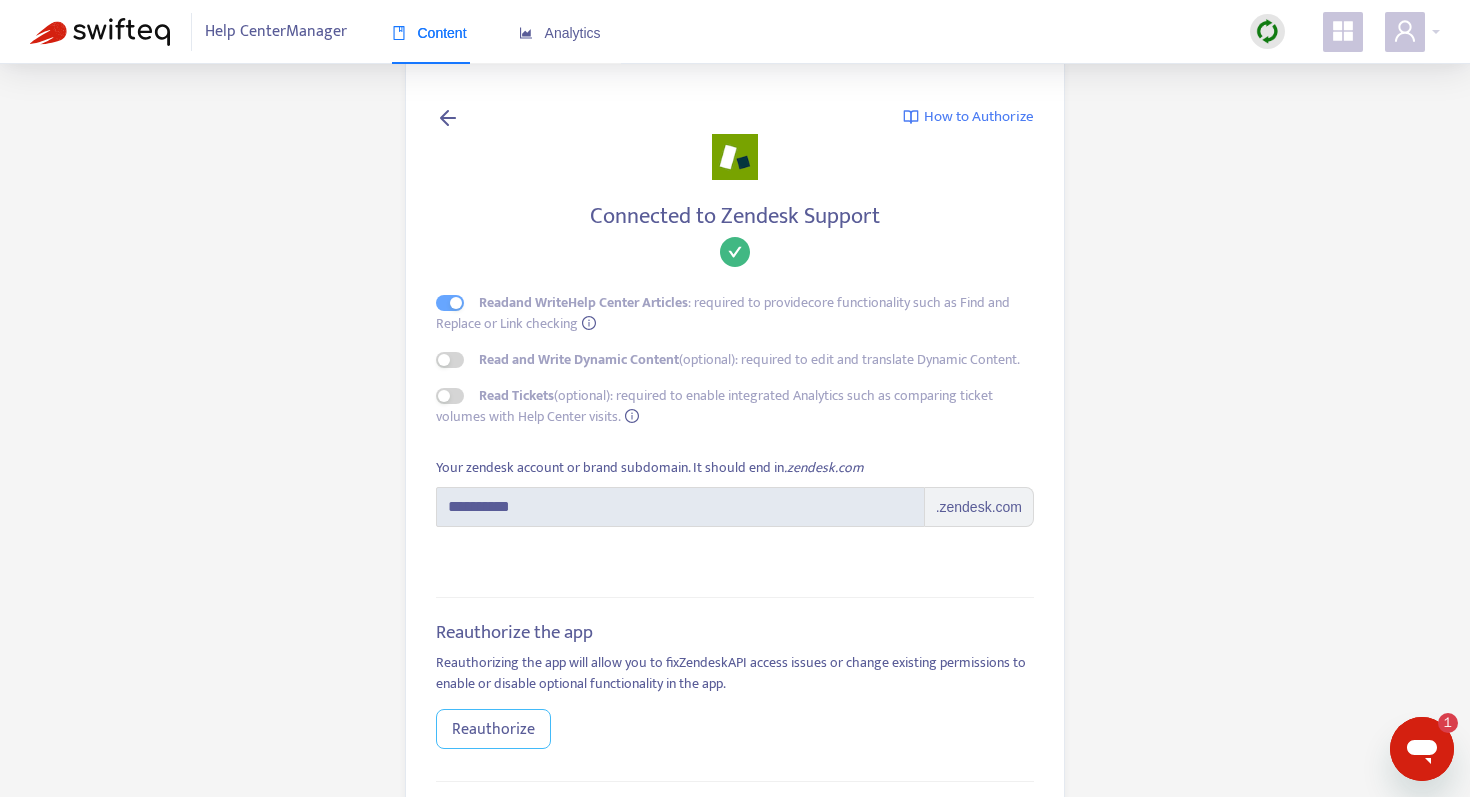 click on "Reauthorize" at bounding box center (493, 729) 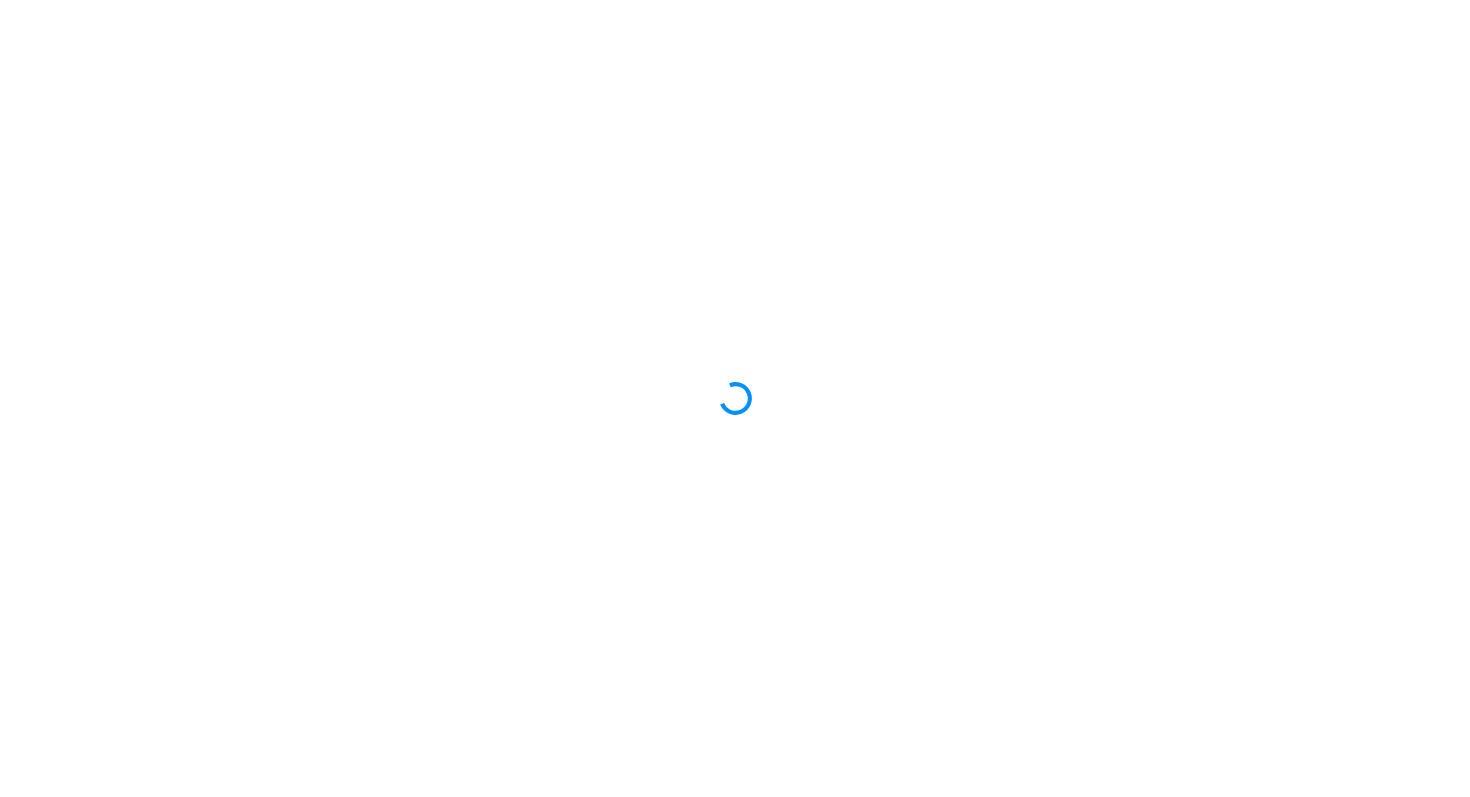 scroll, scrollTop: 0, scrollLeft: 0, axis: both 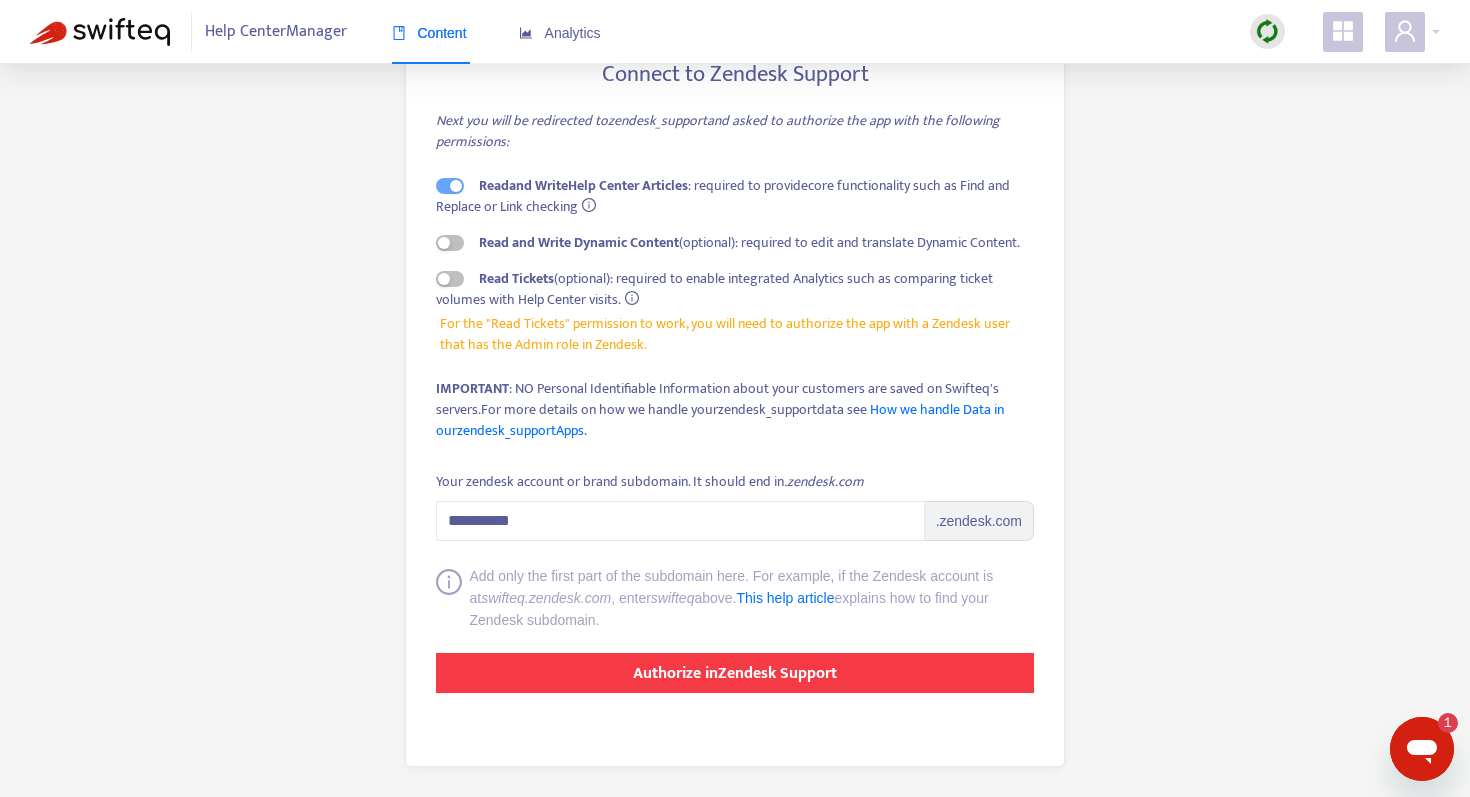 click on "Authorize in  Zendesk Support" at bounding box center [735, 673] 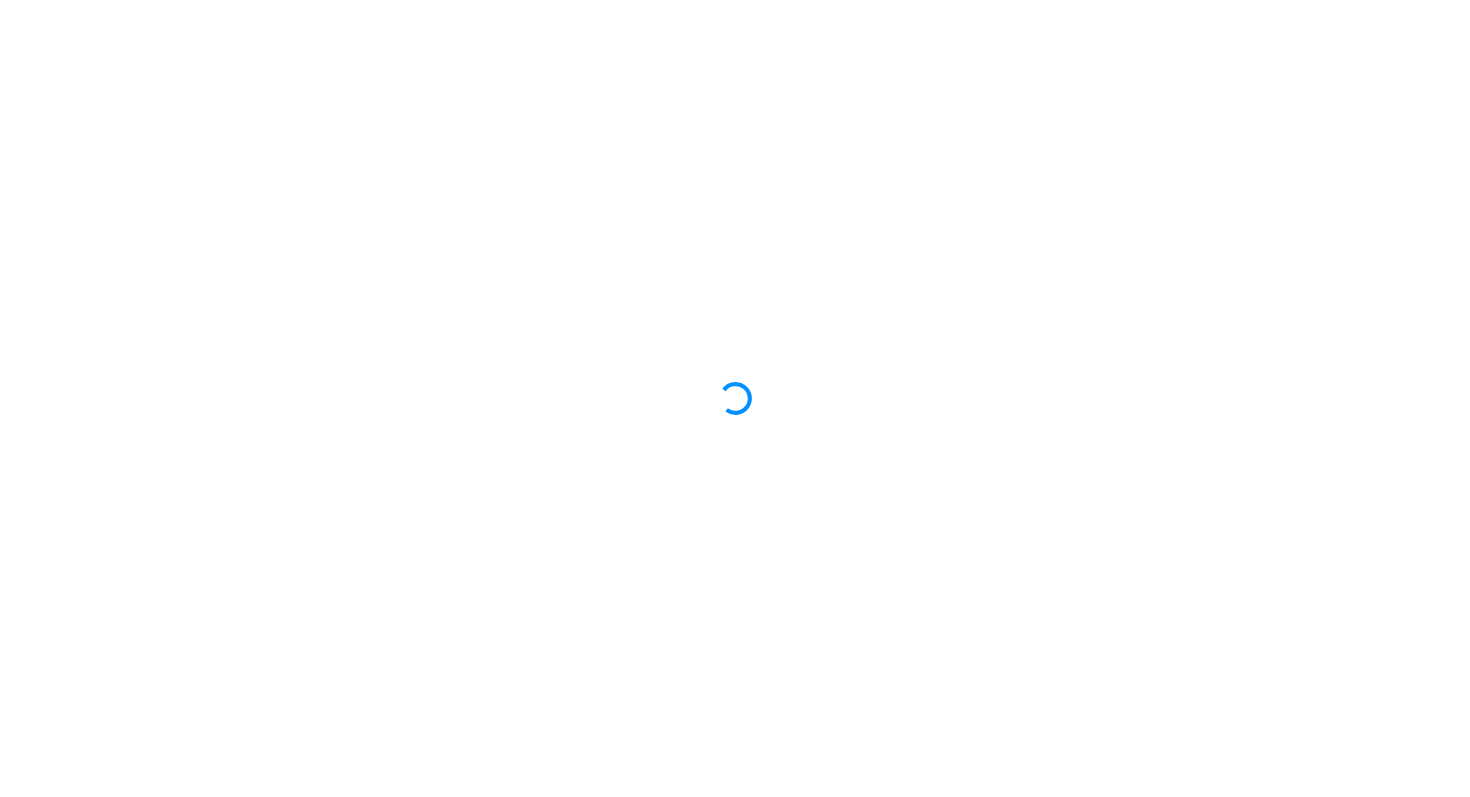 scroll, scrollTop: 0, scrollLeft: 0, axis: both 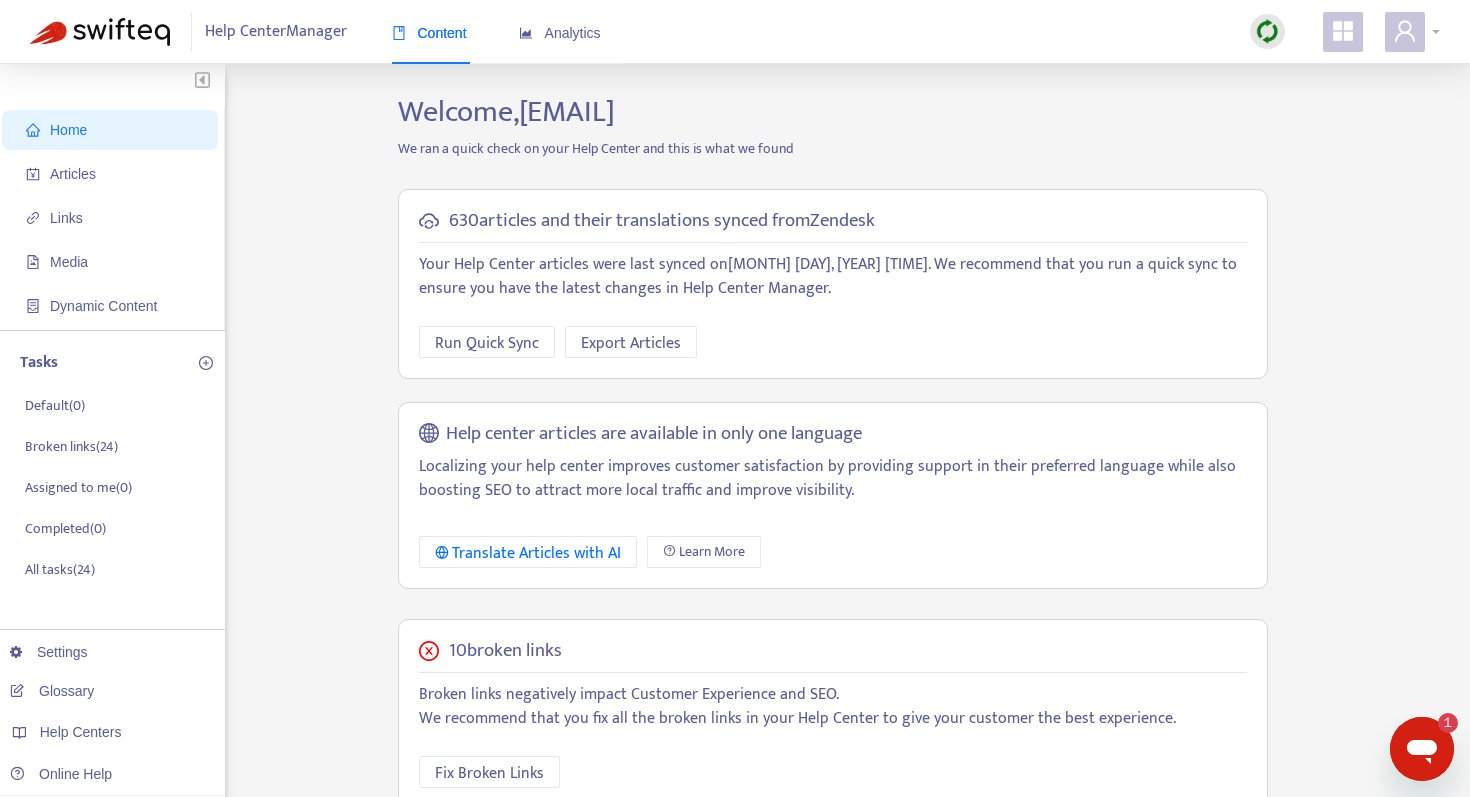 click 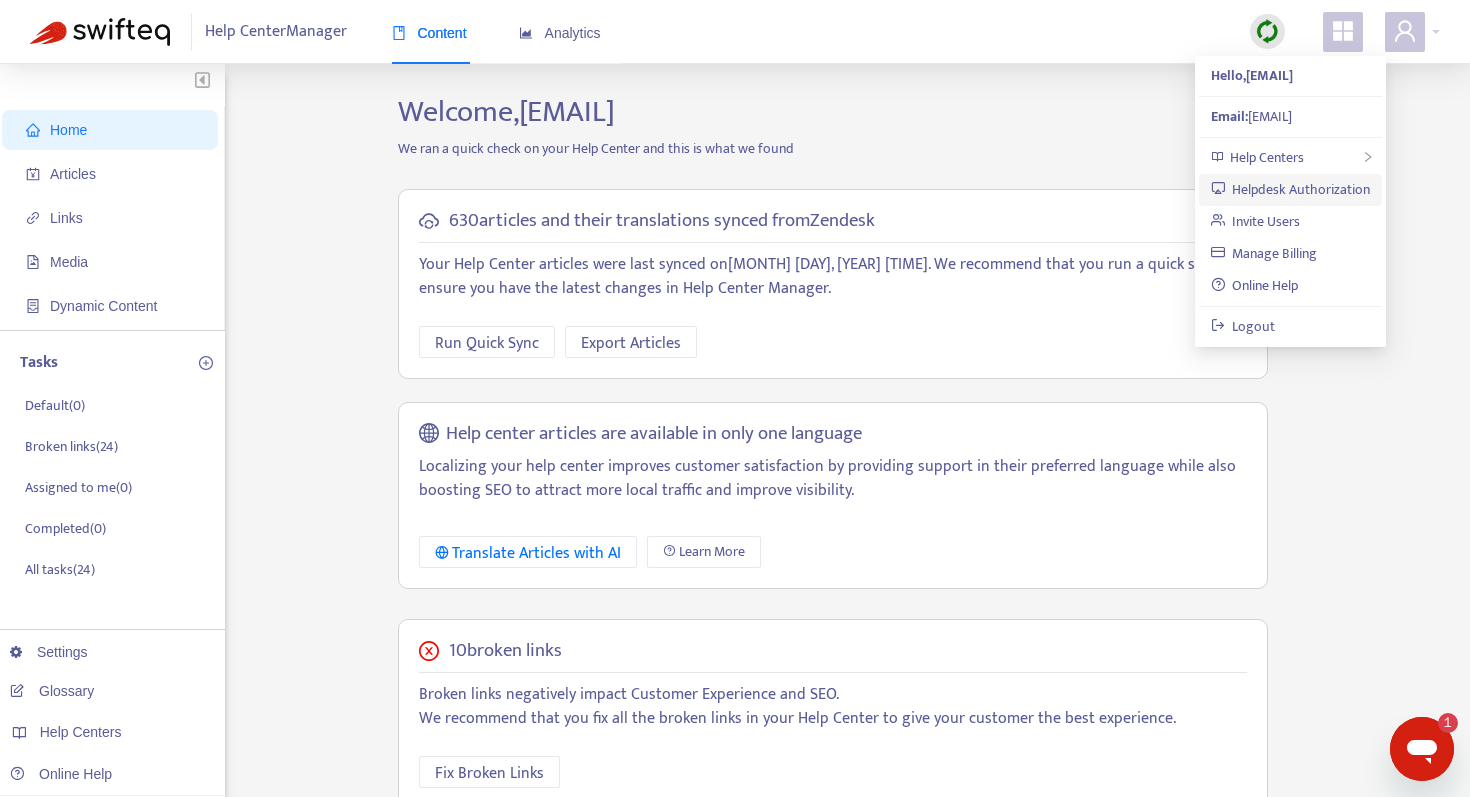 click on "Helpdesk Authorization" at bounding box center (1291, 189) 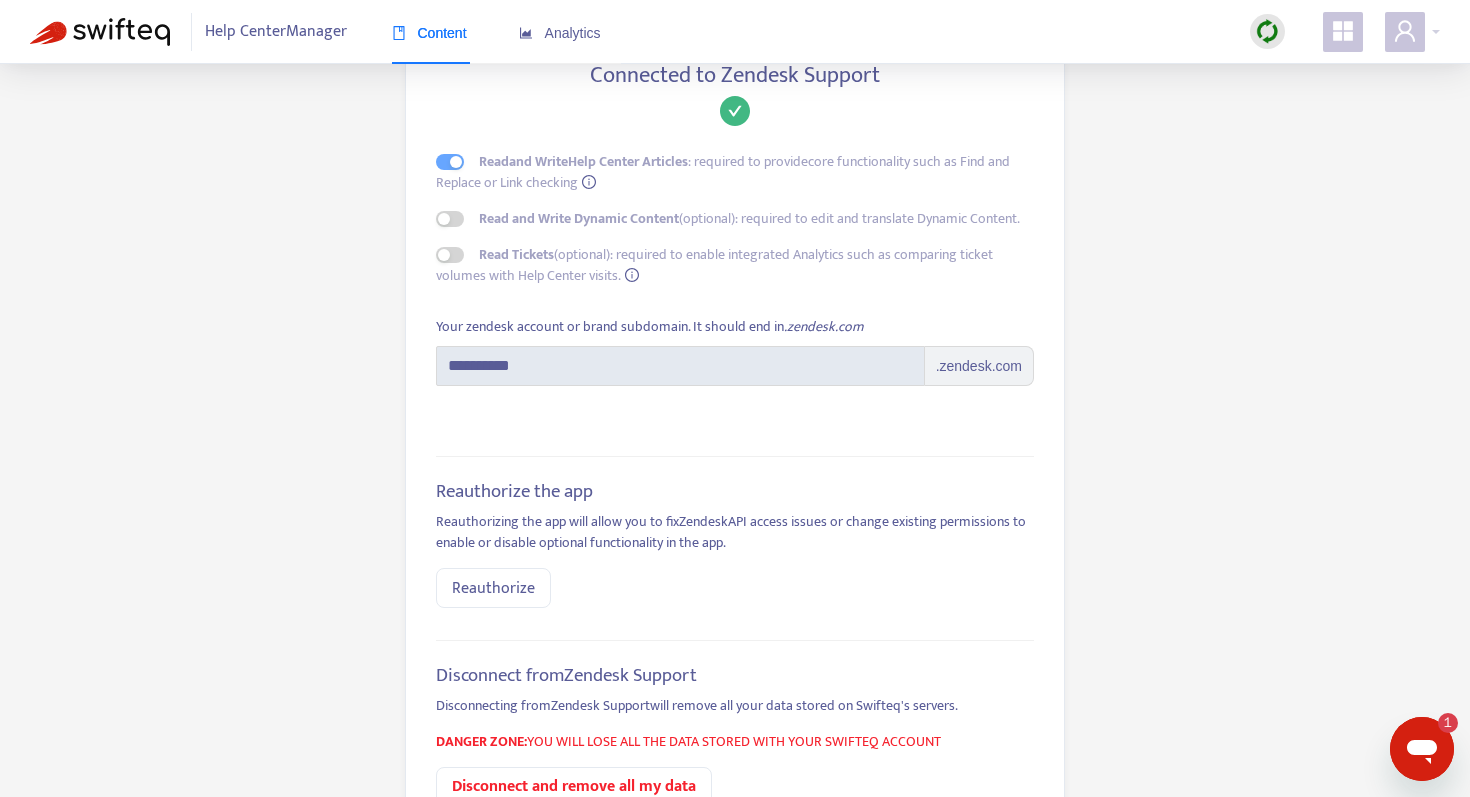scroll, scrollTop: 278, scrollLeft: 0, axis: vertical 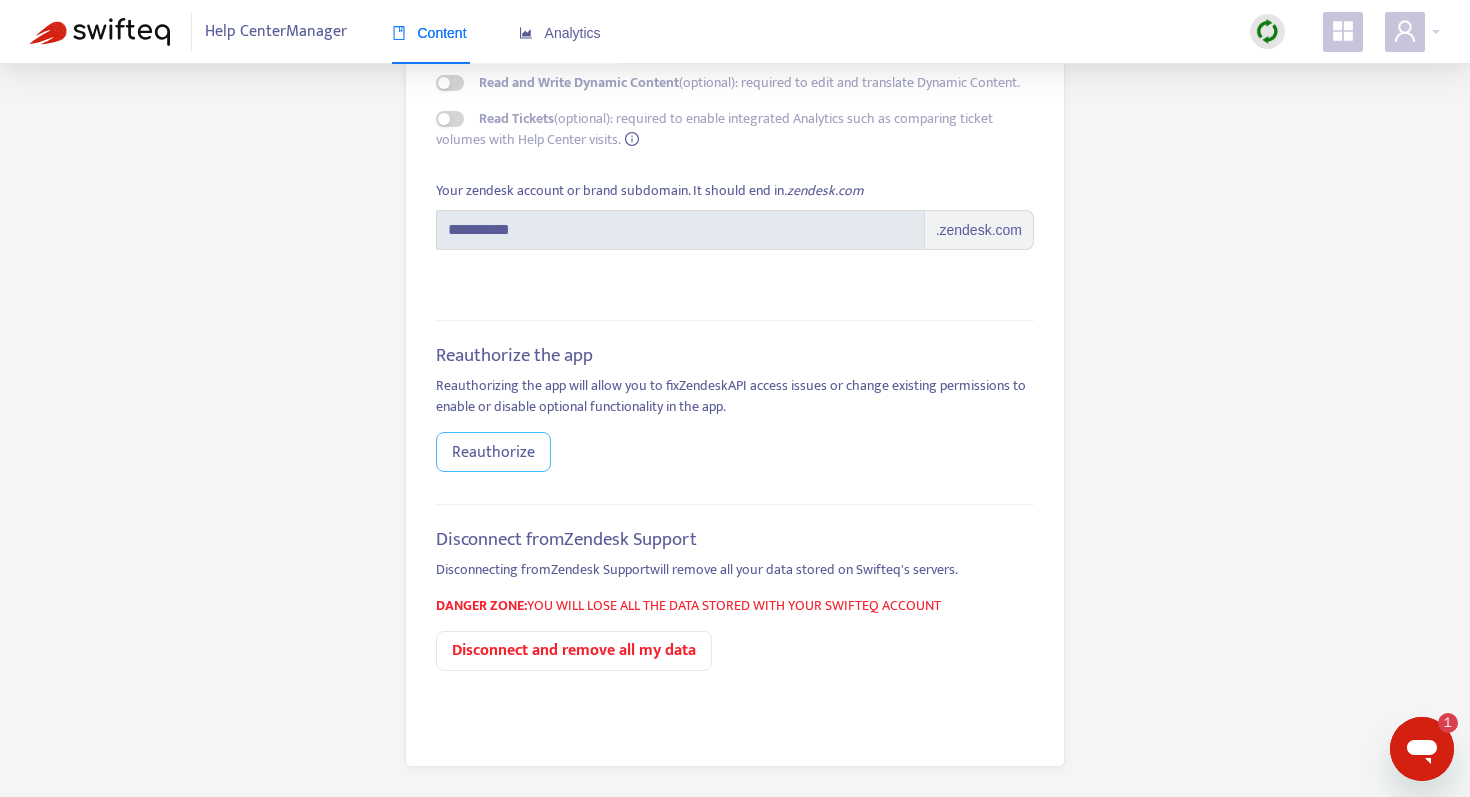 click on "Reauthorize" at bounding box center [493, 452] 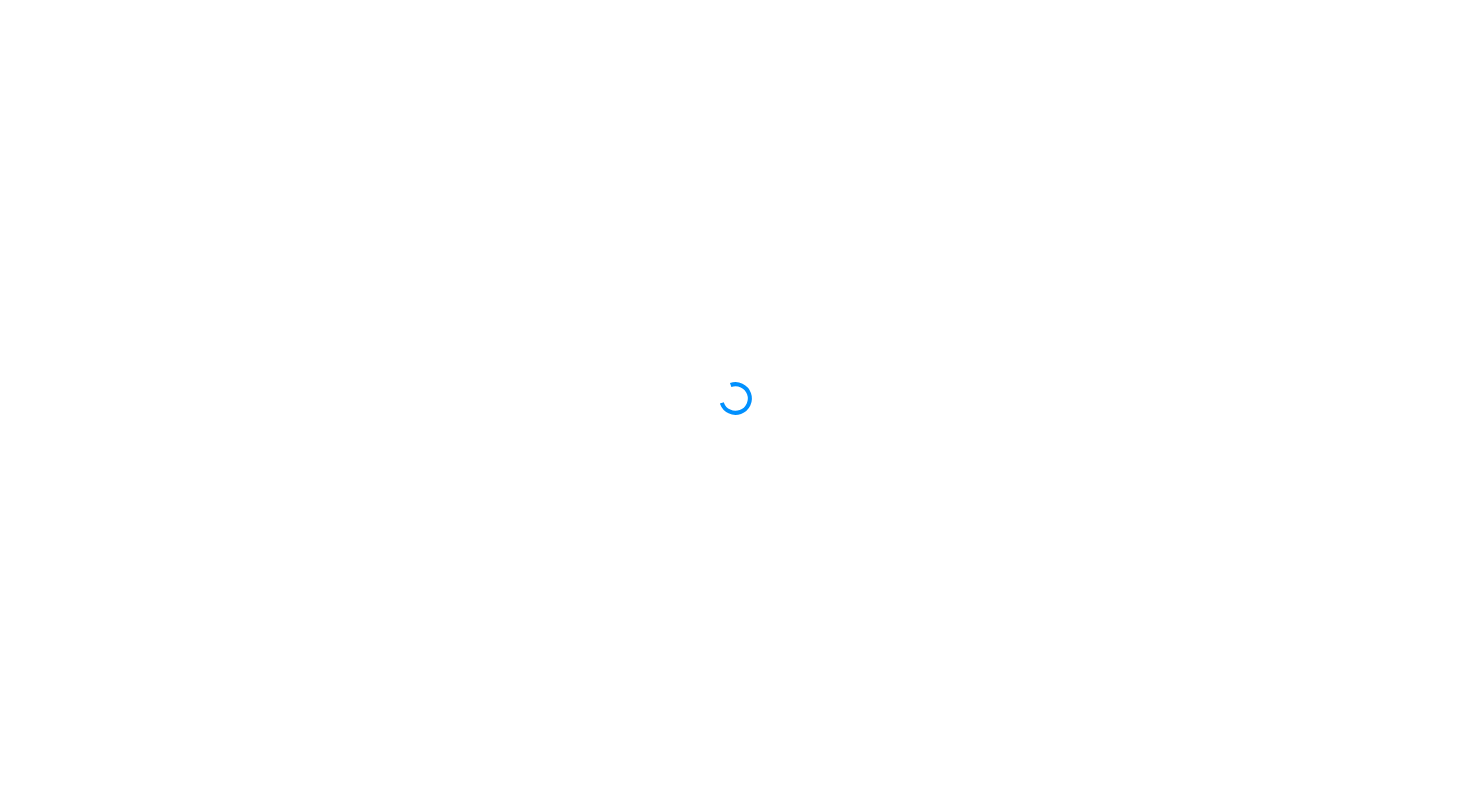 scroll, scrollTop: 0, scrollLeft: 0, axis: both 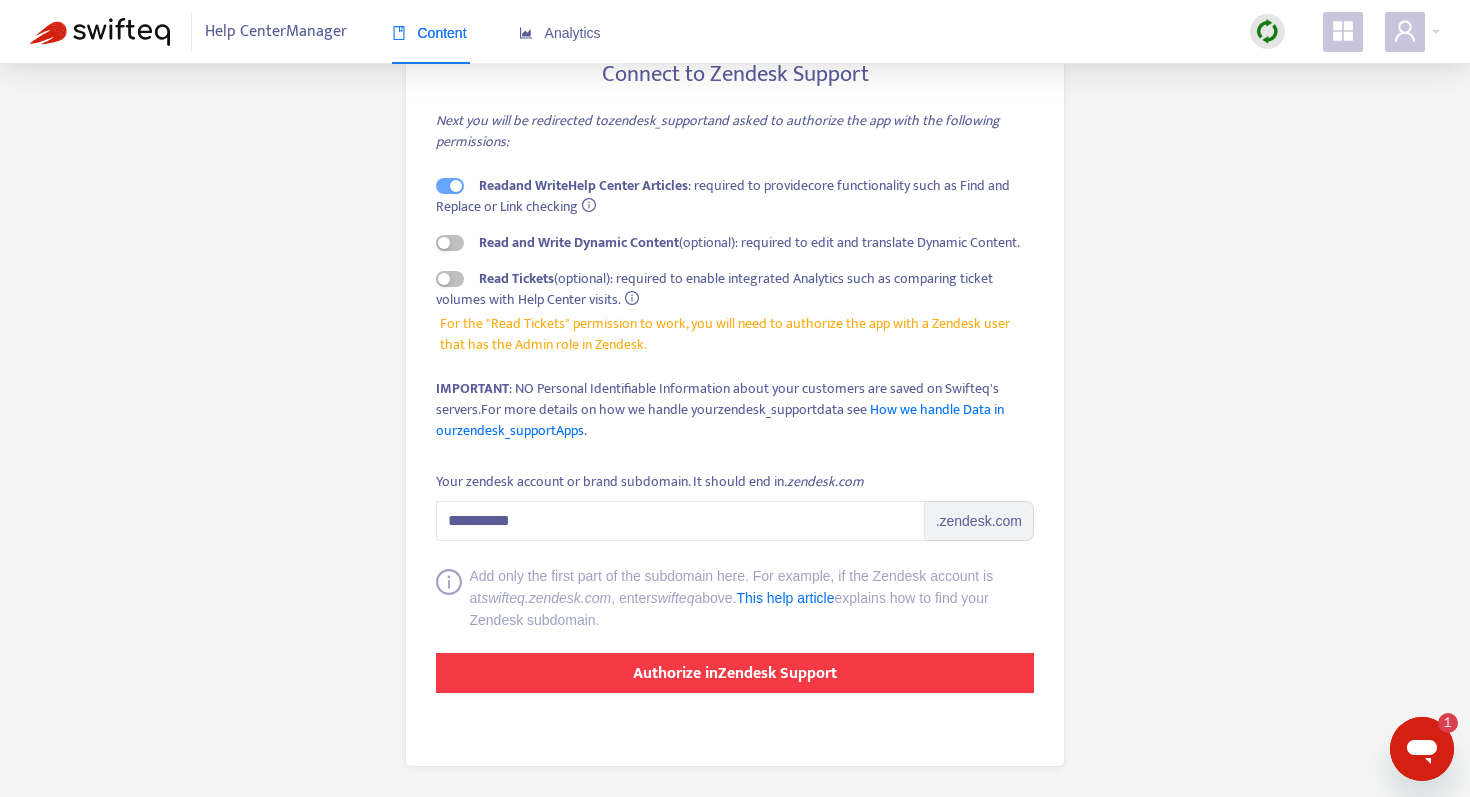 click on "Authorize in  Zendesk Support" at bounding box center [735, 673] 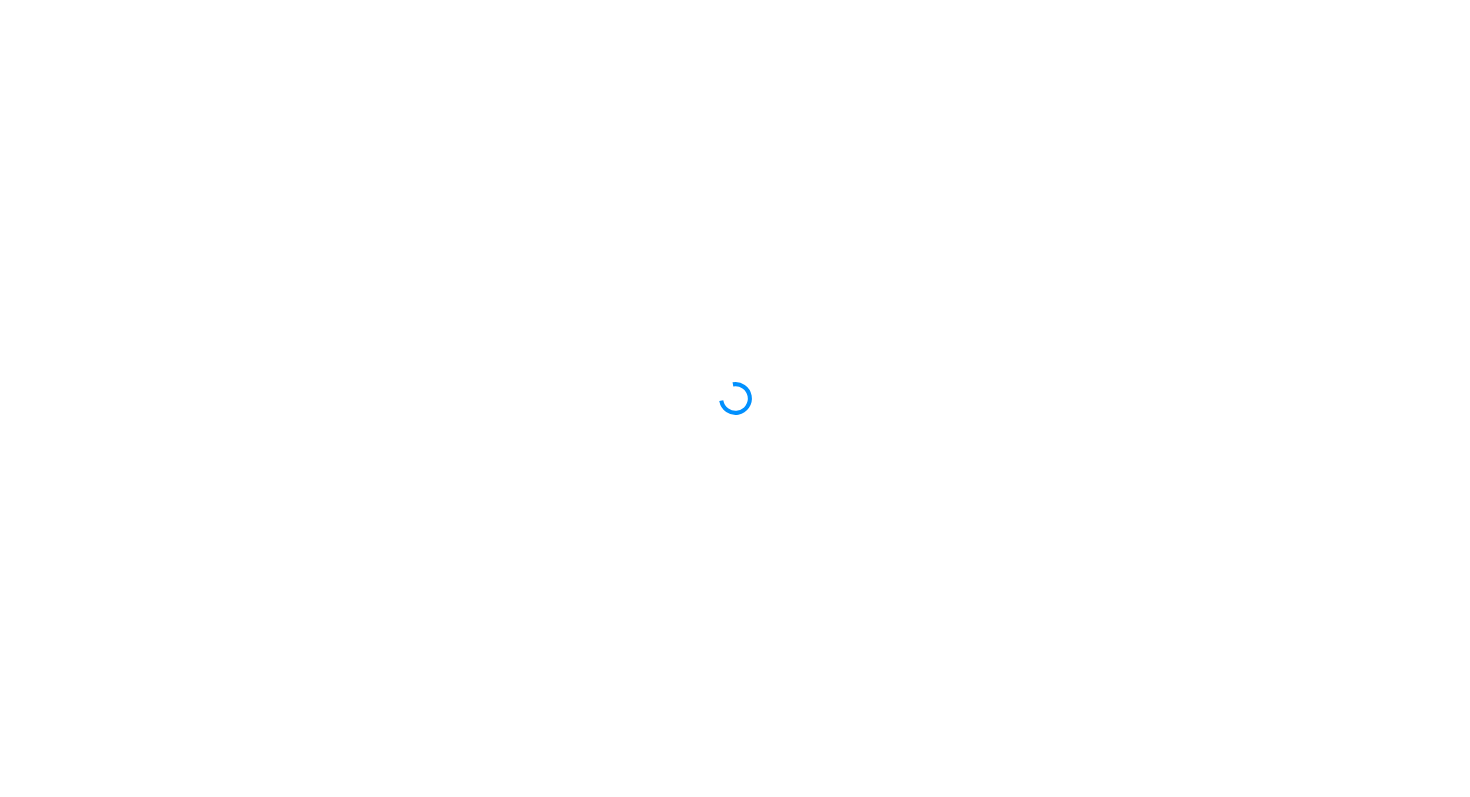 scroll, scrollTop: 0, scrollLeft: 0, axis: both 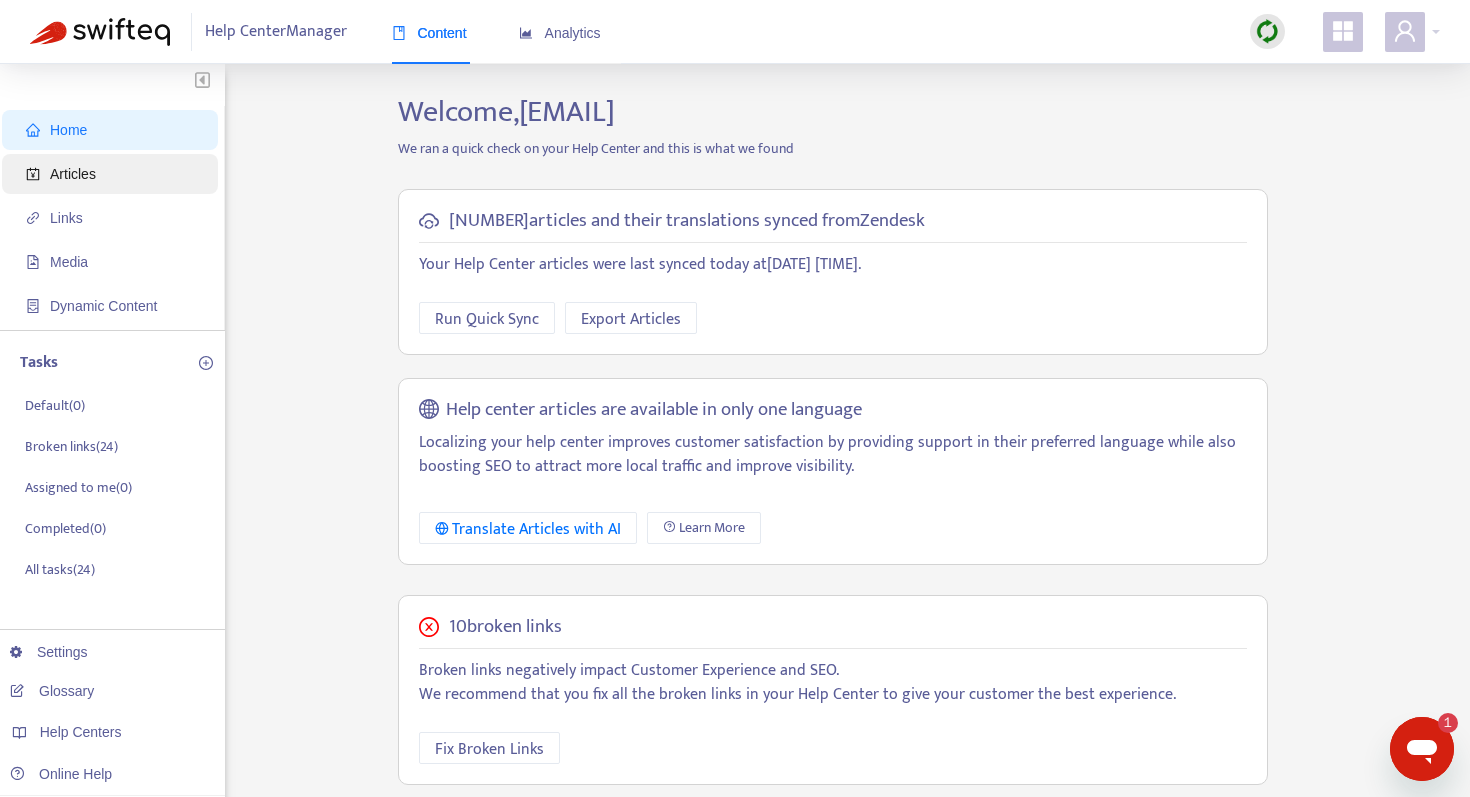 click on "Articles" at bounding box center (73, 174) 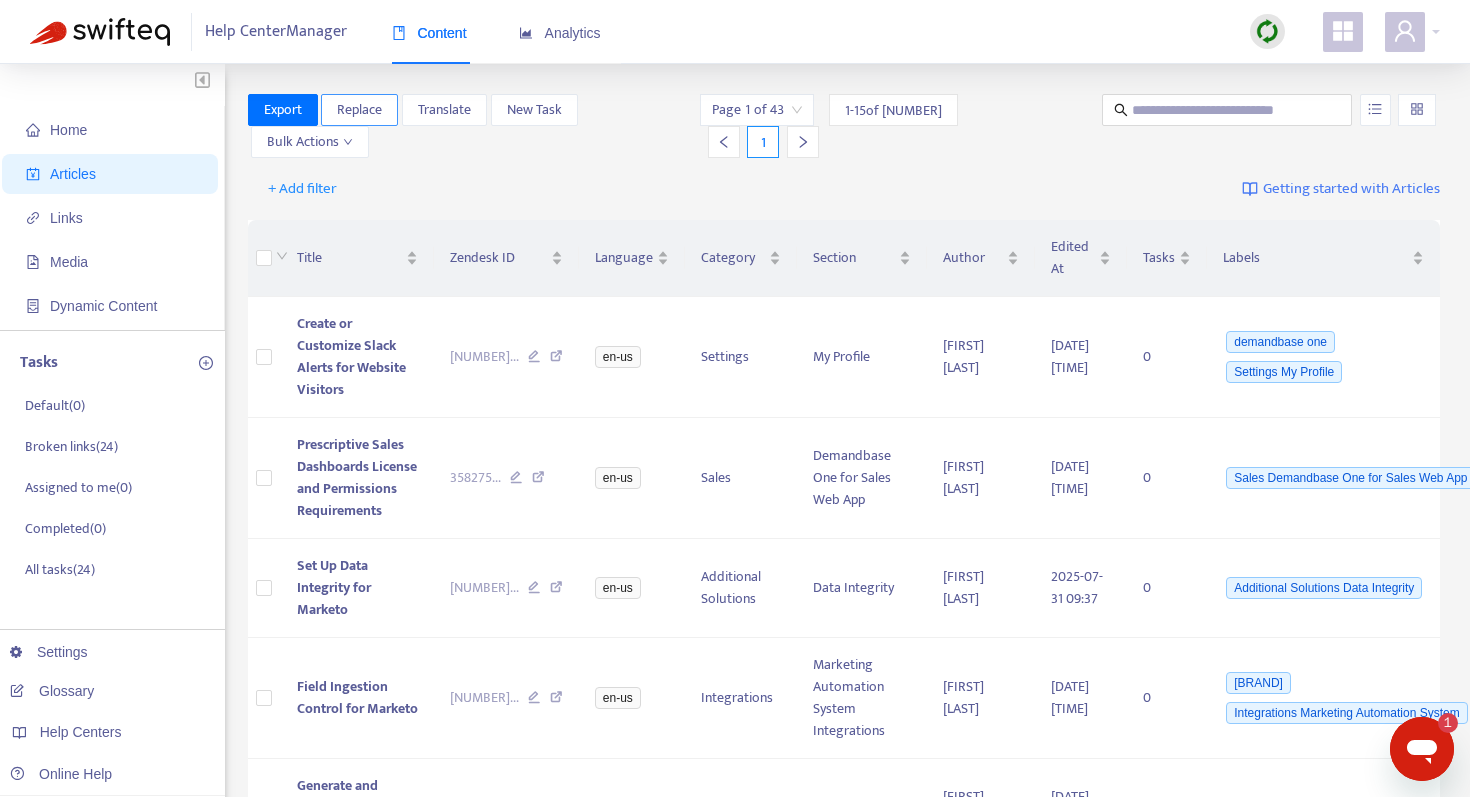 click on "Replace" at bounding box center (359, 110) 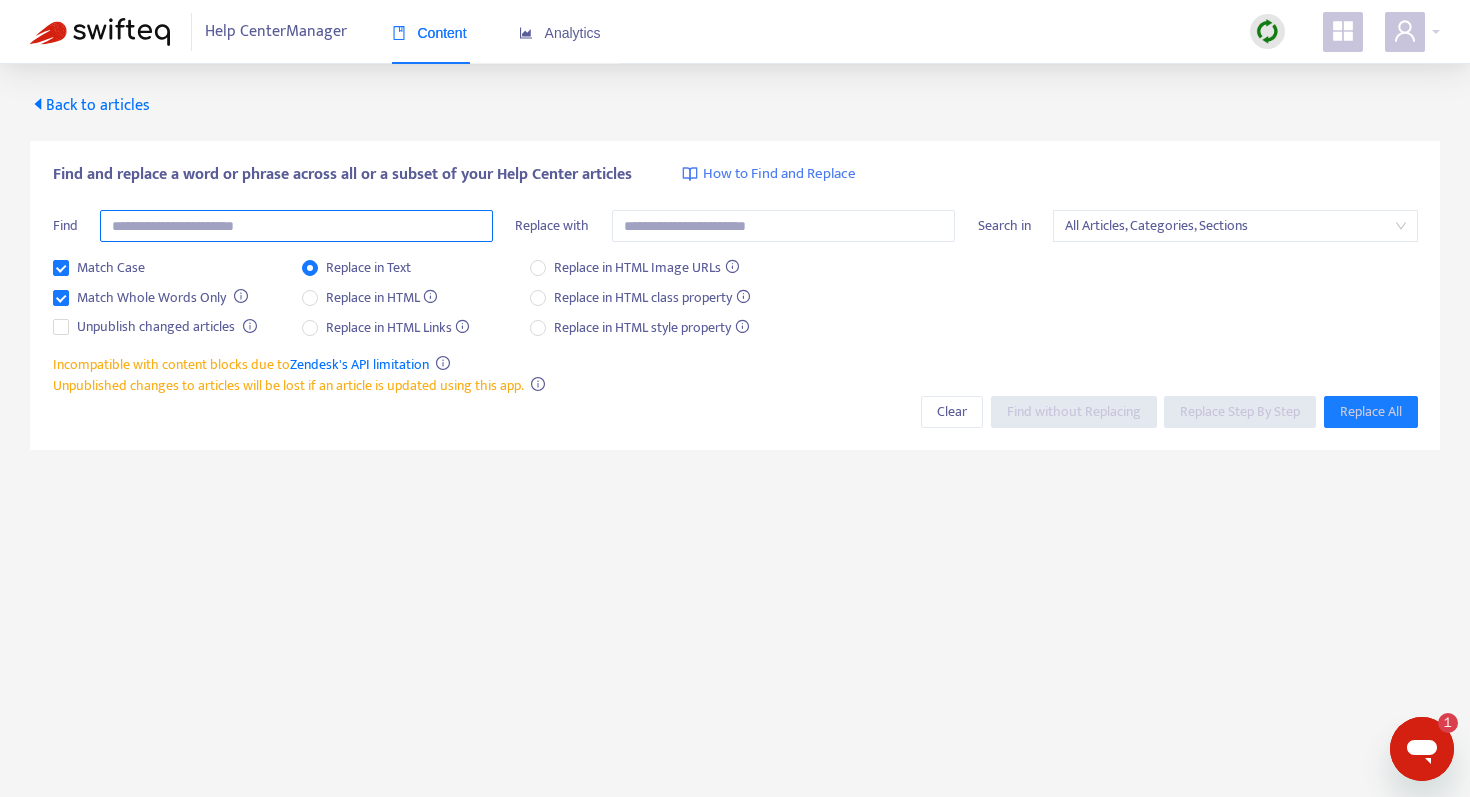 click at bounding box center (296, 226) 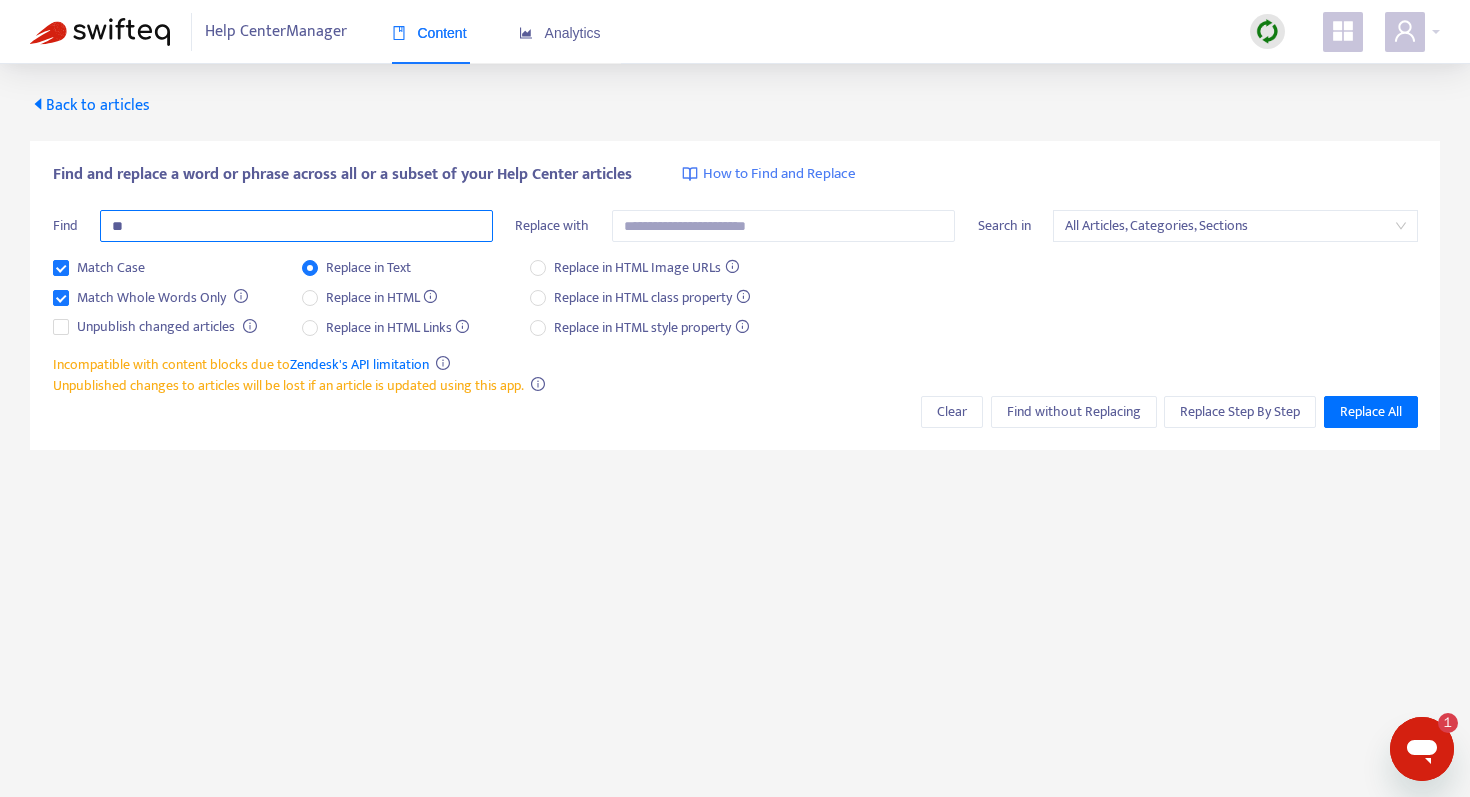 type on "*" 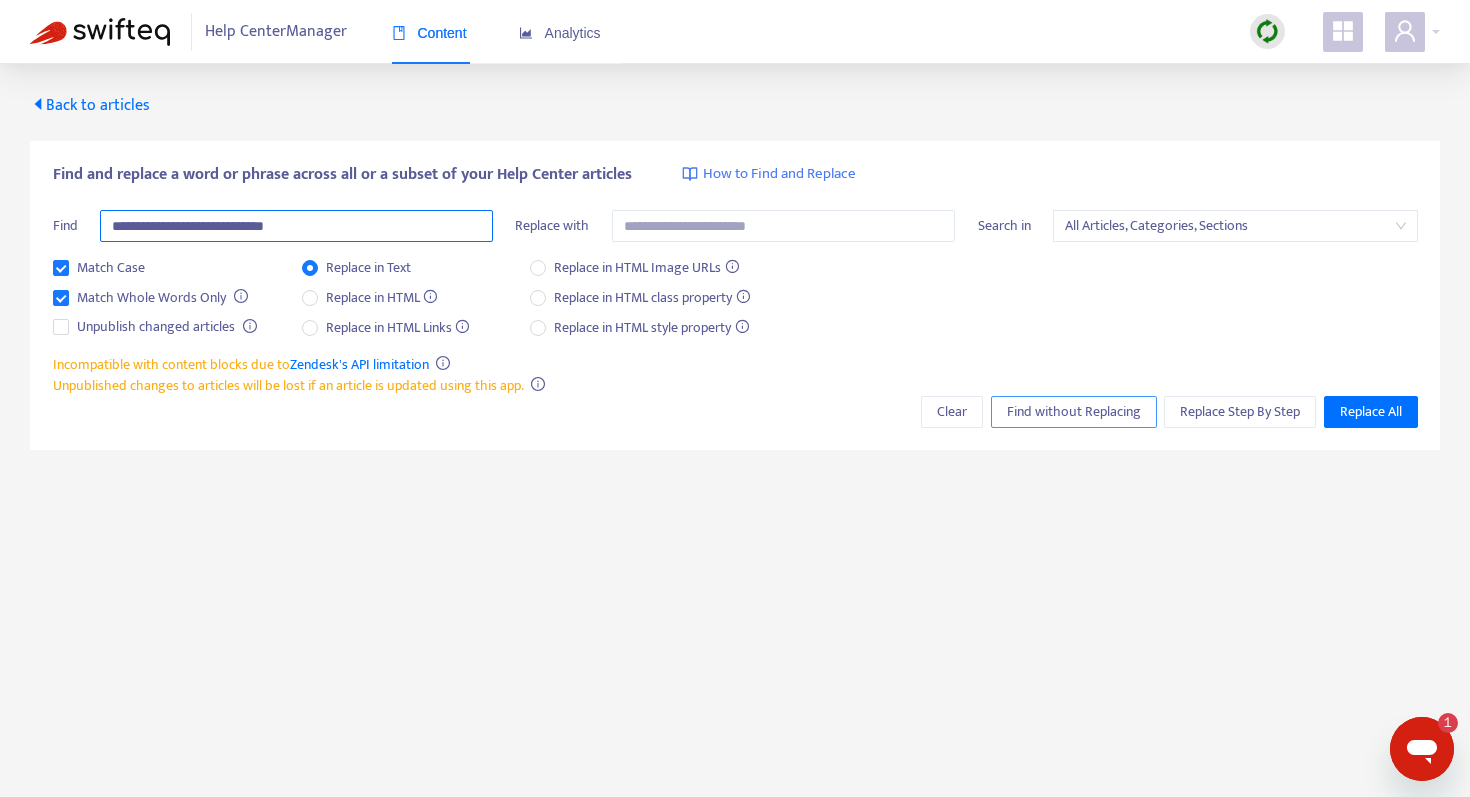 type on "**********" 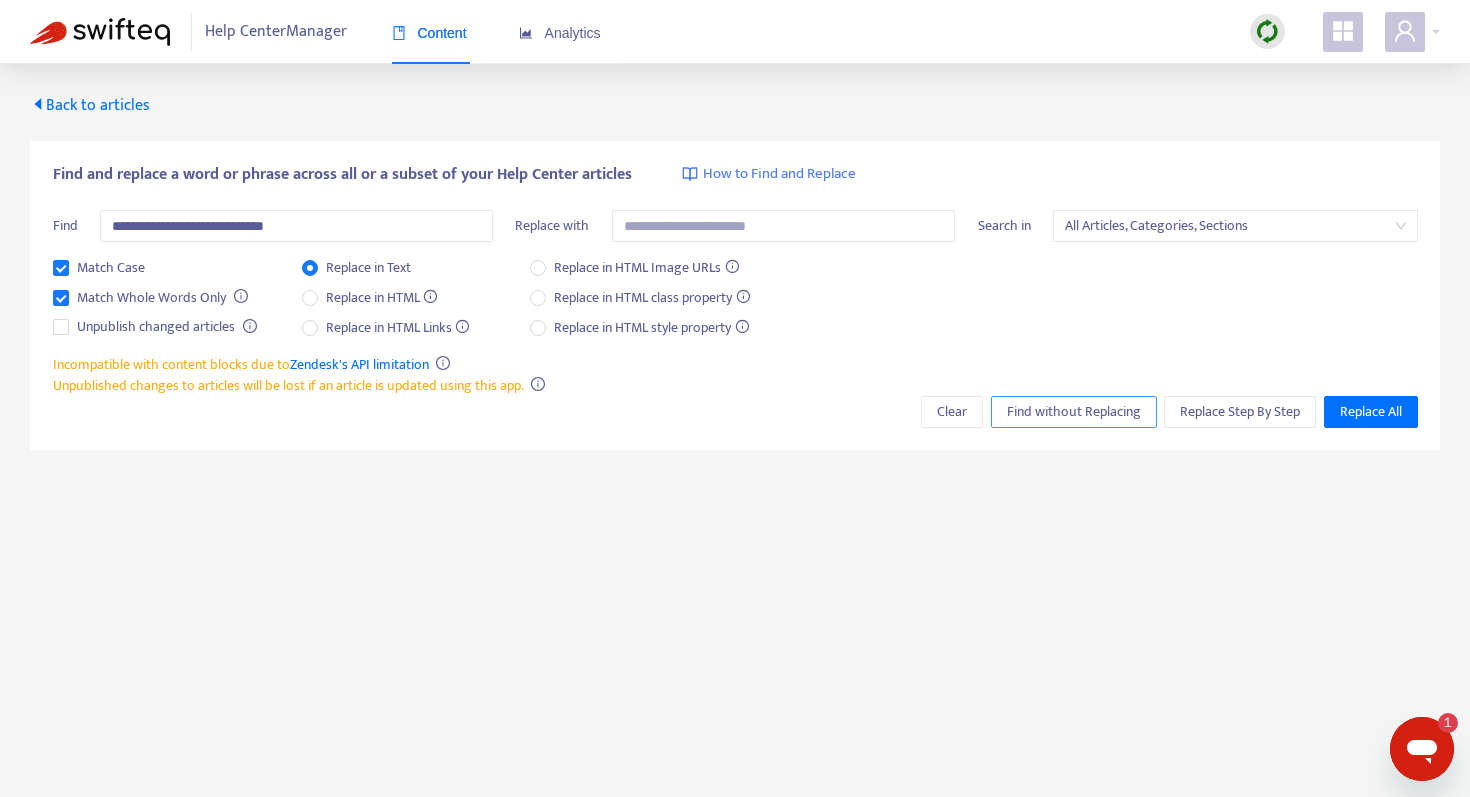 click on "Find without Replacing" at bounding box center [1074, 412] 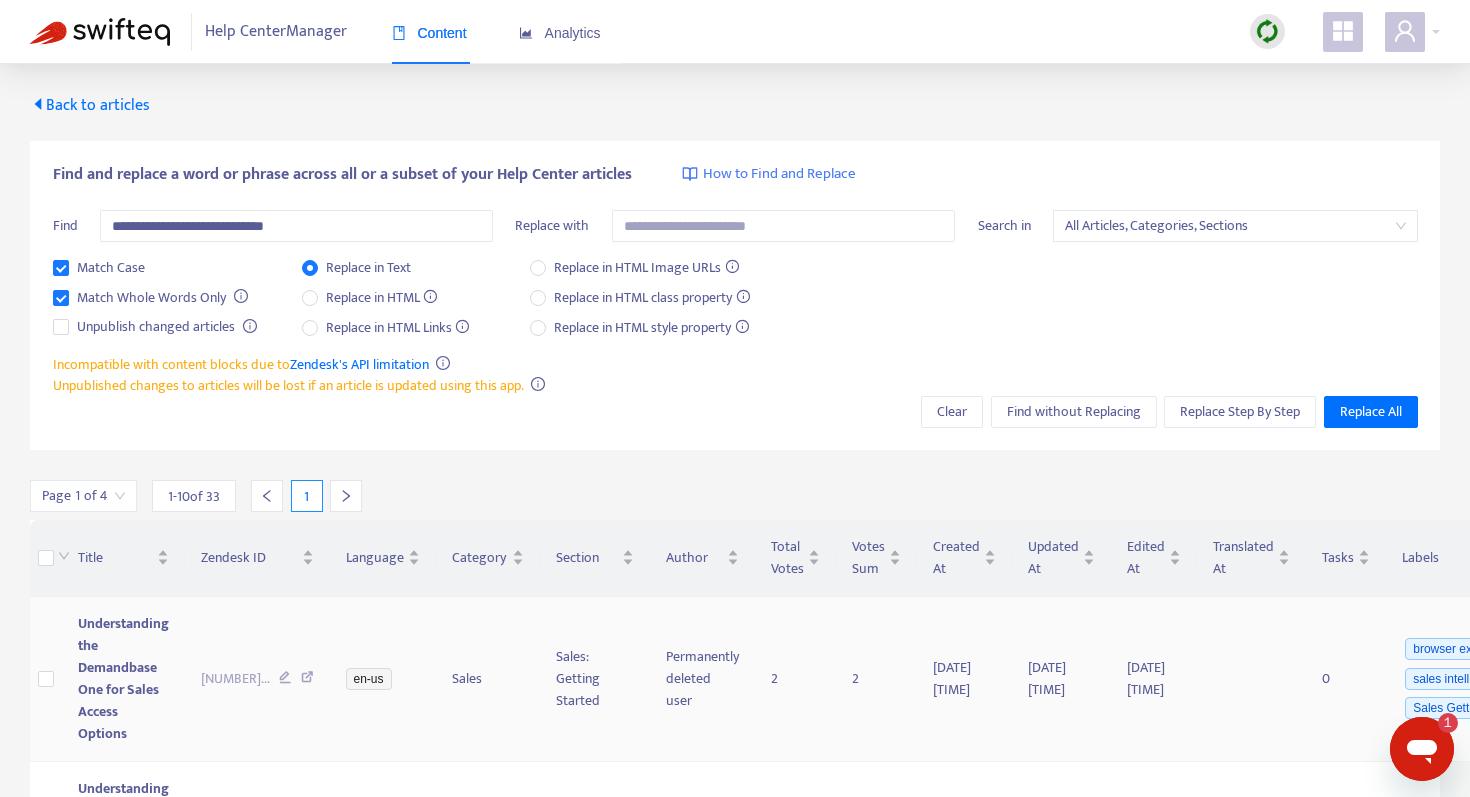 click on "Understanding the Demandbase One for Sales Access Options" at bounding box center (123, 678) 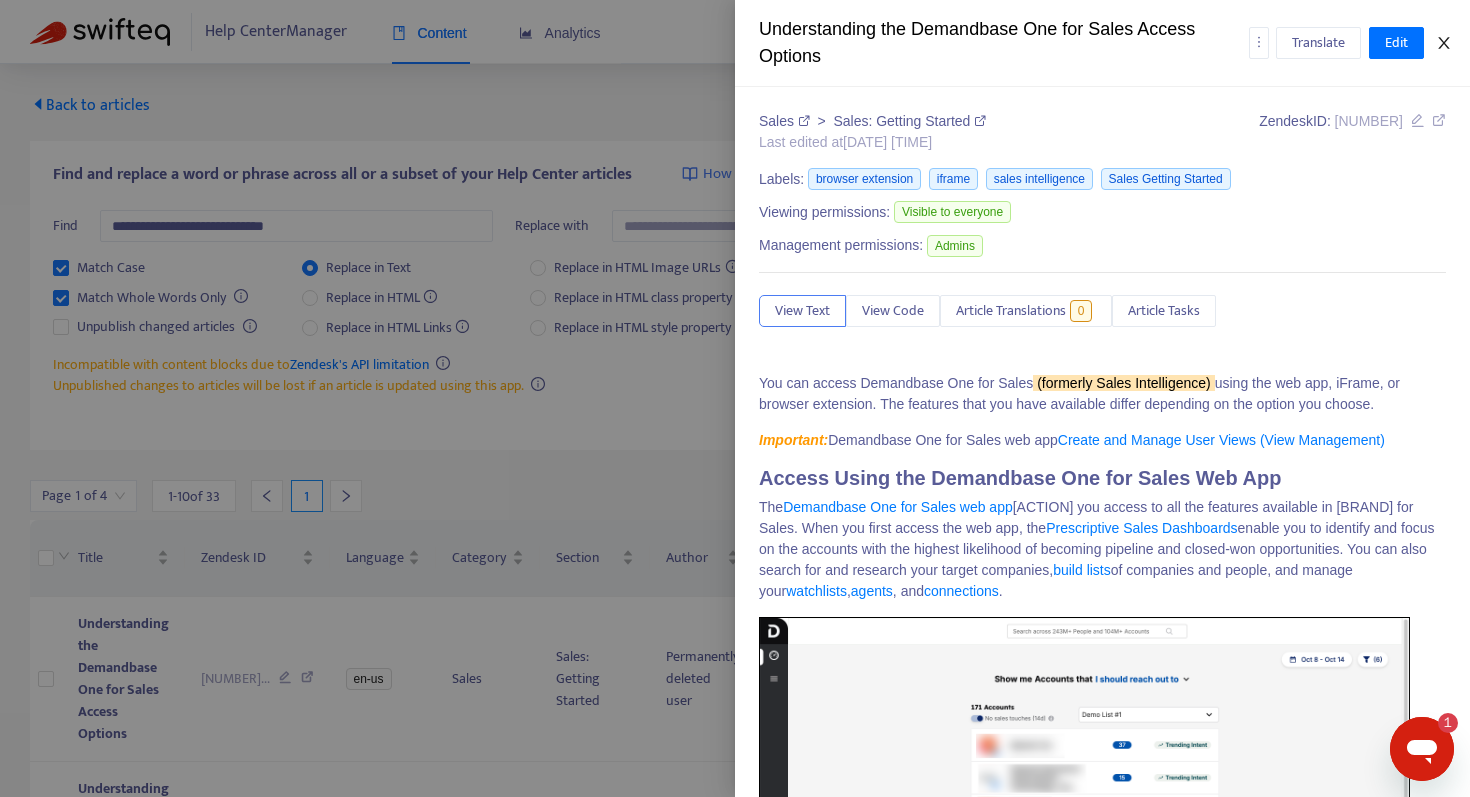click 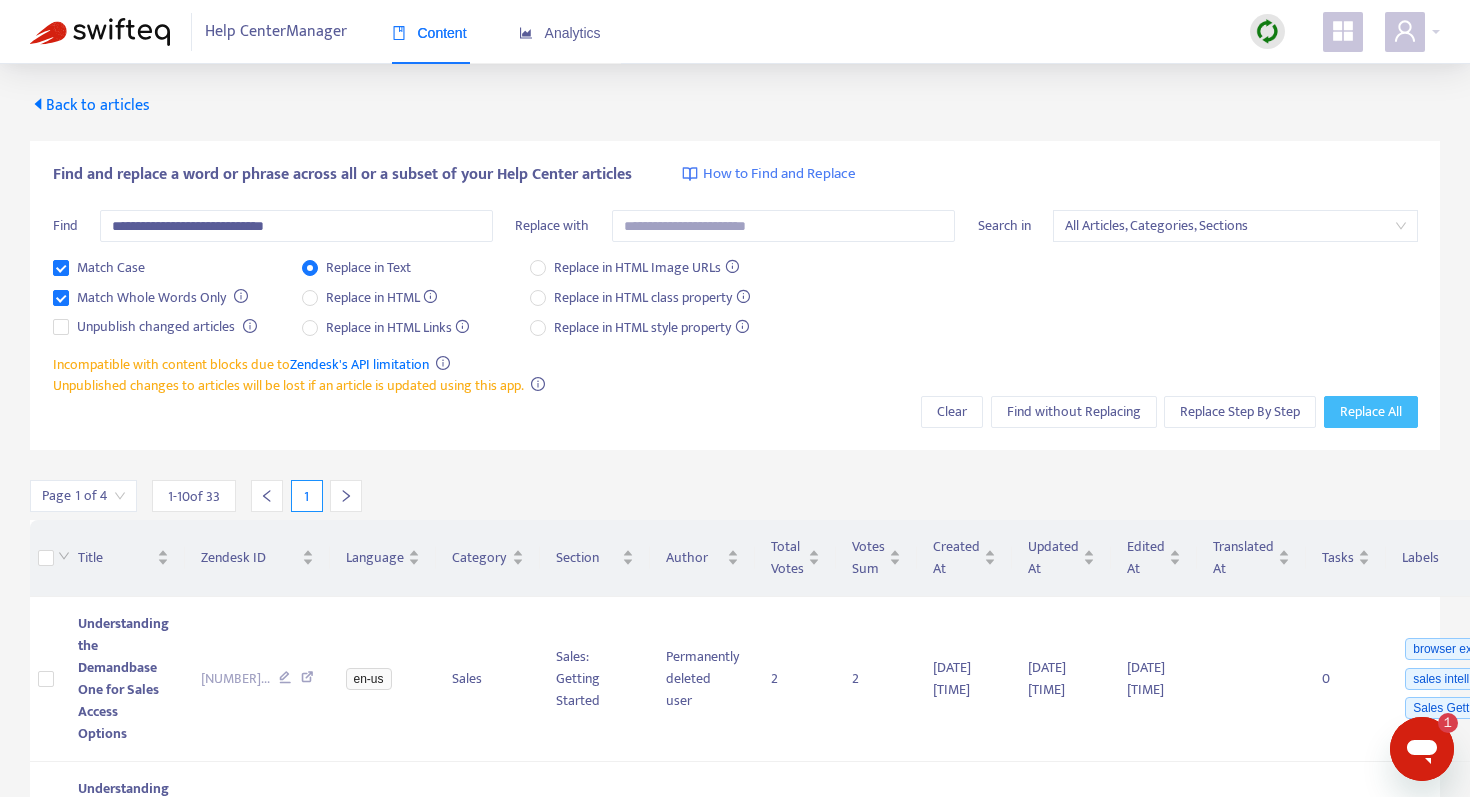 click on "Replace All" at bounding box center (1371, 412) 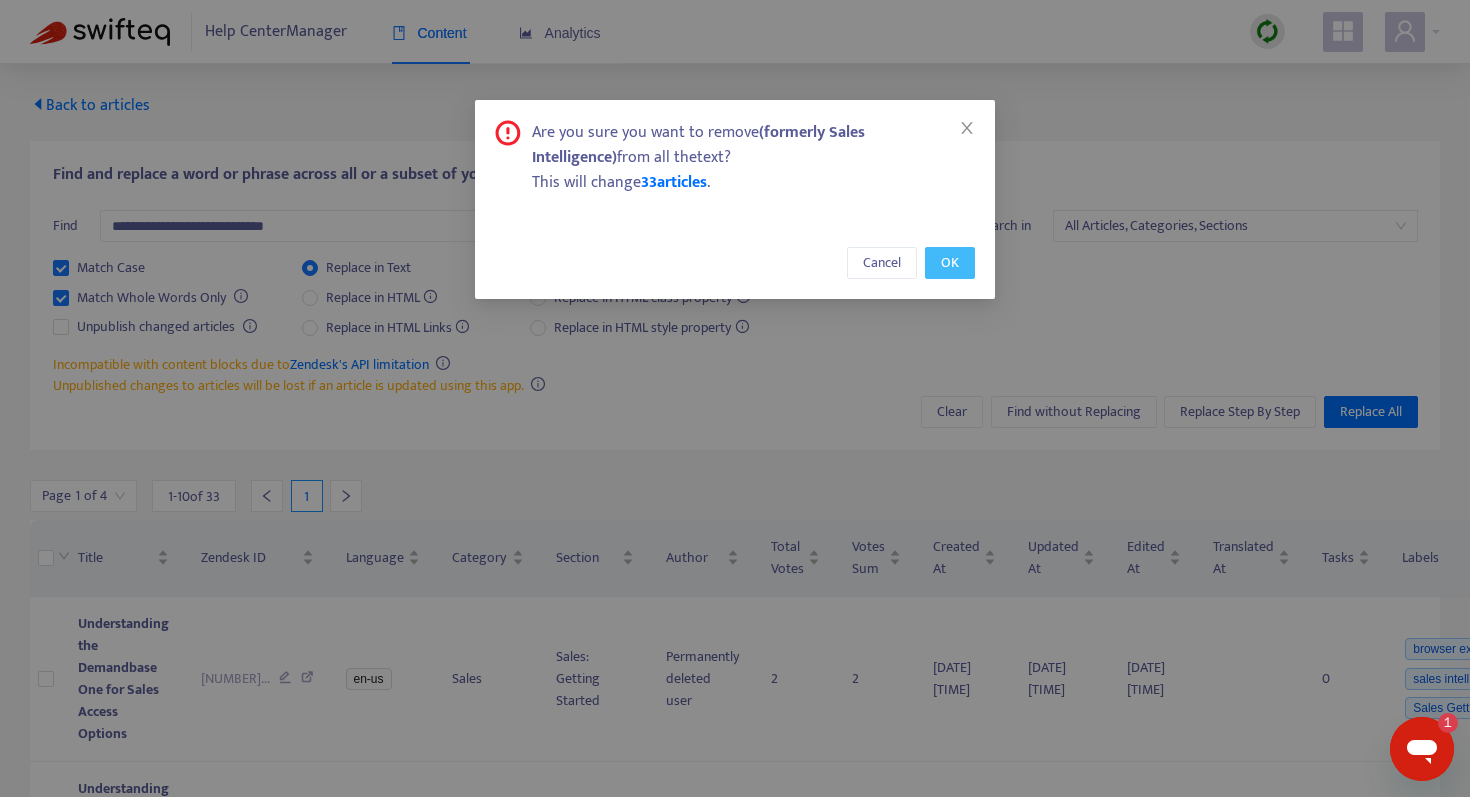 click on "OK" at bounding box center (950, 263) 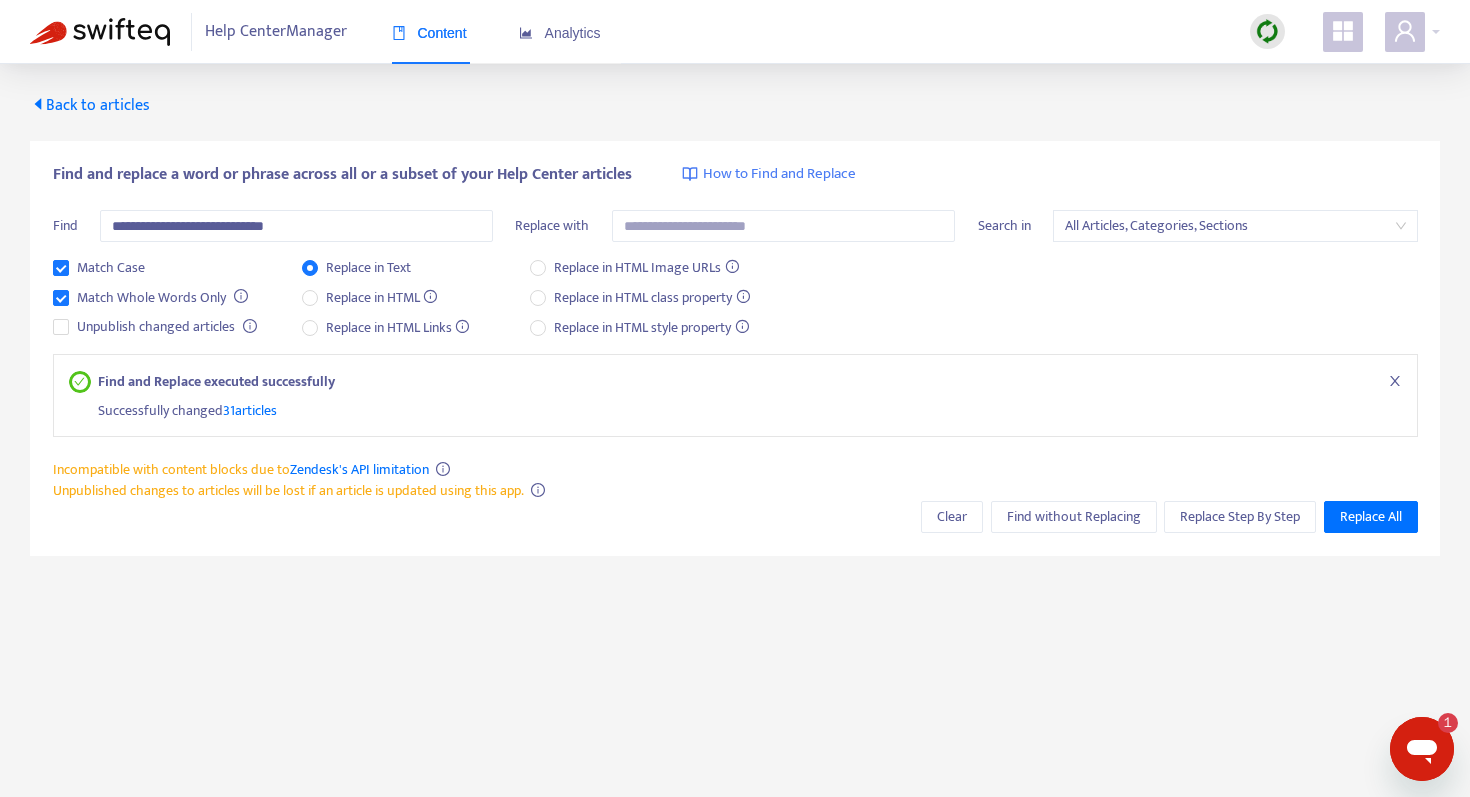 click on "31  articles" at bounding box center (250, 410) 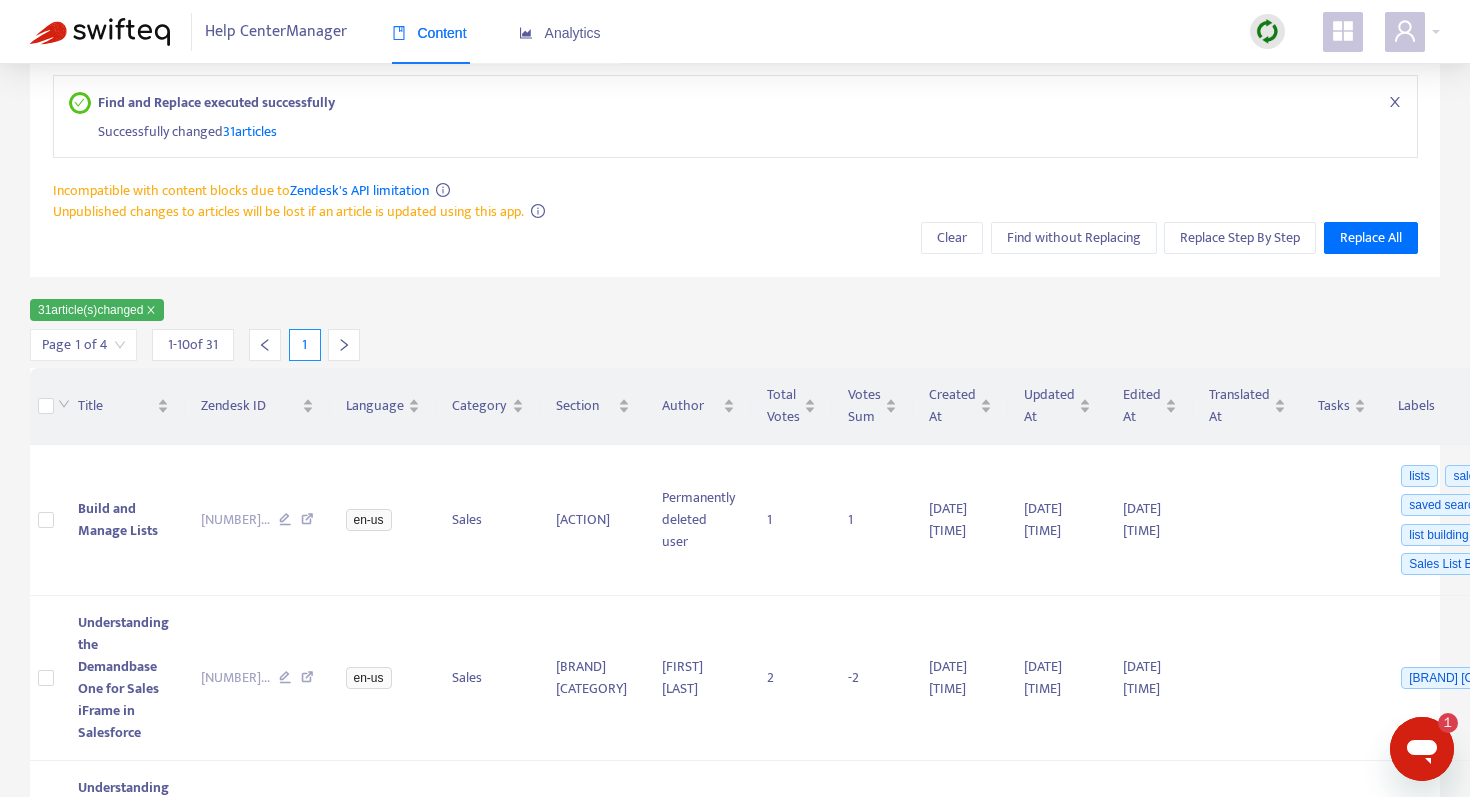 scroll, scrollTop: 404, scrollLeft: 0, axis: vertical 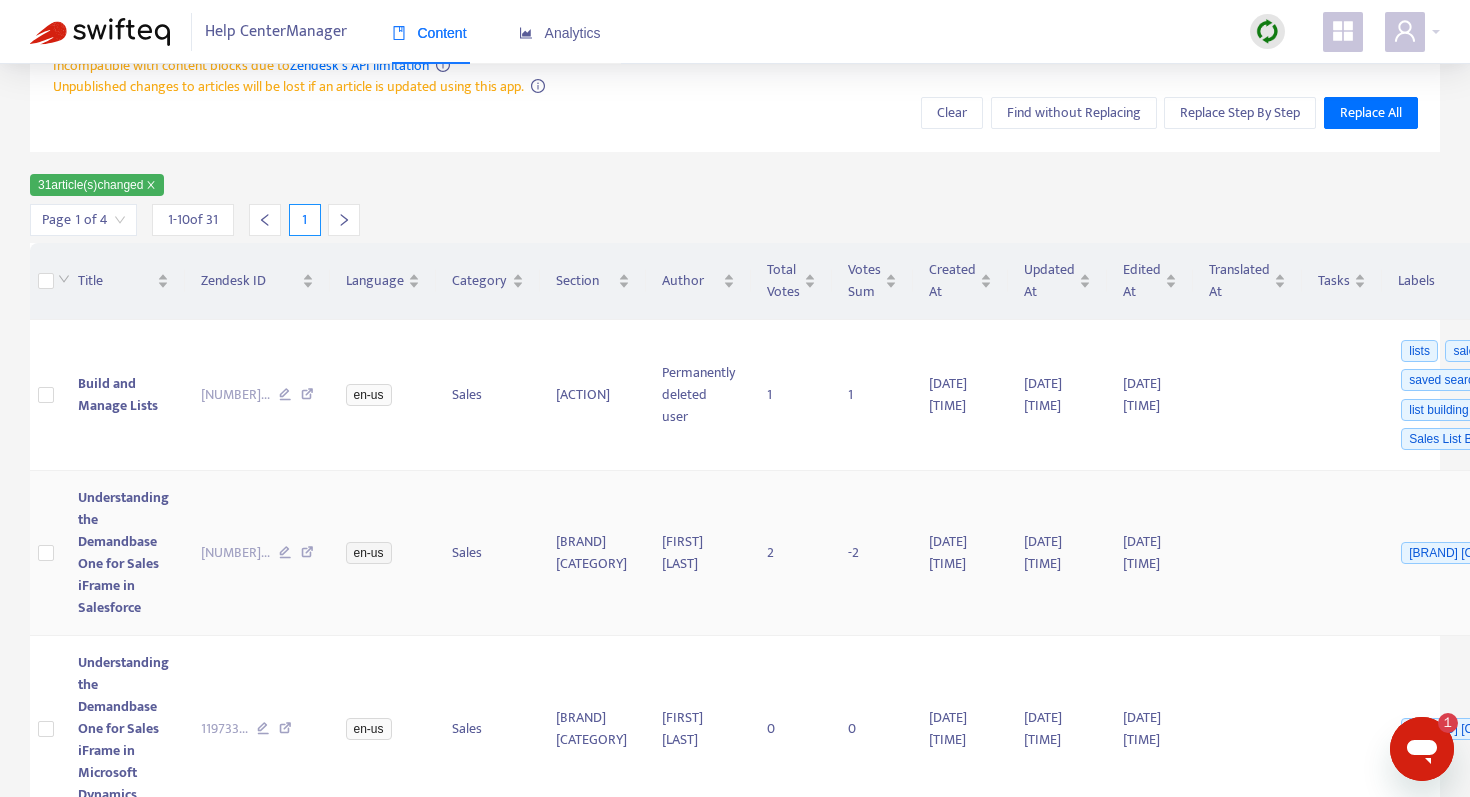 click on "Understanding the Demandbase One for Sales iFrame in Salesforce" at bounding box center (123, 552) 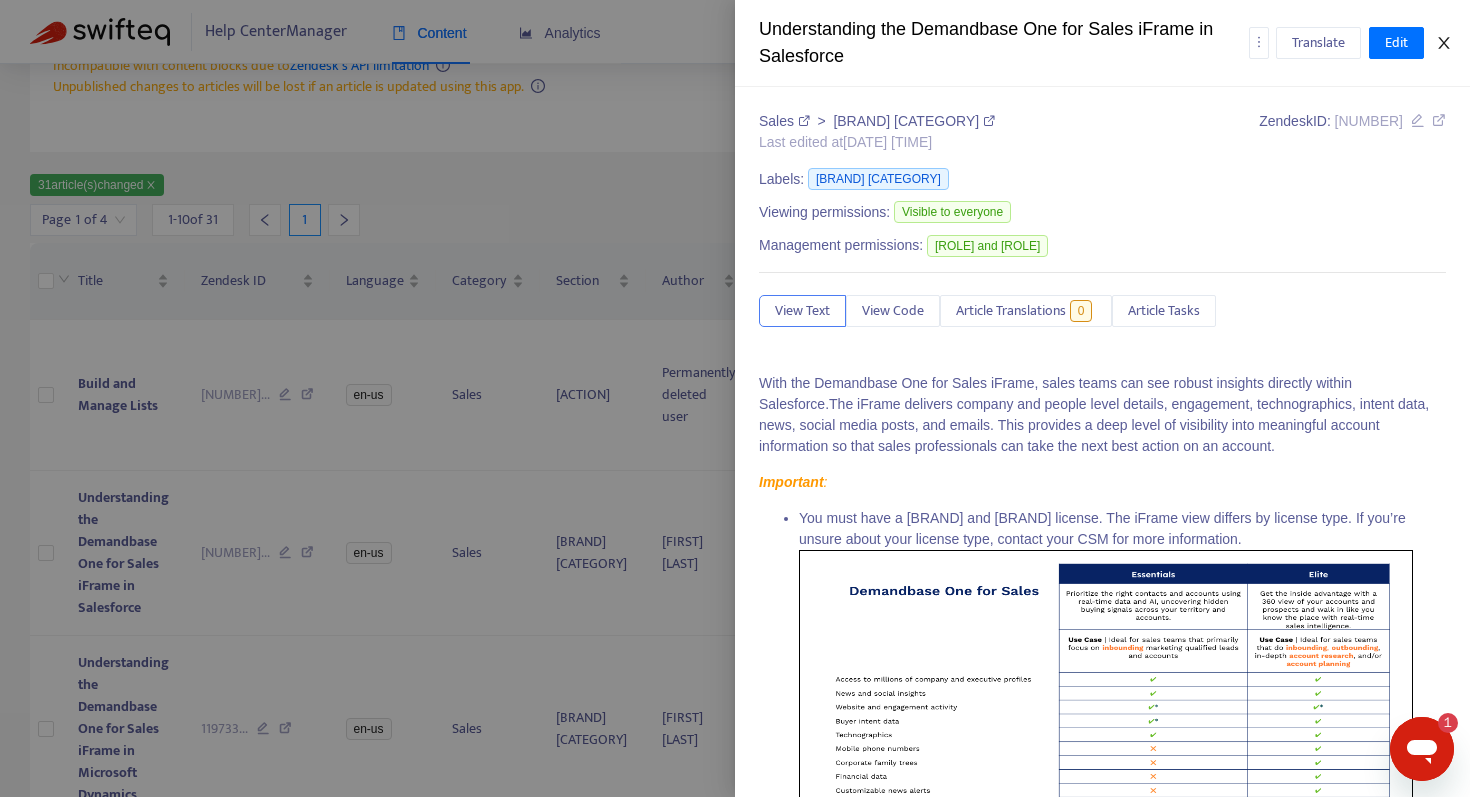 click 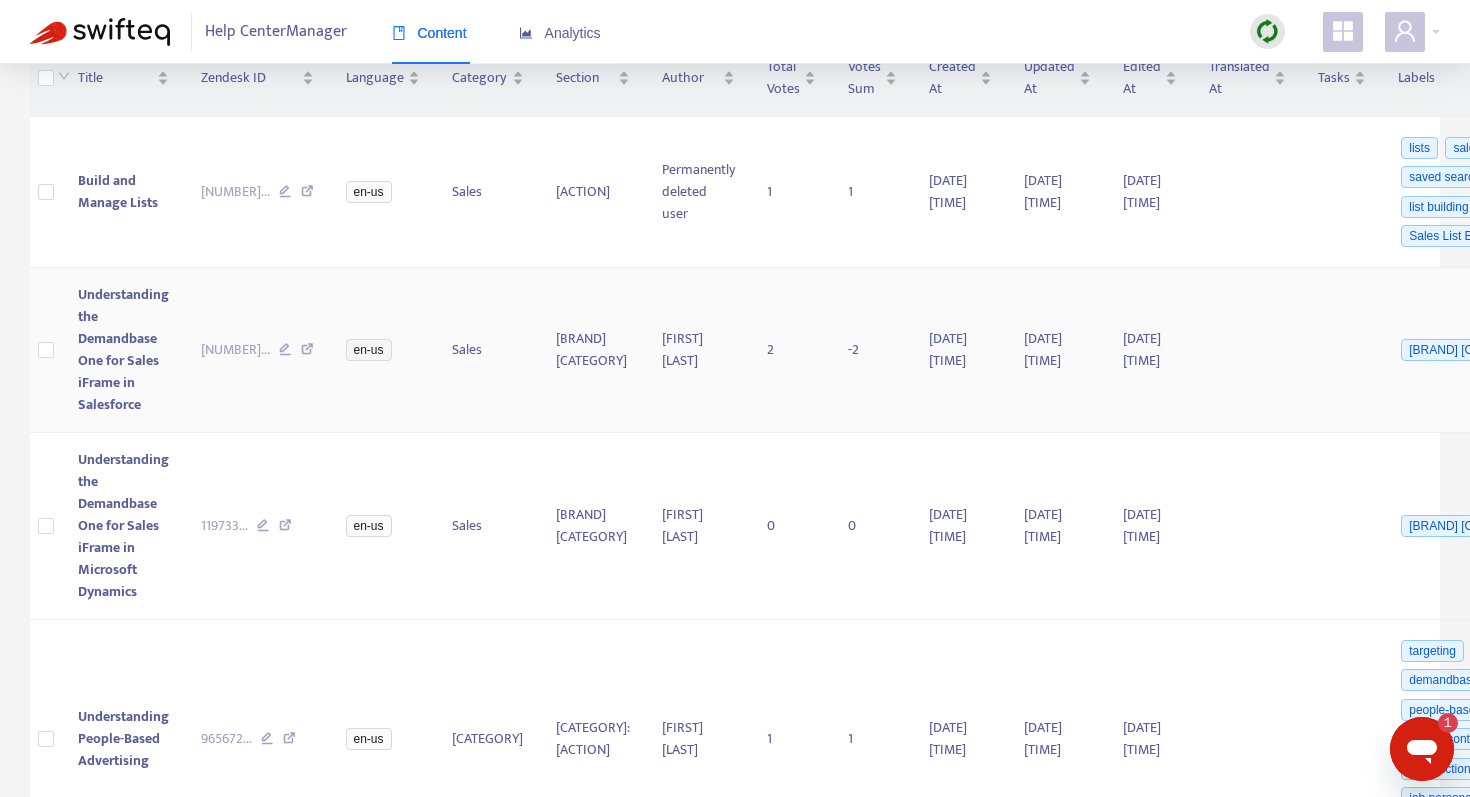scroll, scrollTop: 656, scrollLeft: 0, axis: vertical 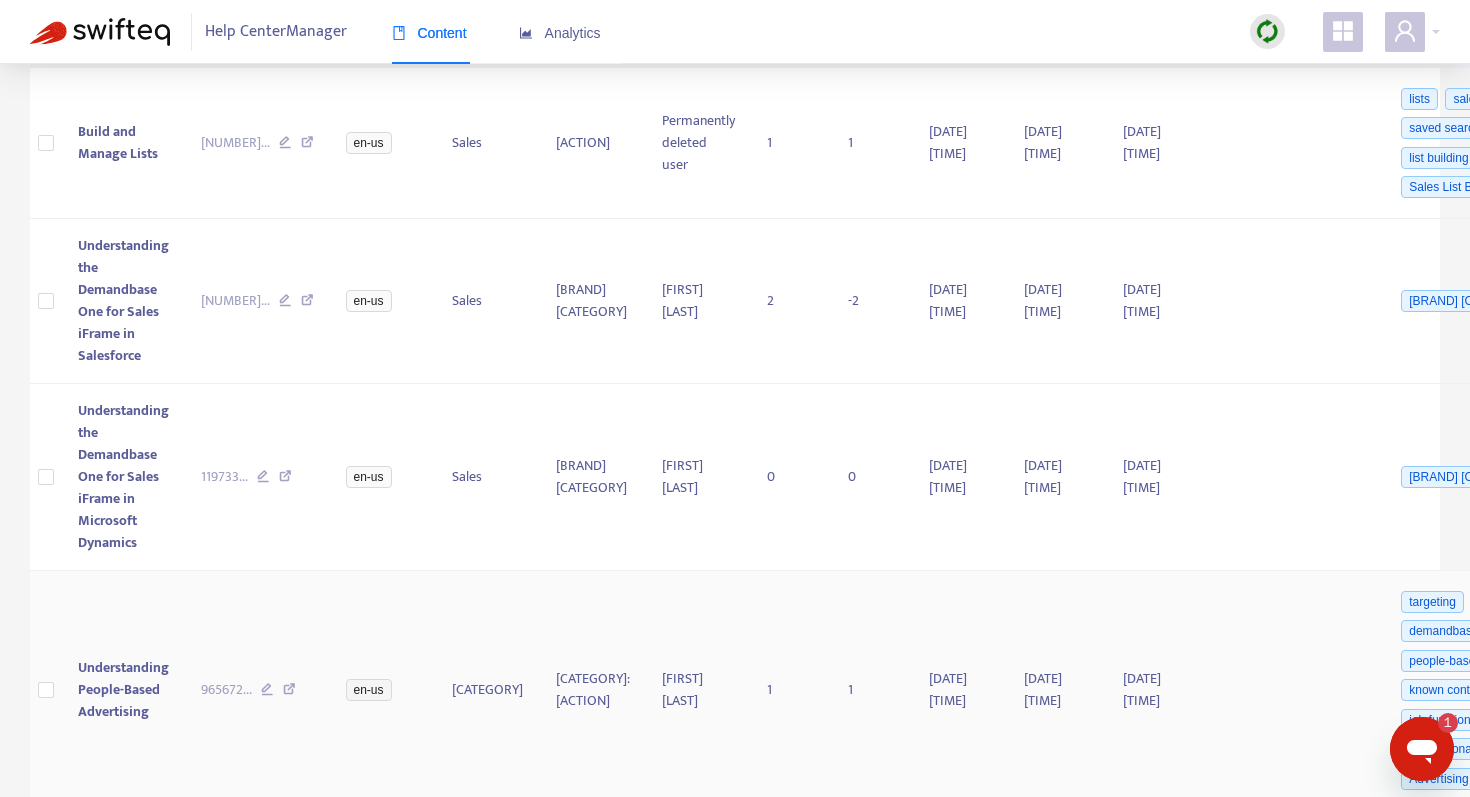 click on "Understanding People-Based Advertising" at bounding box center (123, 689) 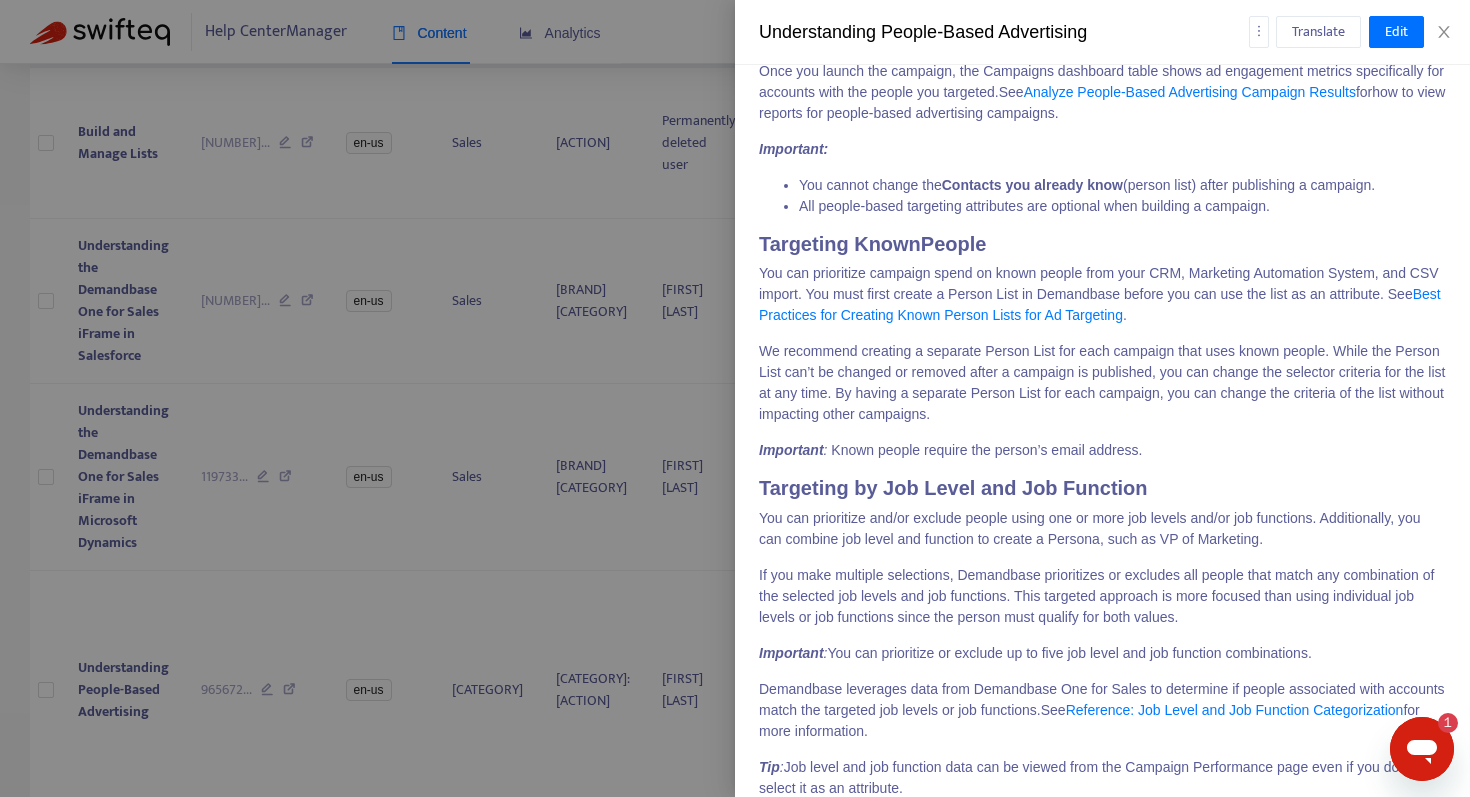 scroll, scrollTop: 1154, scrollLeft: 0, axis: vertical 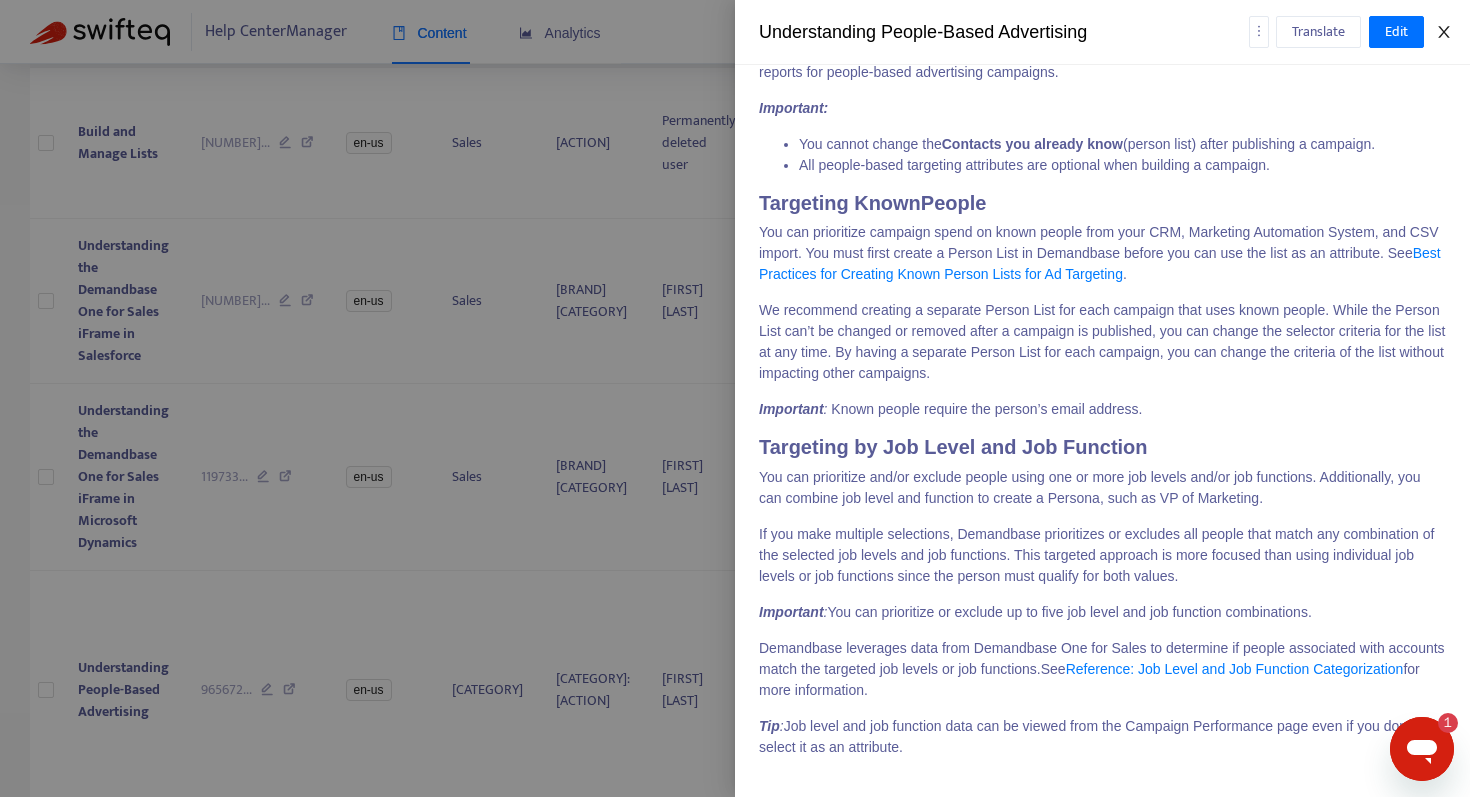 click 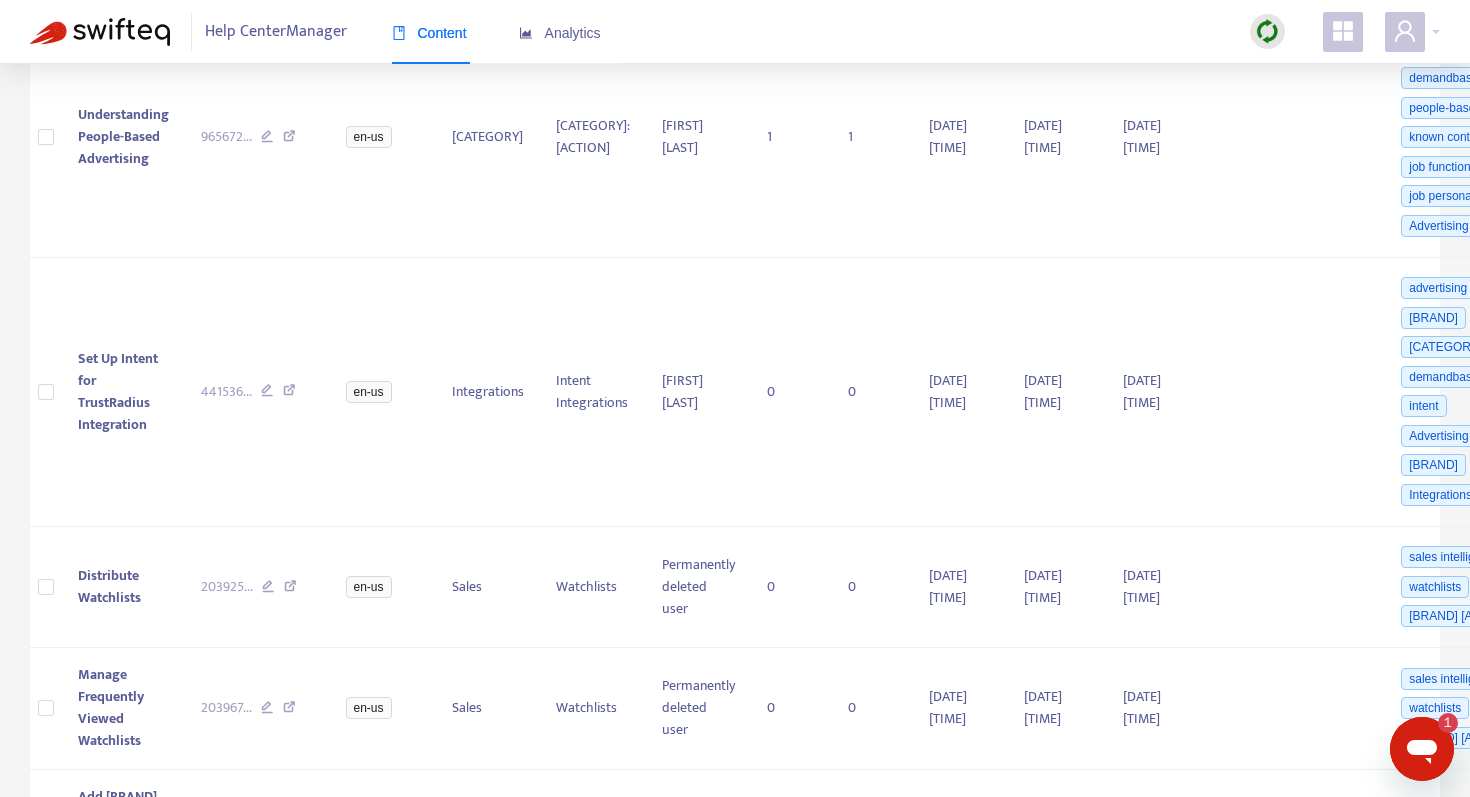 scroll, scrollTop: 1516, scrollLeft: 0, axis: vertical 